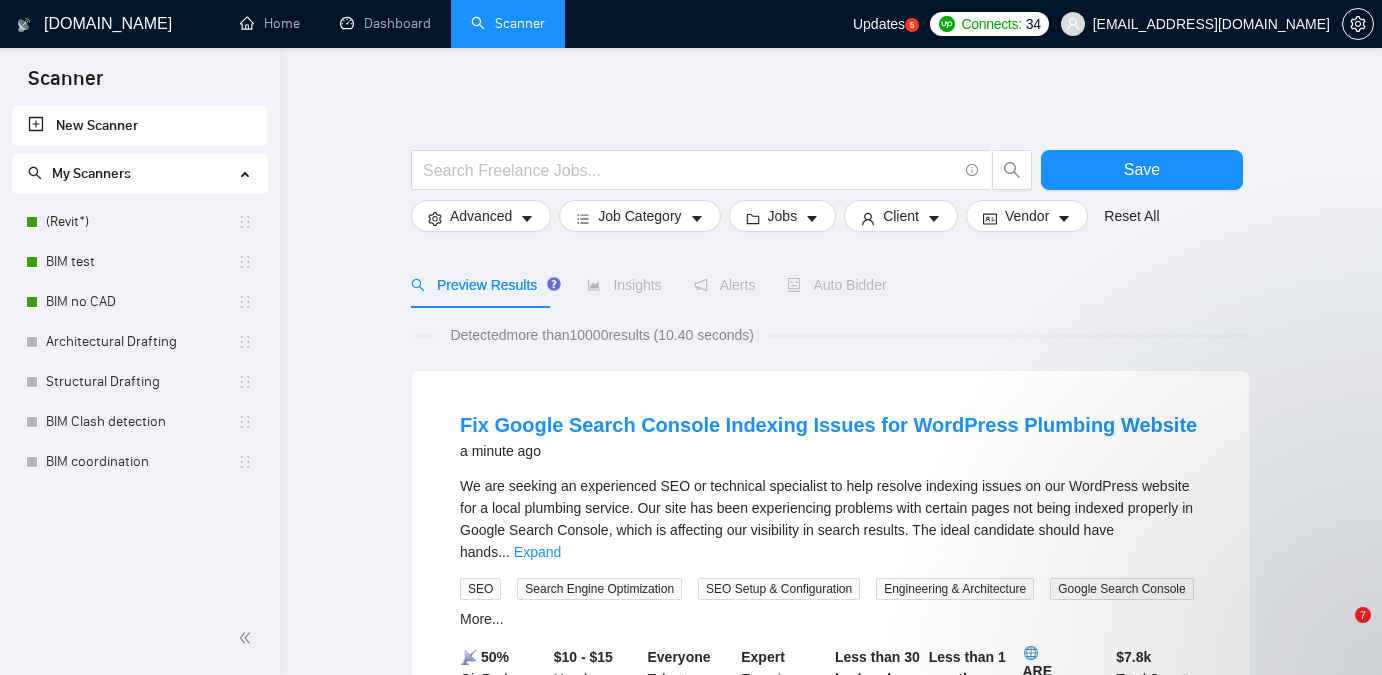scroll, scrollTop: 0, scrollLeft: 0, axis: both 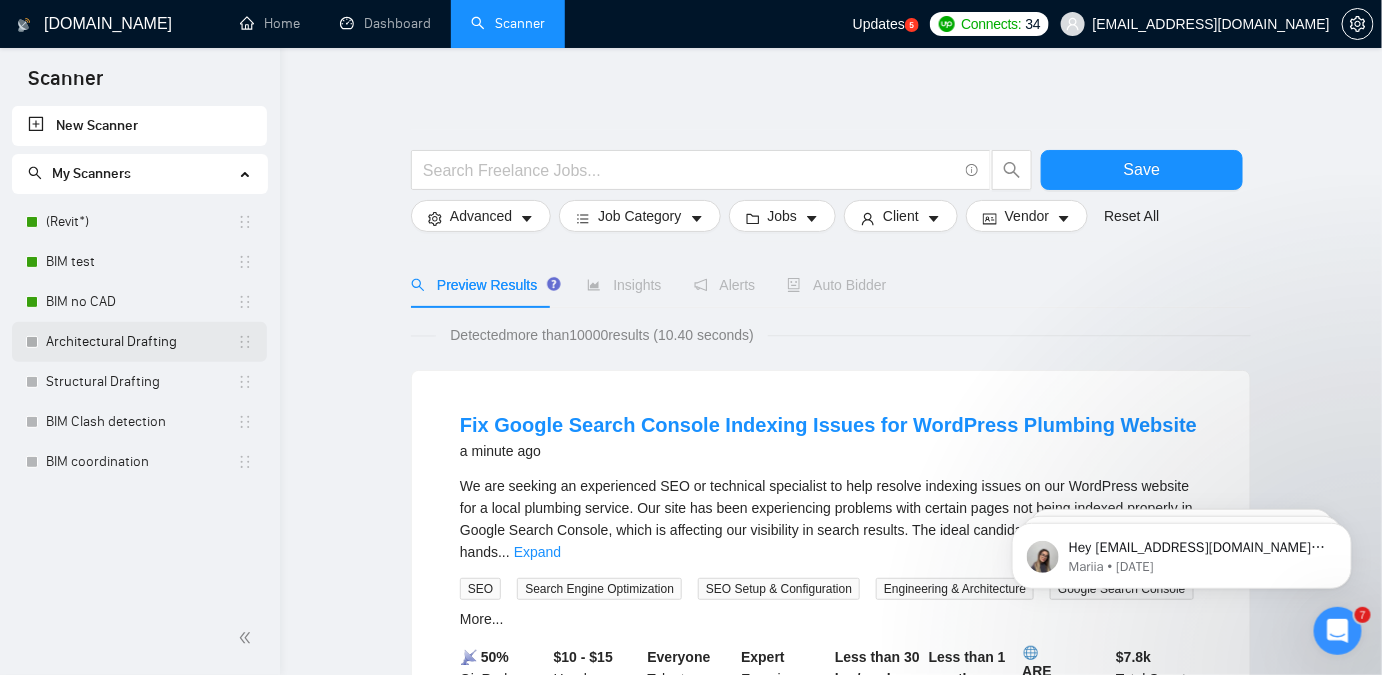 click on "Architectural Drafting" at bounding box center [141, 342] 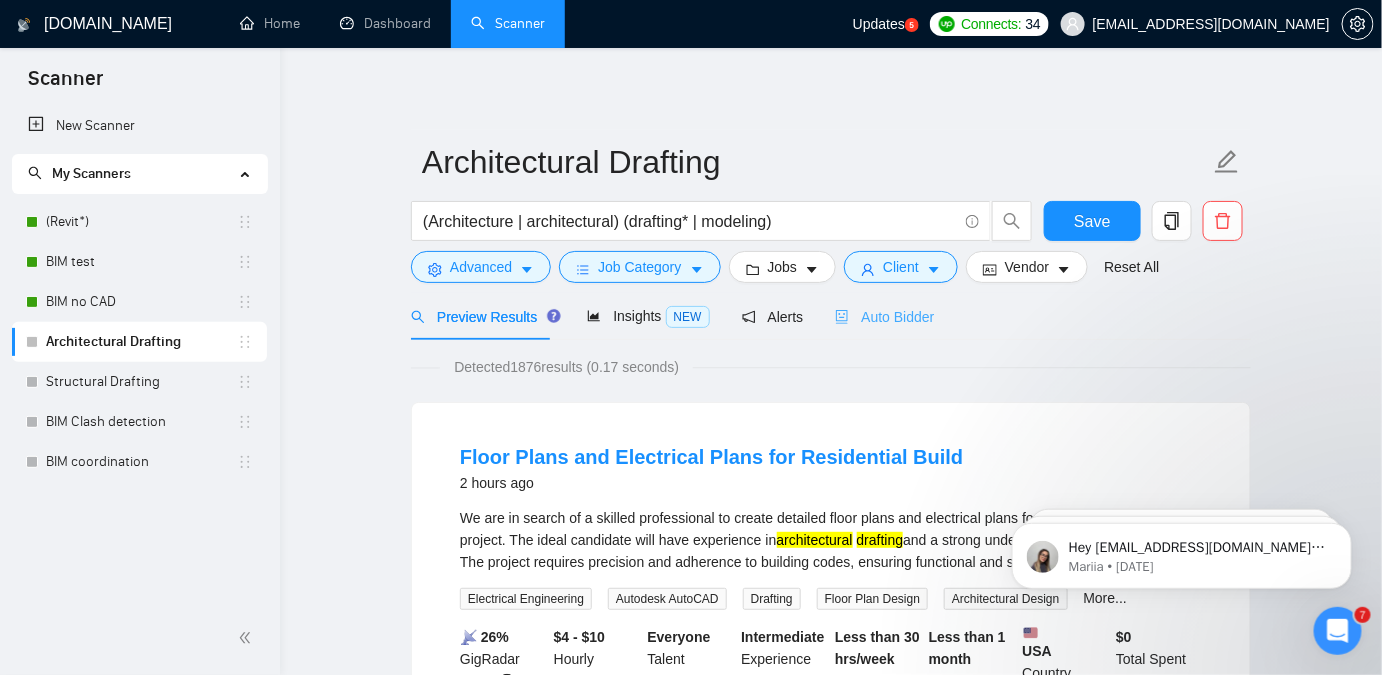 click on "Auto Bidder" at bounding box center (884, 316) 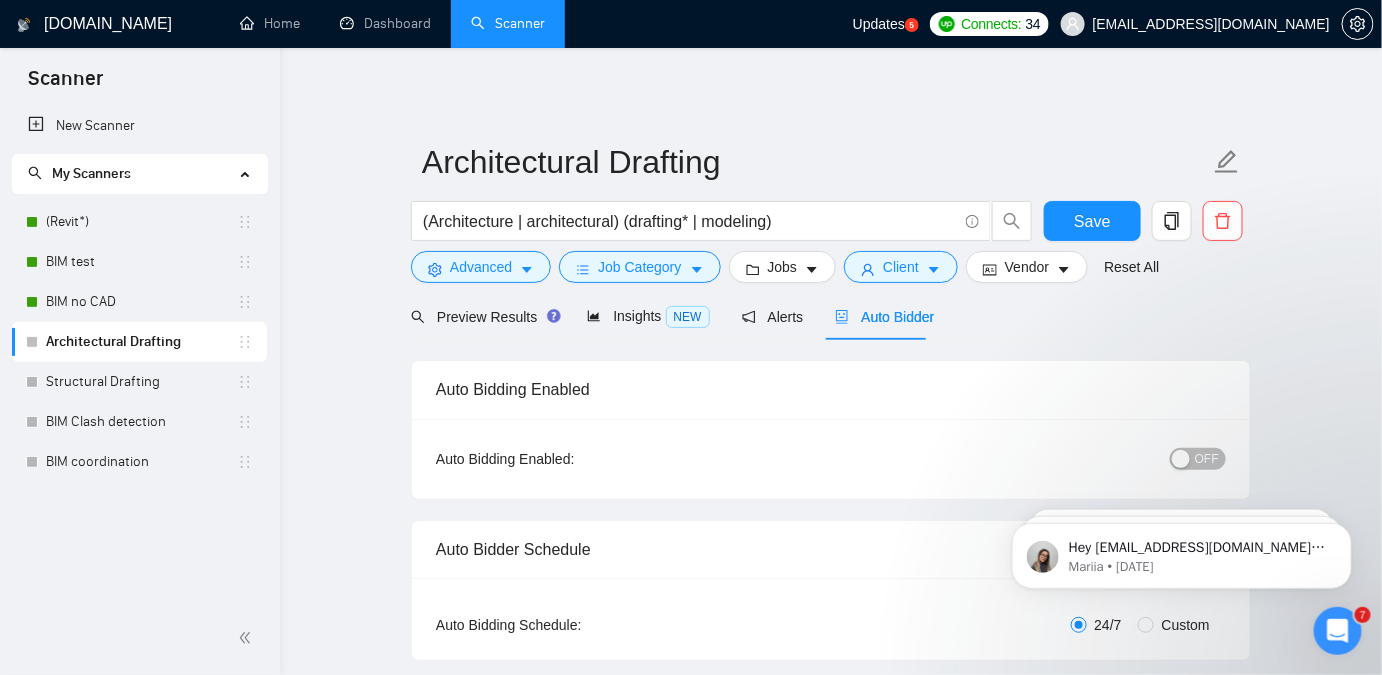 type 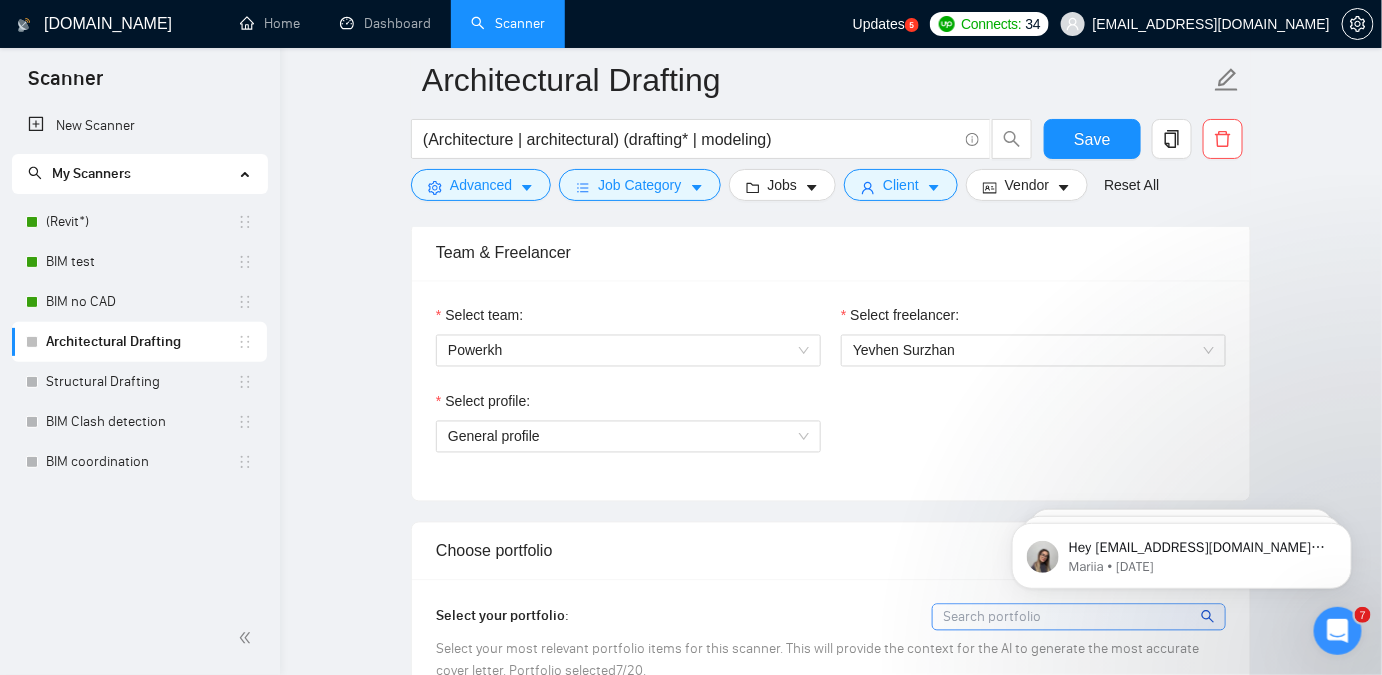 scroll, scrollTop: 1000, scrollLeft: 0, axis: vertical 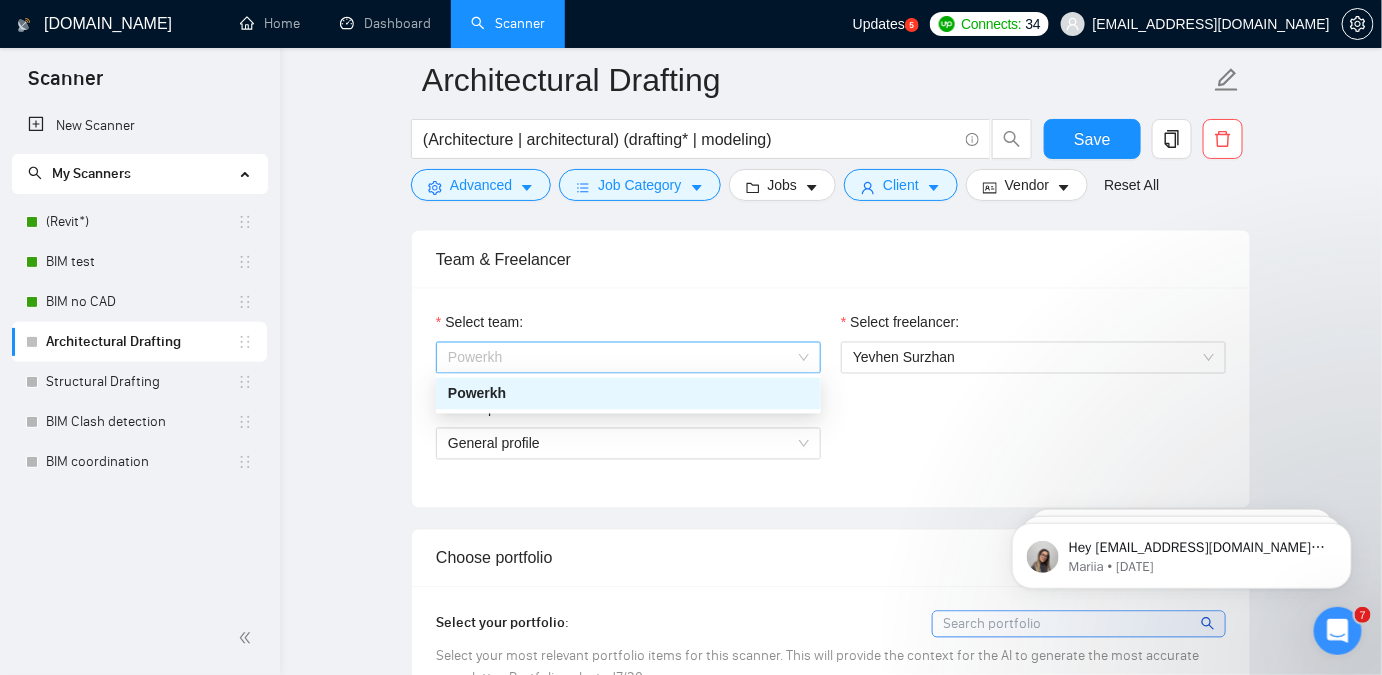 click on "Powerkh" at bounding box center [628, 358] 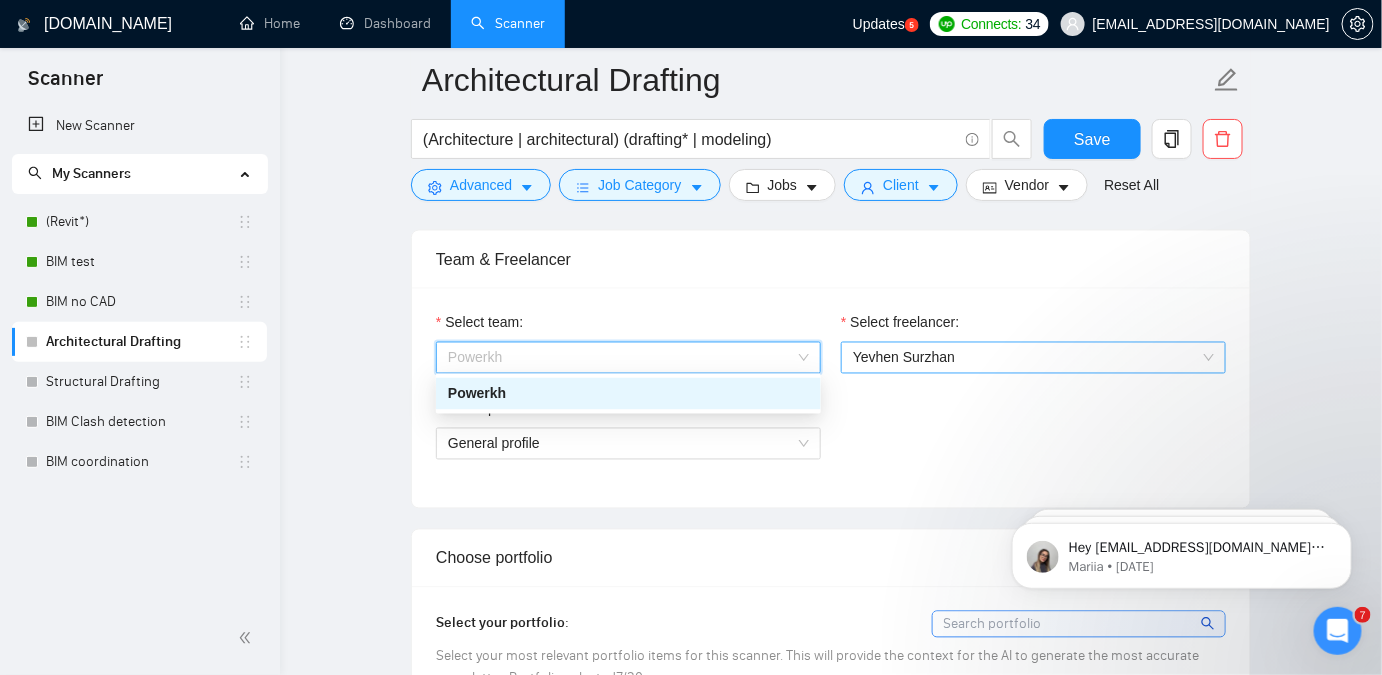 click on "Yevhen Surzhan" at bounding box center [904, 358] 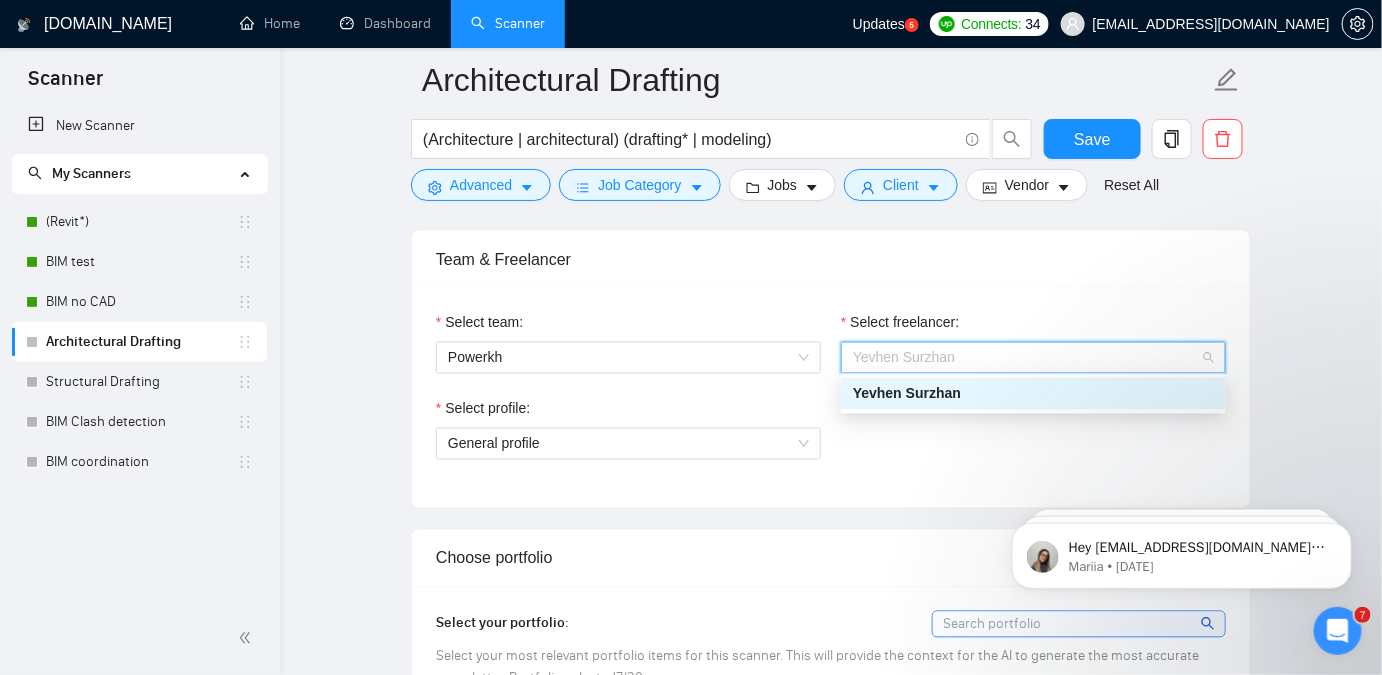 click on "Yevhen Surzhan" at bounding box center (907, 394) 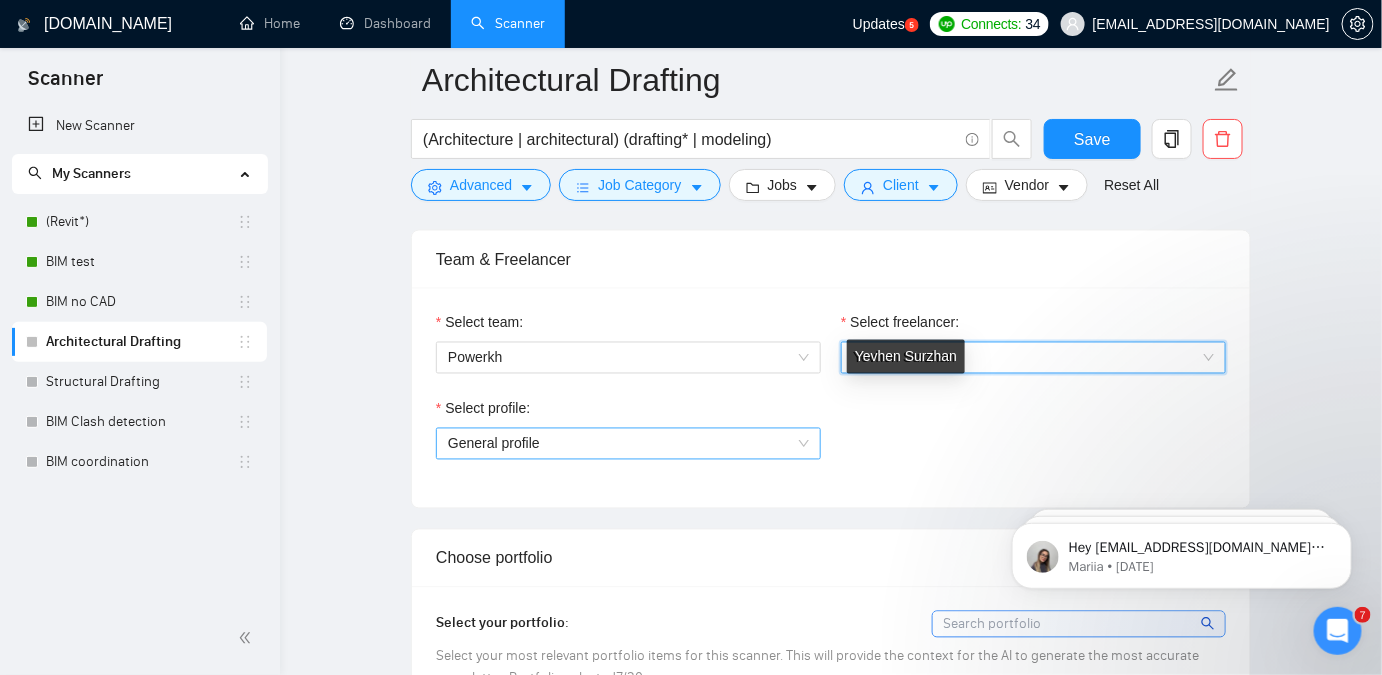 click on "General profile" at bounding box center [628, 444] 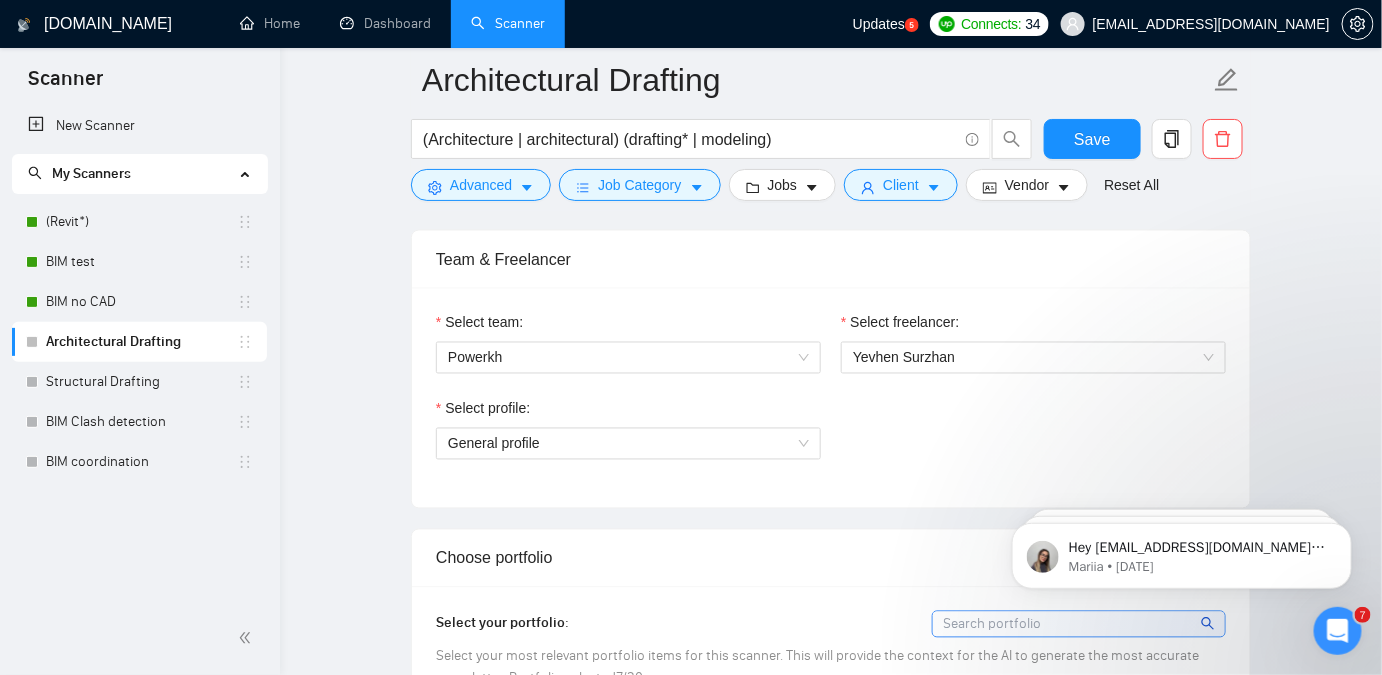 click on "Select profile: General profile" at bounding box center [831, 441] 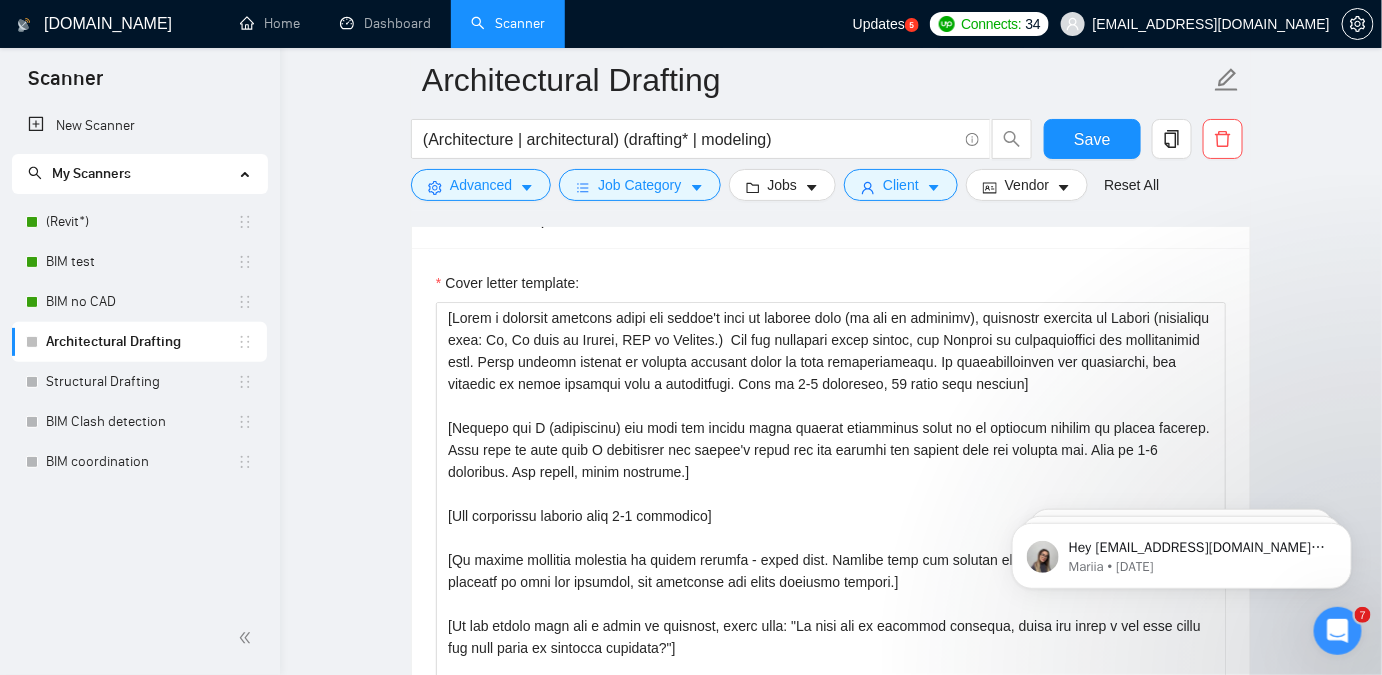 scroll, scrollTop: 1727, scrollLeft: 0, axis: vertical 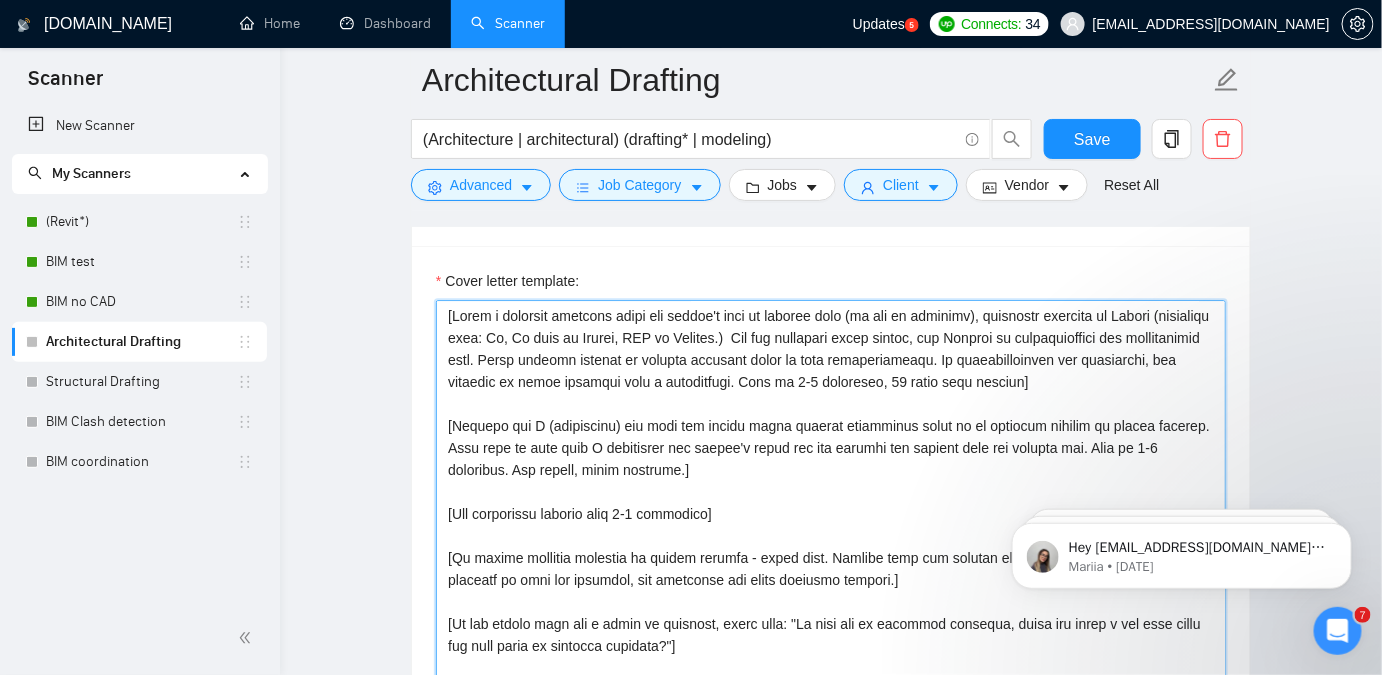 click on "Cover letter template:" at bounding box center (831, 525) 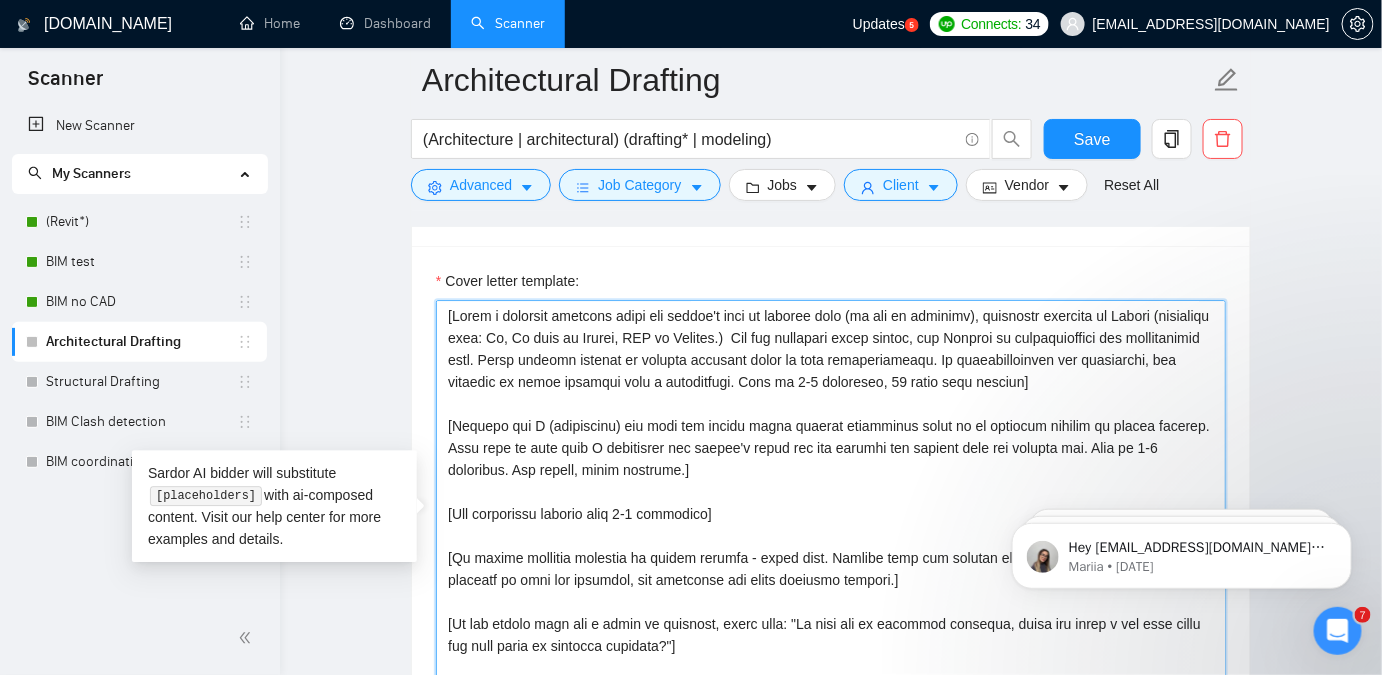 click on "Cover letter template:" at bounding box center [831, 525] 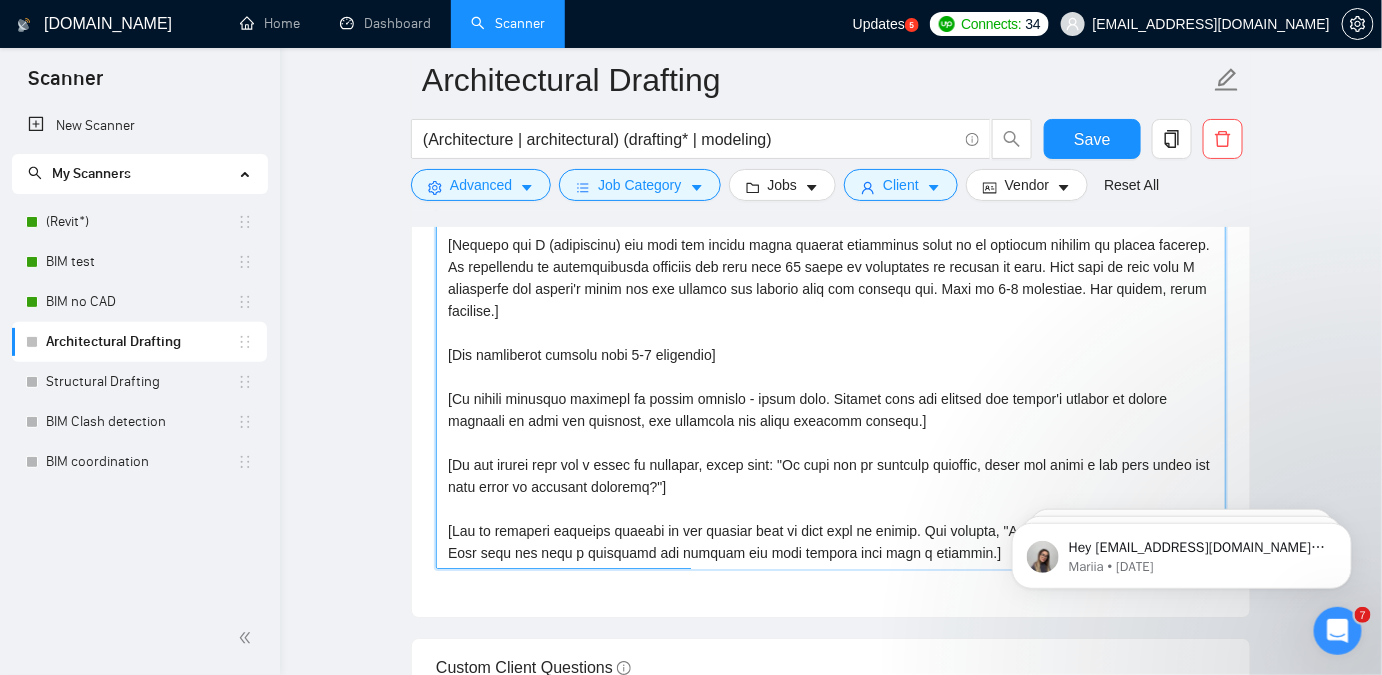 scroll, scrollTop: 1909, scrollLeft: 0, axis: vertical 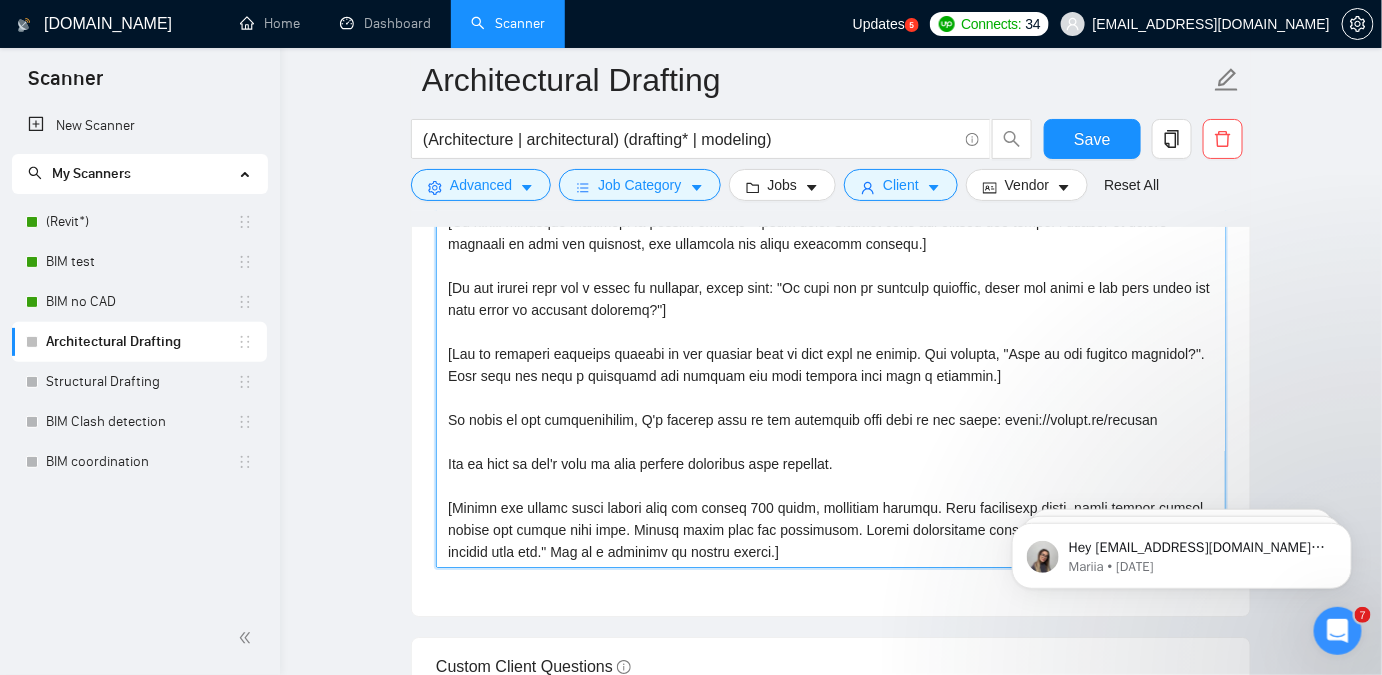 type on "[Write a personal greeting using the client's name or company name (if any is provided), introduce yourself as Yevhen (something like: Hi, My name is [PERSON_NAME], CTO at Powerkh.)  For the remaining cover letter, use English in conversational yet professional tone. Avoid generic phrases or cliches commonly found in such communications. Be straightforward and respectful, and remember to avoid sounding like a salesperson. Make it 1-2 sentences, 15 words each maximum]
[Explain how I (freelancer) can help the client solve project challanges based on my previous results or proven process. We specialize on architectural projects and have over 10 years of experience of working on them. Make sure to show that I understand the client's needs and can deliver the results they are looking for. Make it 1-2 sentences. Use simple, human language.]
[Use paragraphs between each 2-3 sentences]
[If client provided examples or shared website - check them. Mention that you checked the client's website or shared examples if they..." 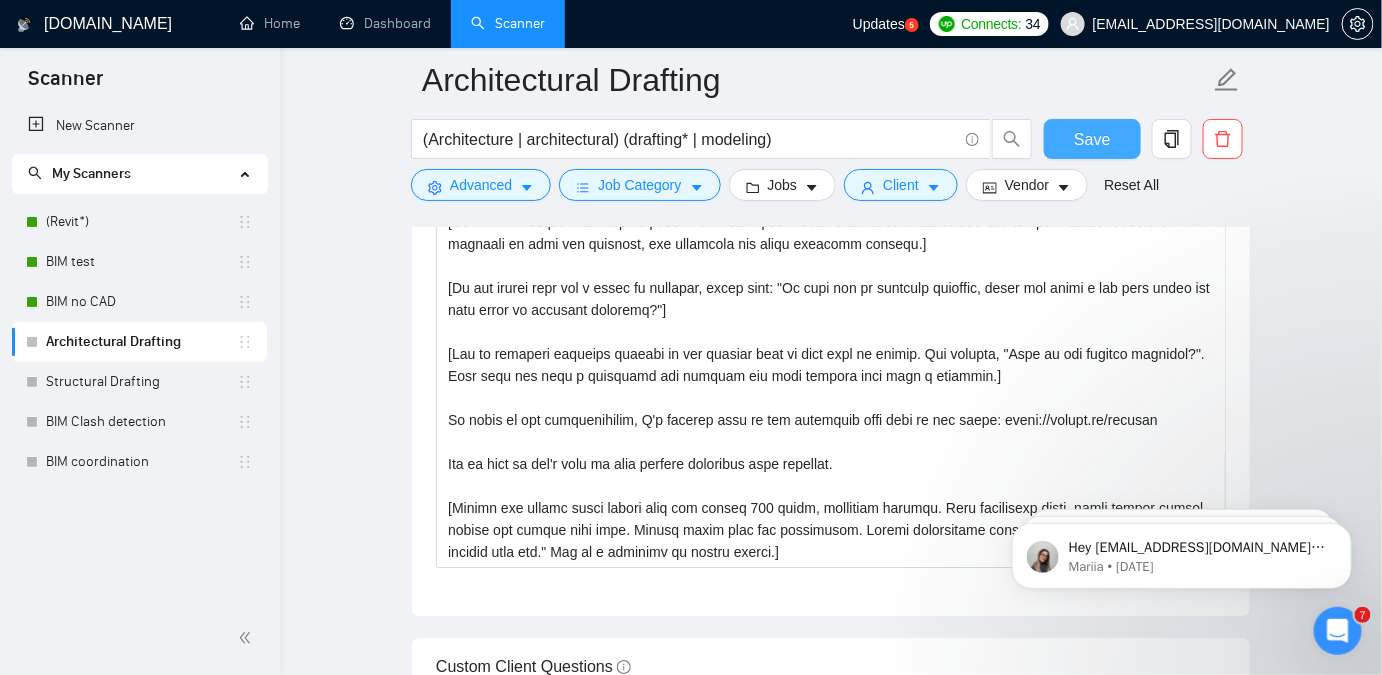 click on "Save" at bounding box center (1092, 139) 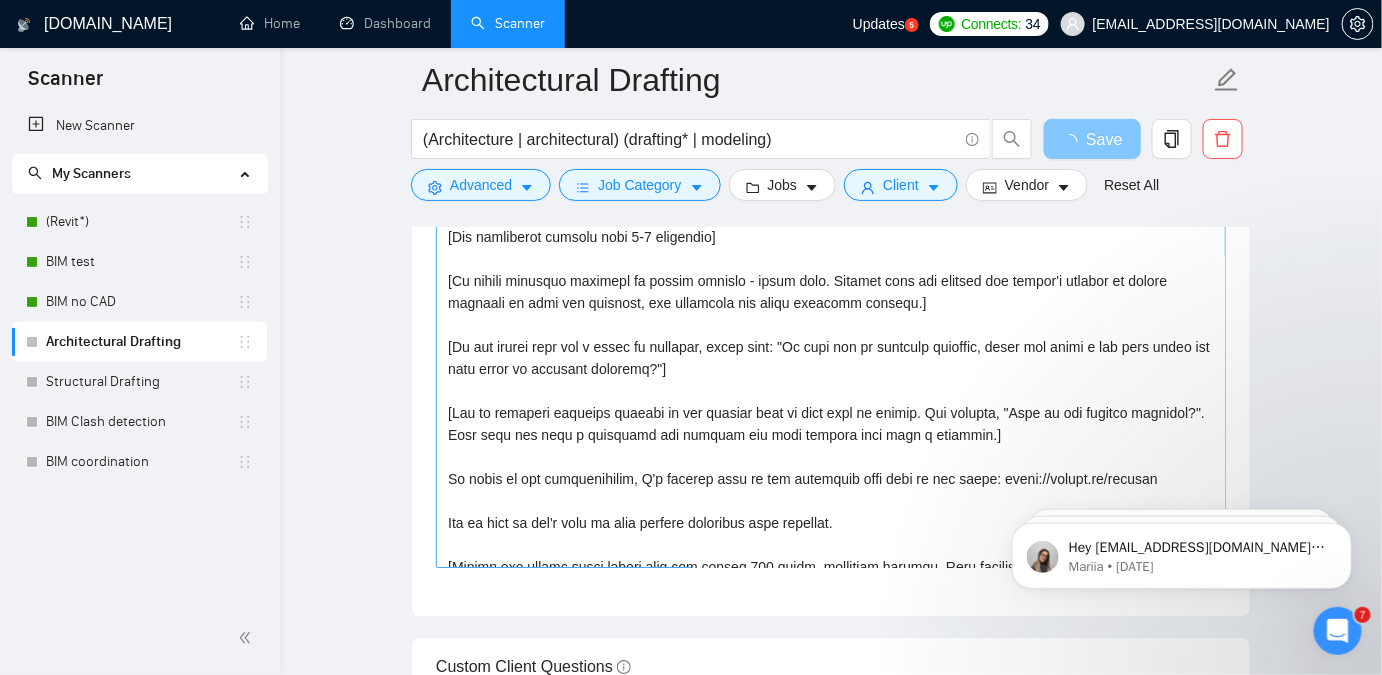 scroll, scrollTop: 219, scrollLeft: 0, axis: vertical 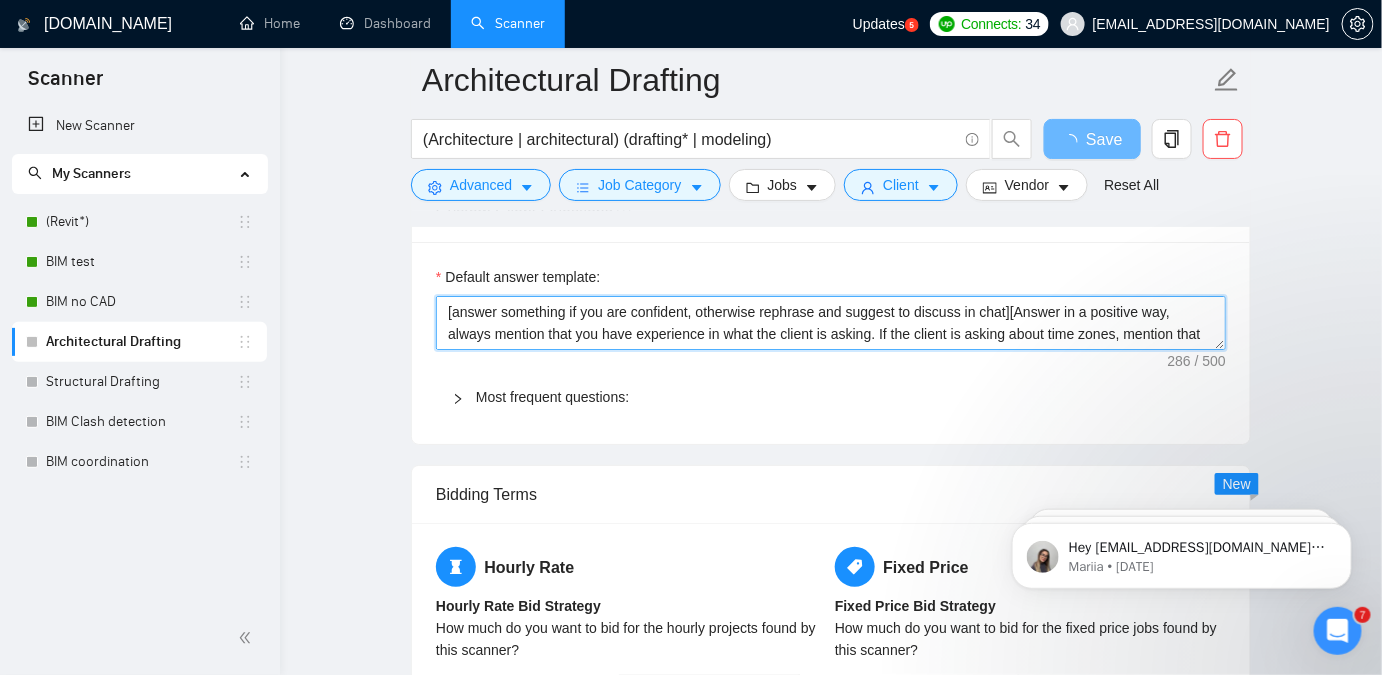 click on "﻿​[answer something if you are confident, otherwise rephrase and suggest to discuss in chat][Answer in a positive way, always mention that you have experience in what the client is asking. If the client is asking about time zones, mention that you are ready to work in their time zone.]" at bounding box center [831, 323] 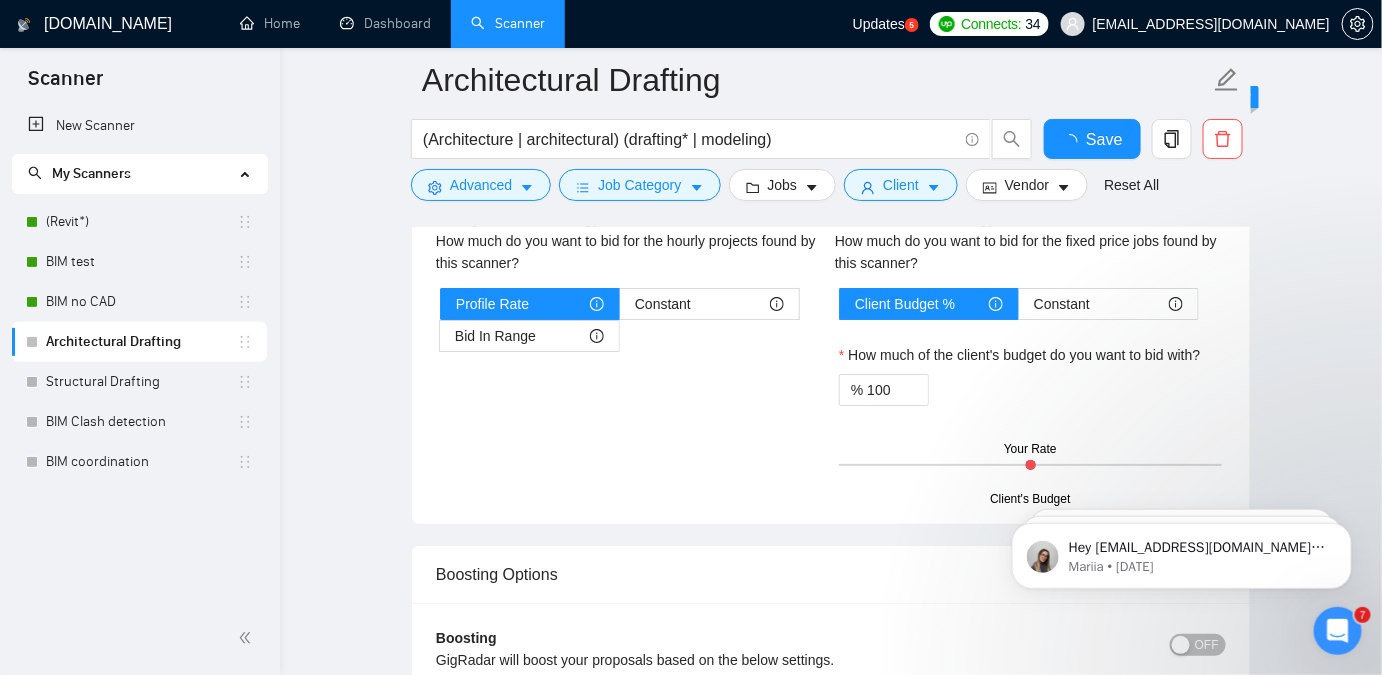 click on "Profile Rate Constant  Bid In Range" at bounding box center [631, 320] 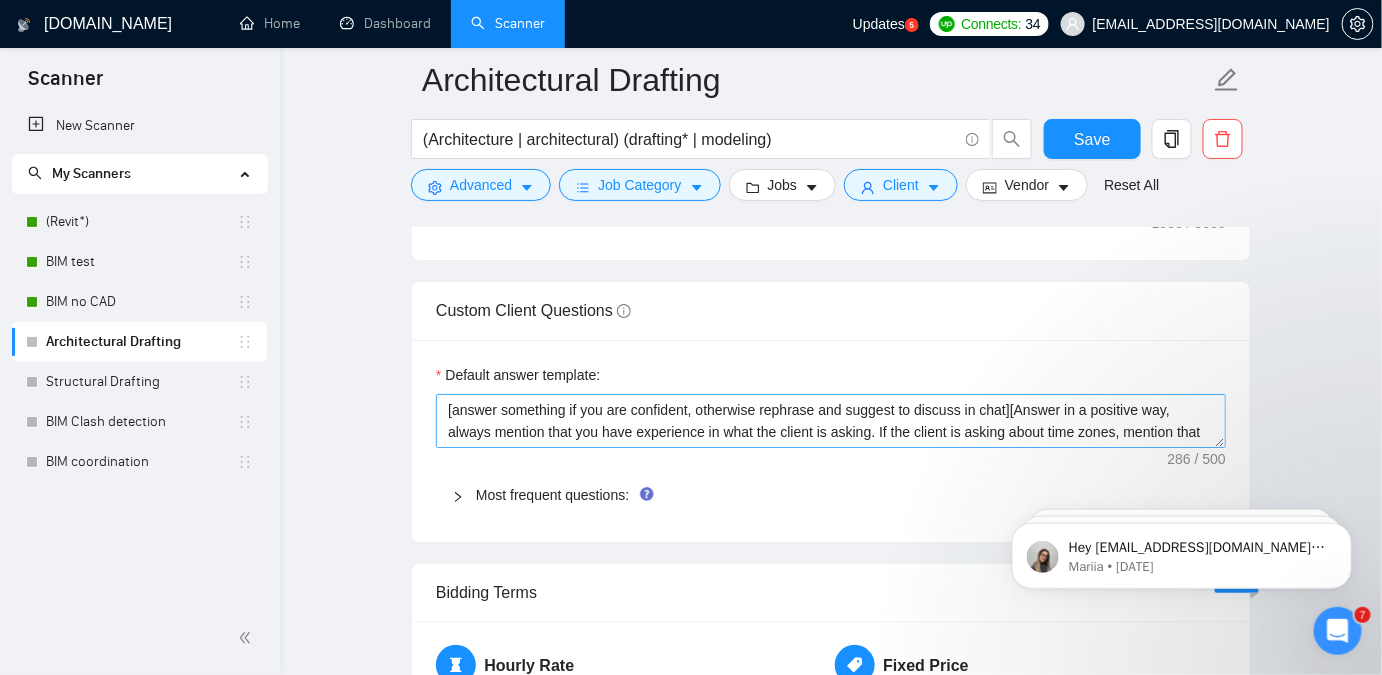 scroll, scrollTop: 2272, scrollLeft: 0, axis: vertical 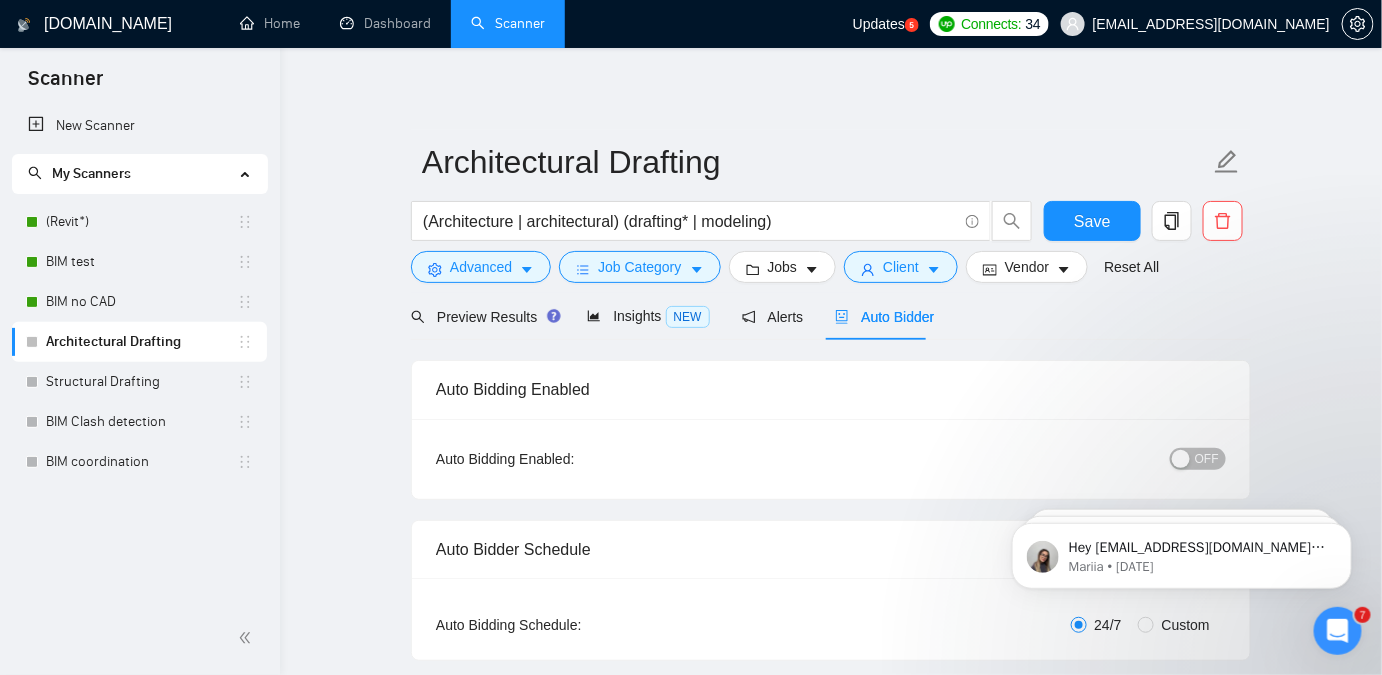 click on "OFF" at bounding box center [1207, 459] 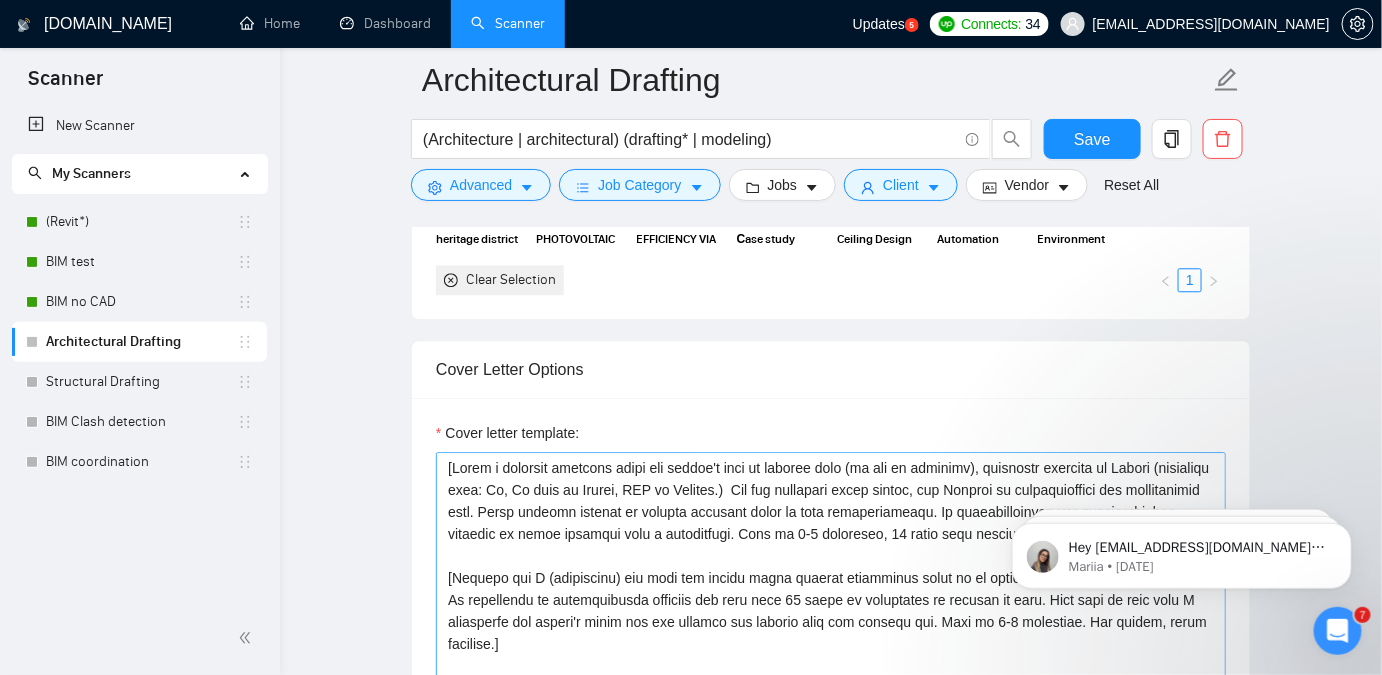 scroll, scrollTop: 1818, scrollLeft: 0, axis: vertical 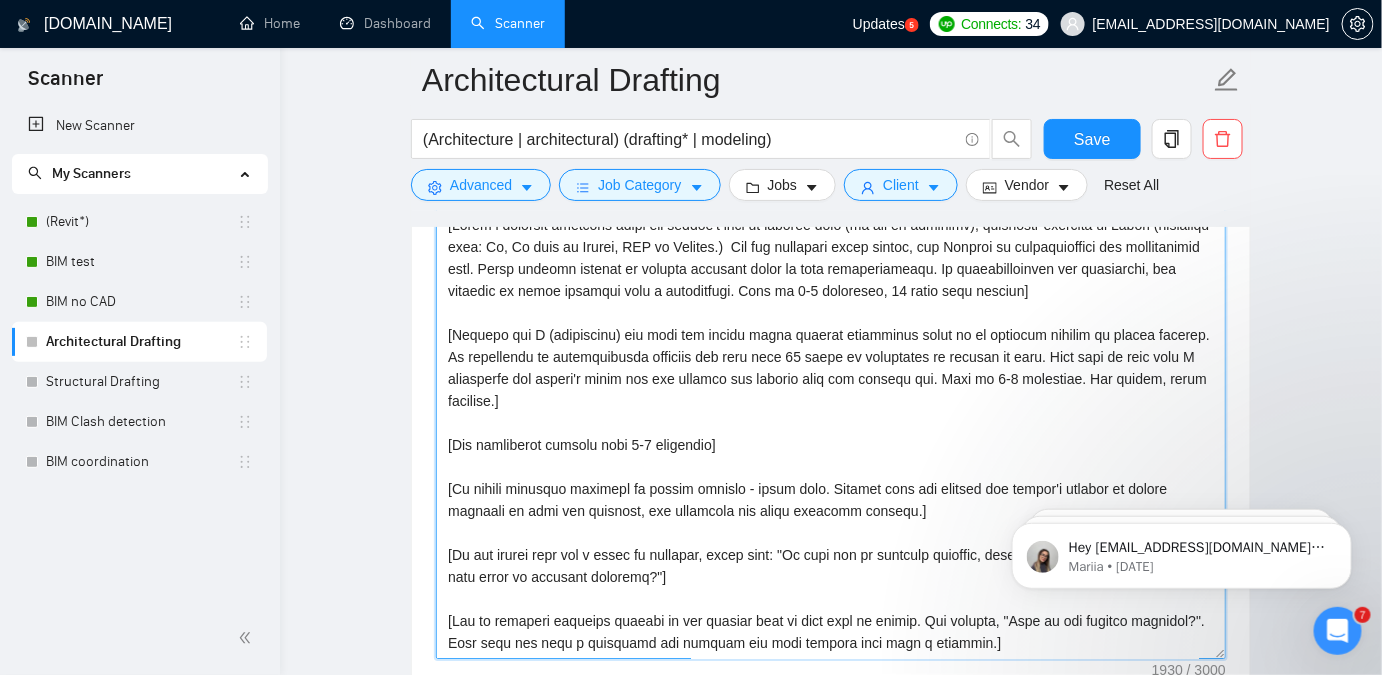click on "Cover letter template:" at bounding box center [831, 434] 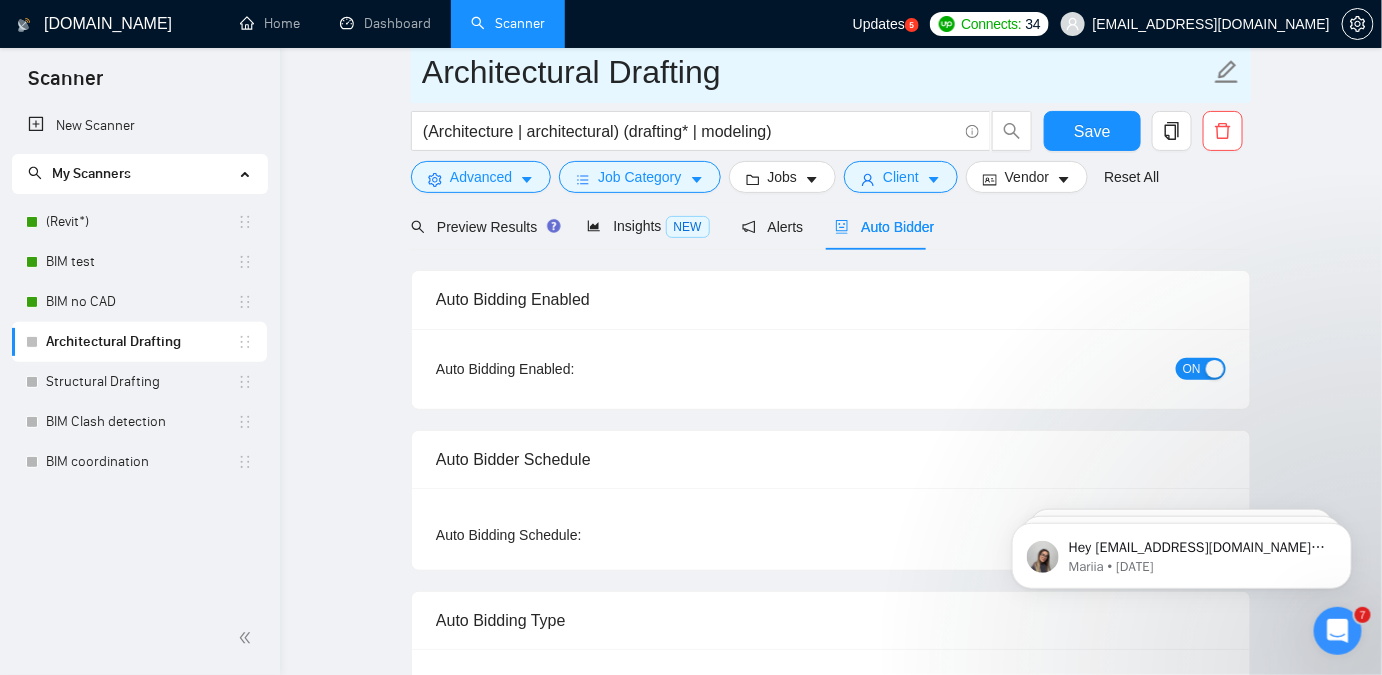 scroll, scrollTop: 0, scrollLeft: 0, axis: both 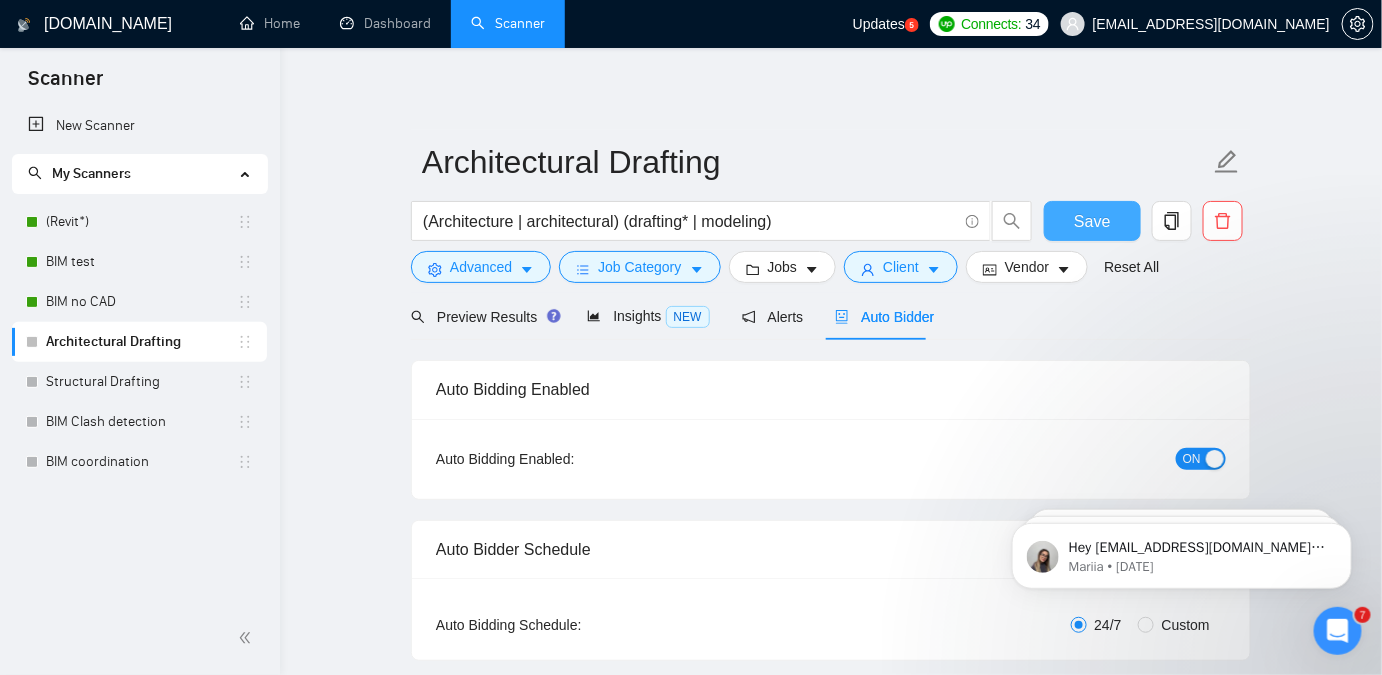 click on "Save" at bounding box center [1092, 221] 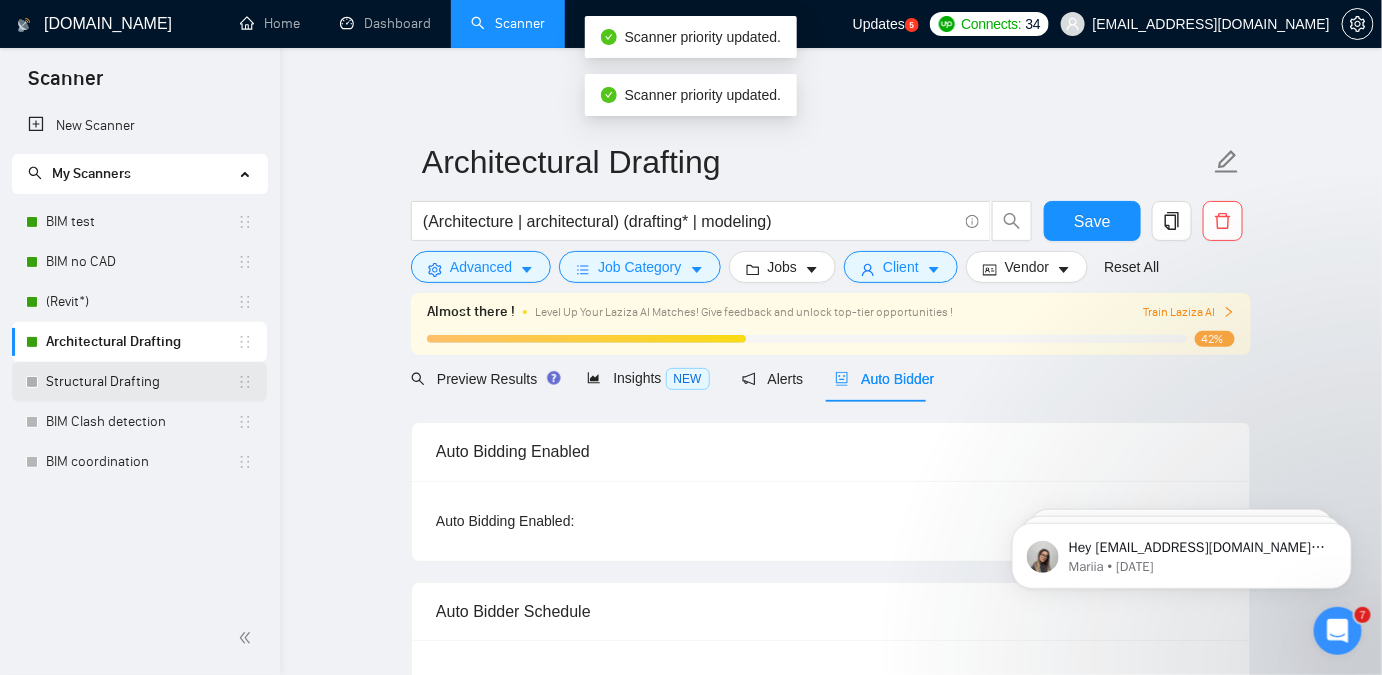 click on "Structural Drafting" at bounding box center [141, 382] 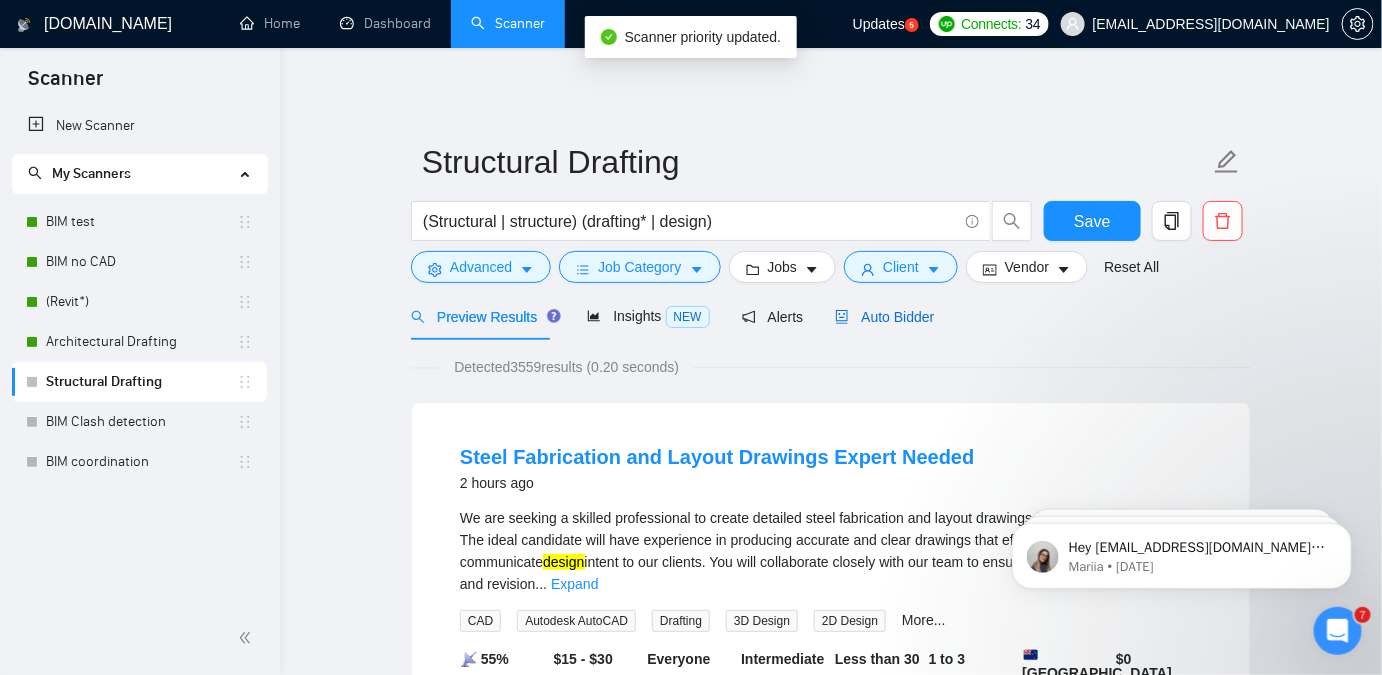 click on "Auto Bidder" at bounding box center (884, 317) 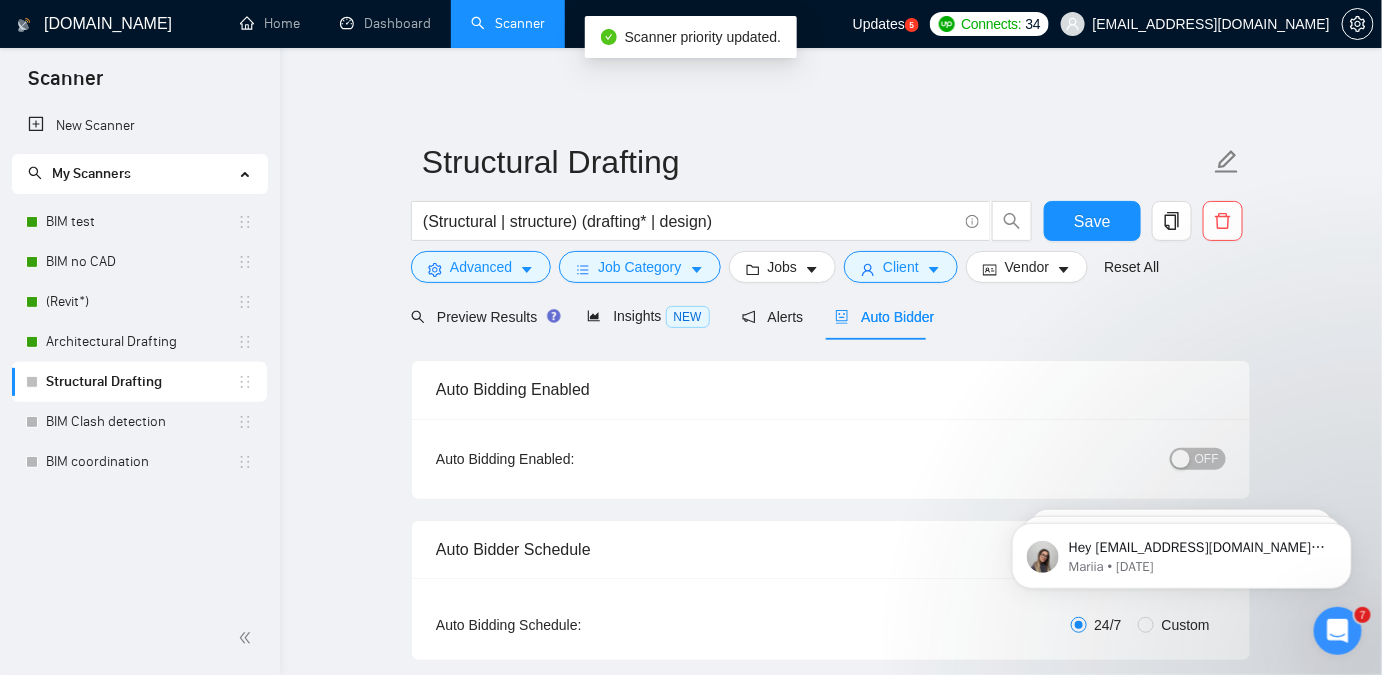 type 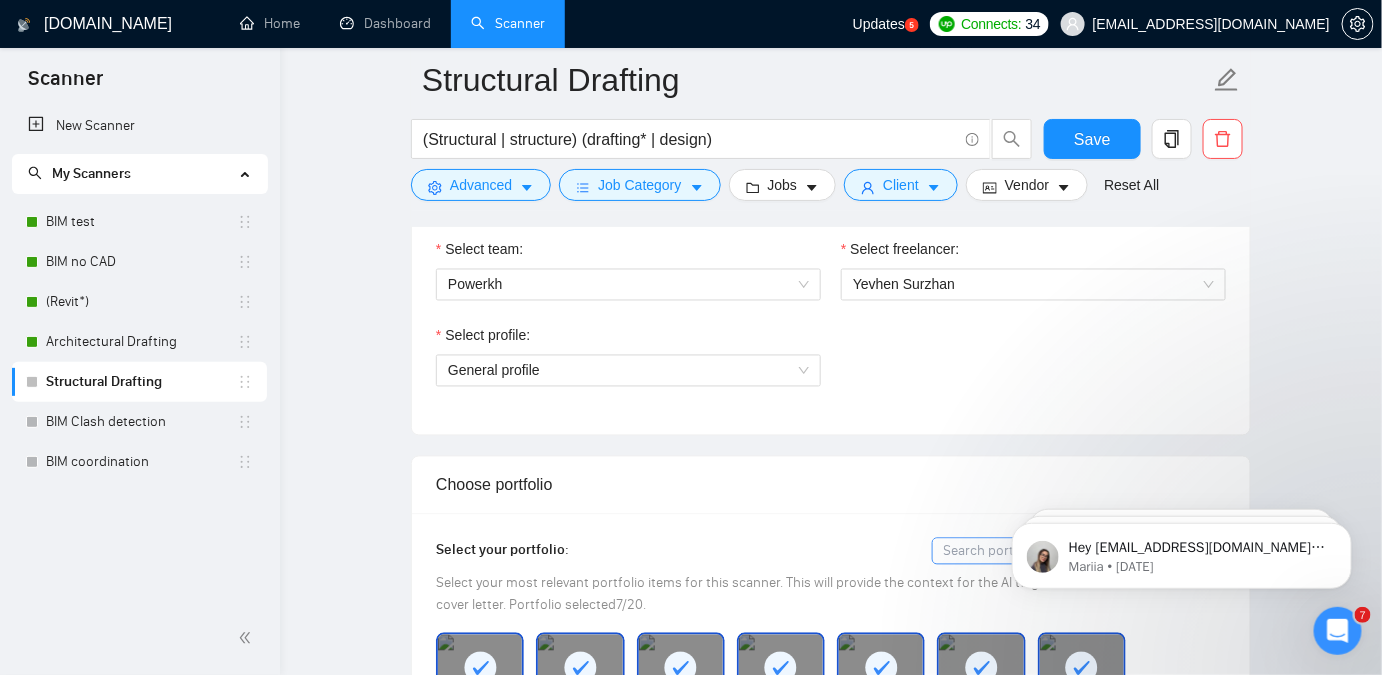 scroll, scrollTop: 1000, scrollLeft: 0, axis: vertical 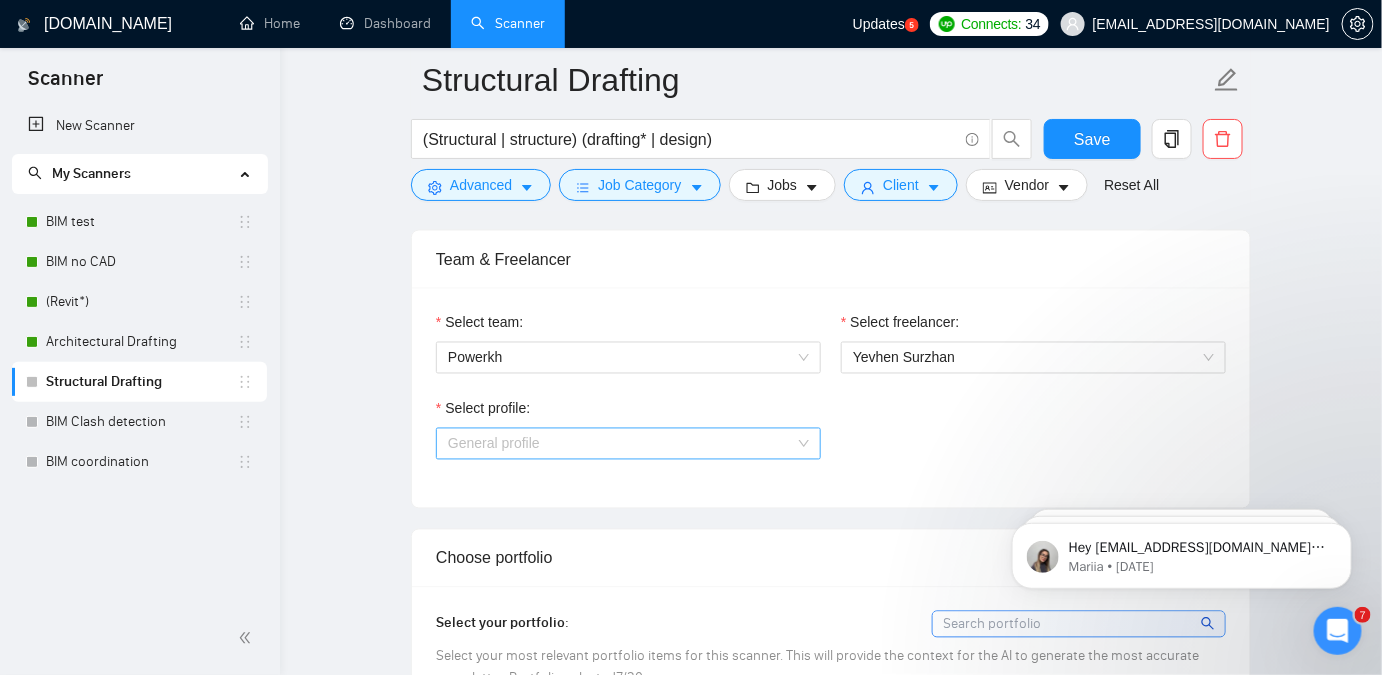 click on "General profile" at bounding box center (628, 444) 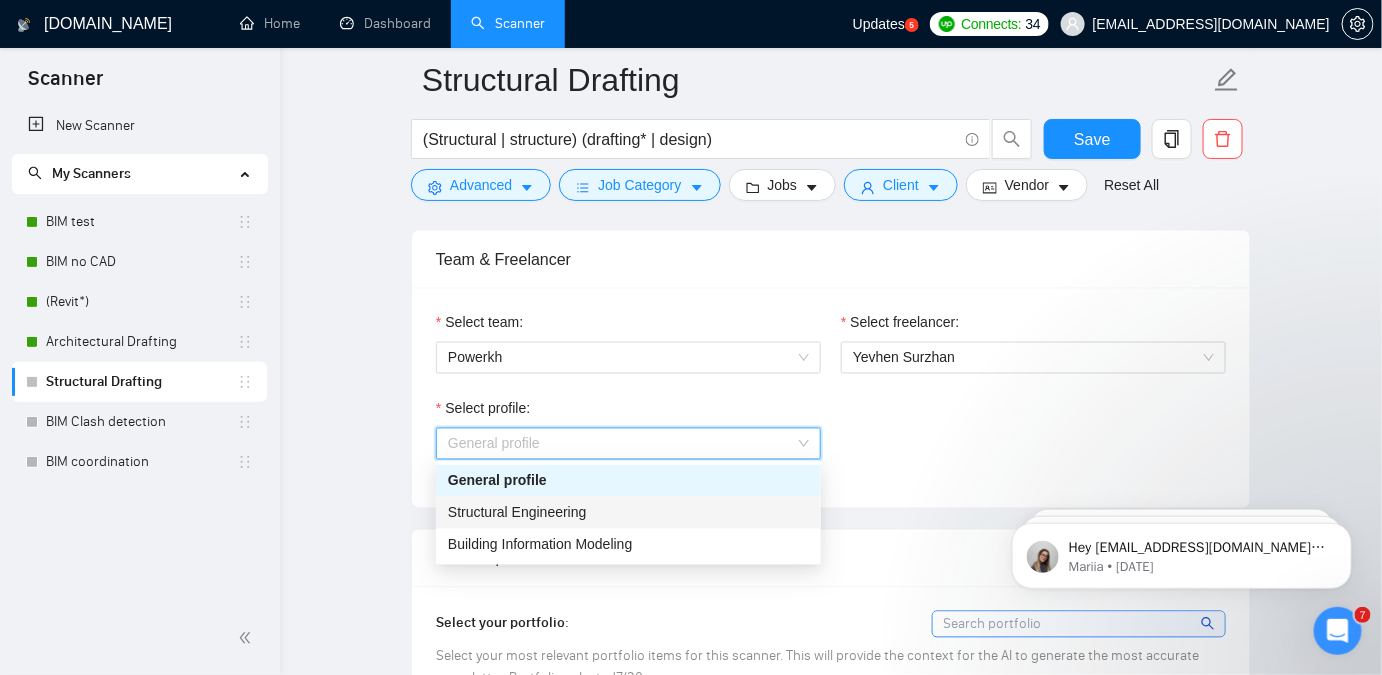 click on "Structural Engineering" at bounding box center (628, 513) 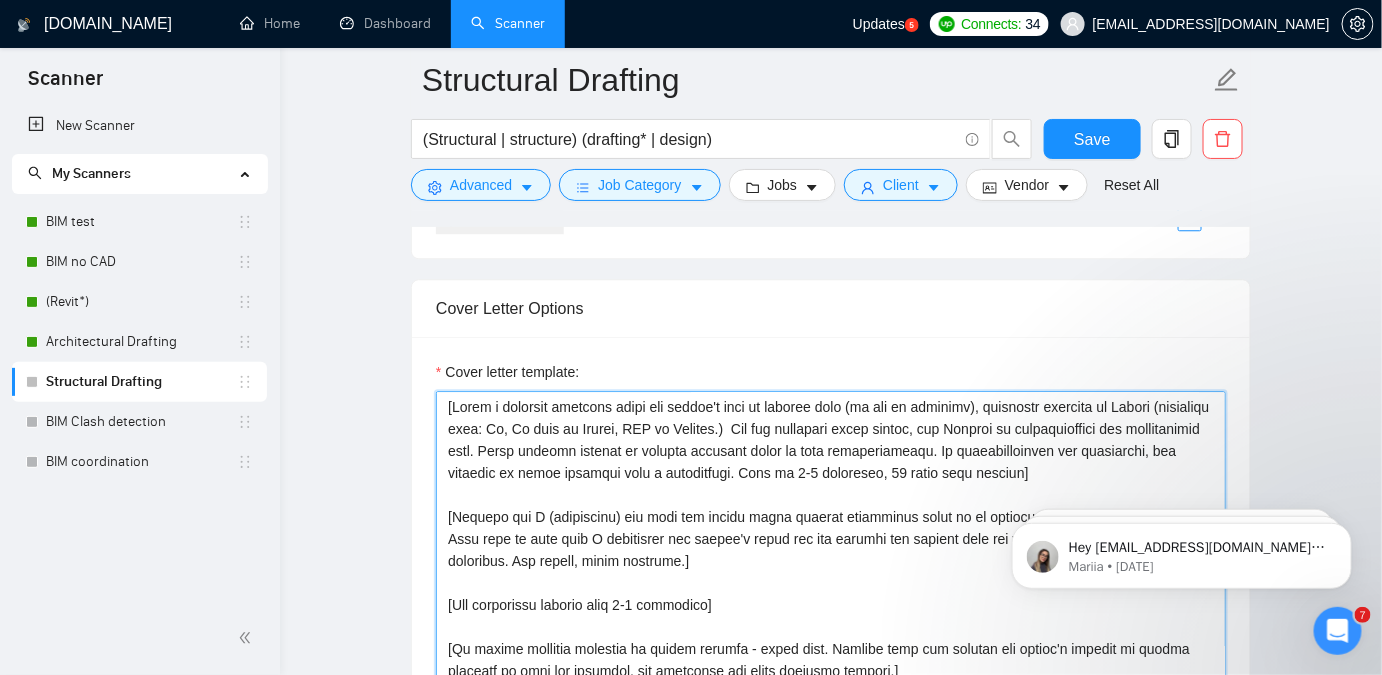 click on "Cover letter template:" at bounding box center (831, 616) 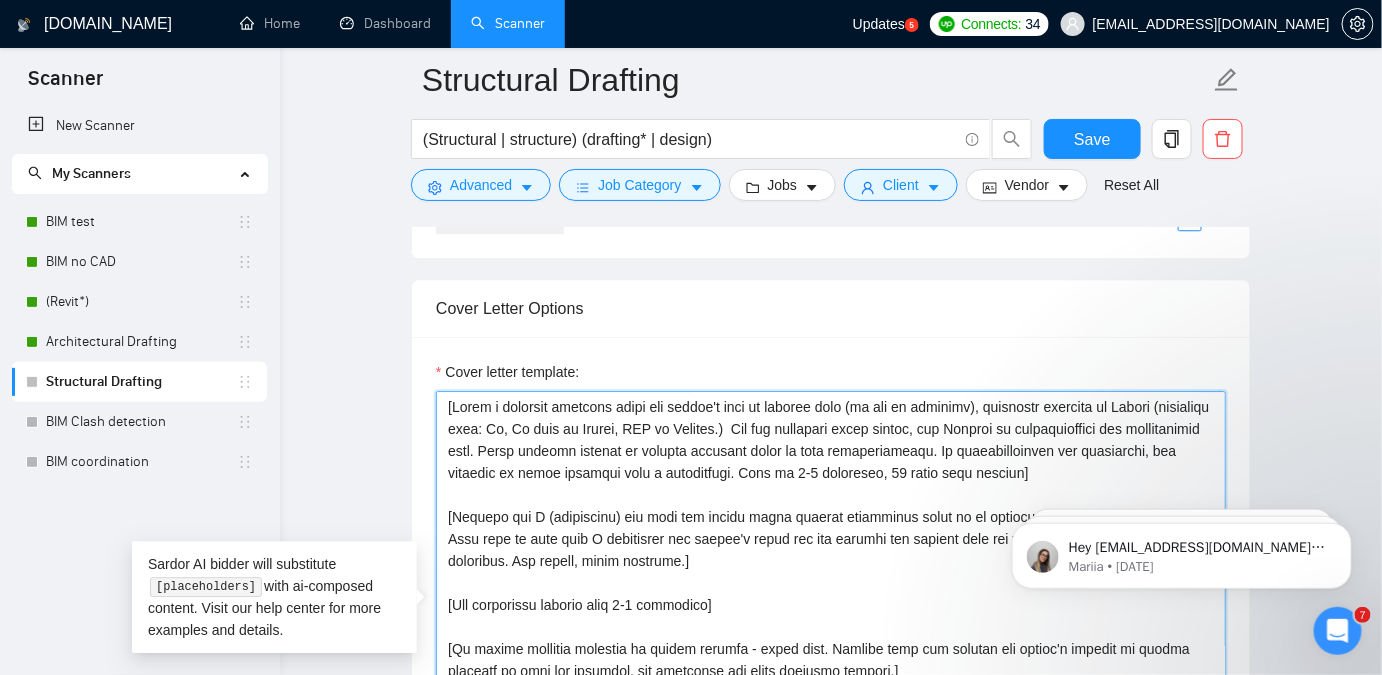 paste on "We specialize on architectural projects and have over 10 years of experience of working on them." 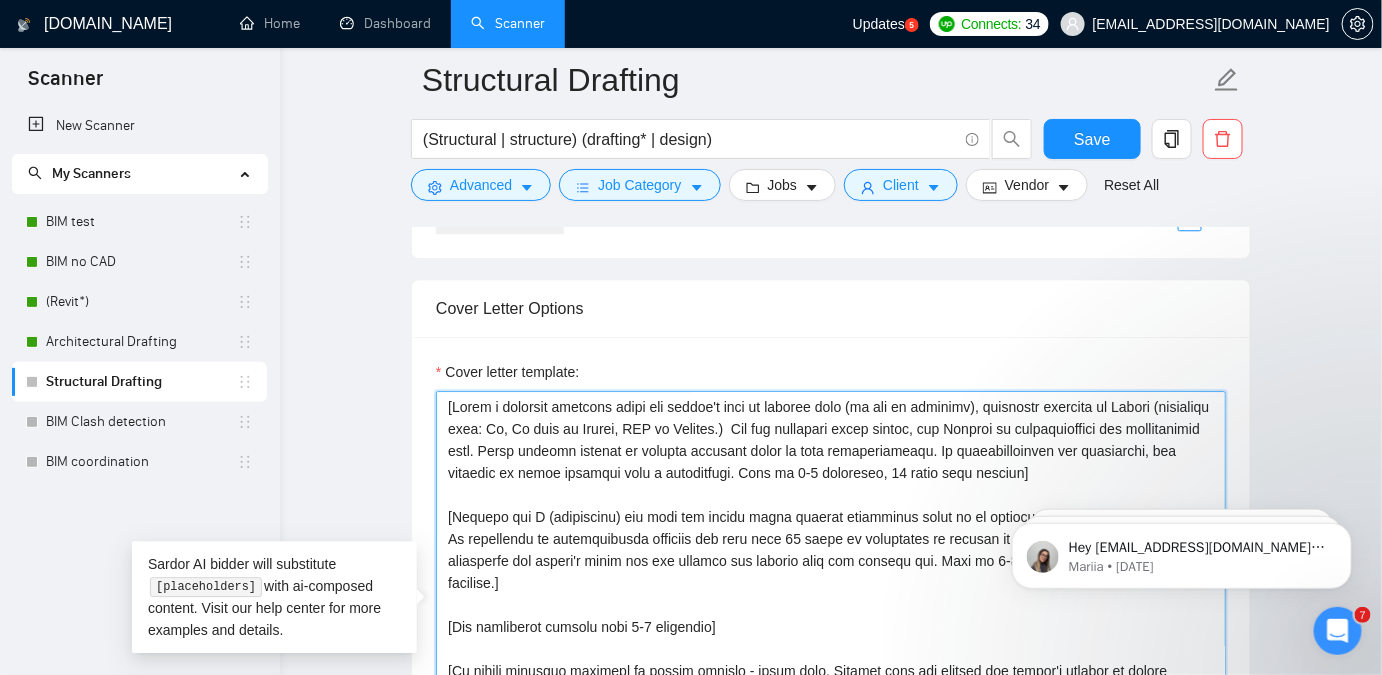 scroll, scrollTop: 1797, scrollLeft: 0, axis: vertical 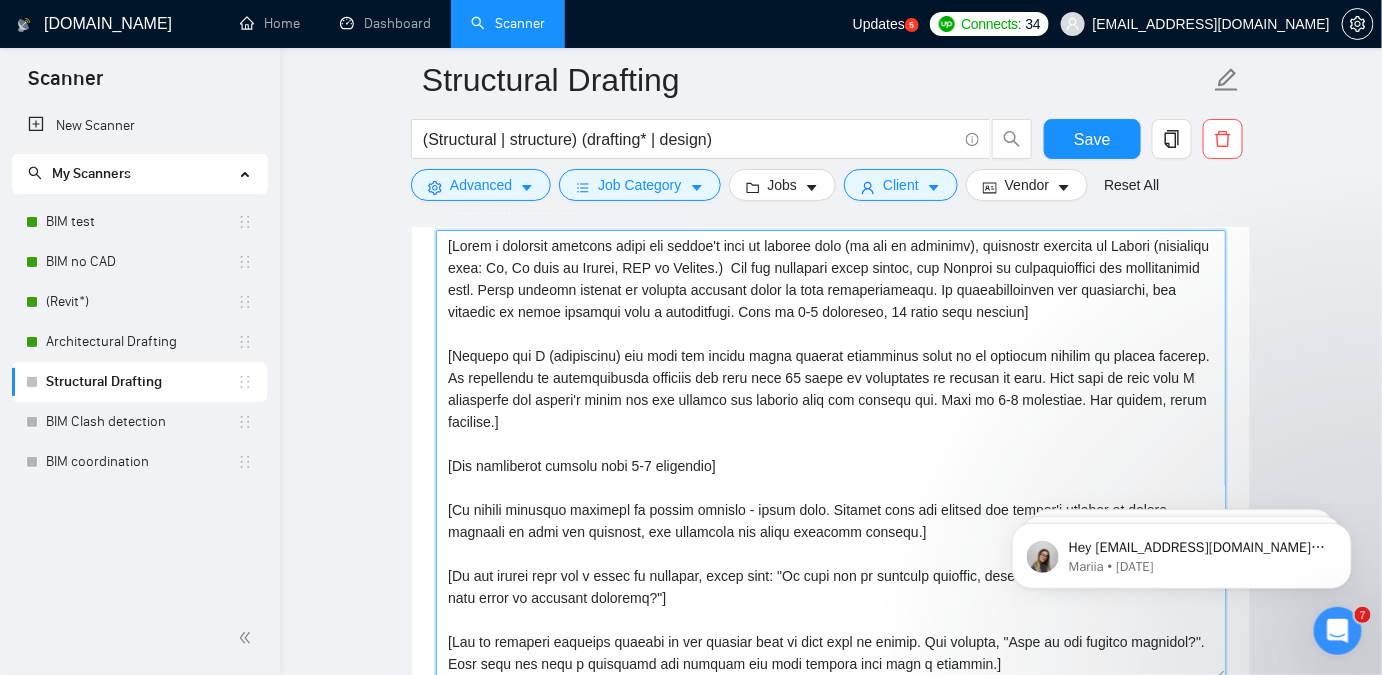 click on "Cover letter template:" at bounding box center [831, 455] 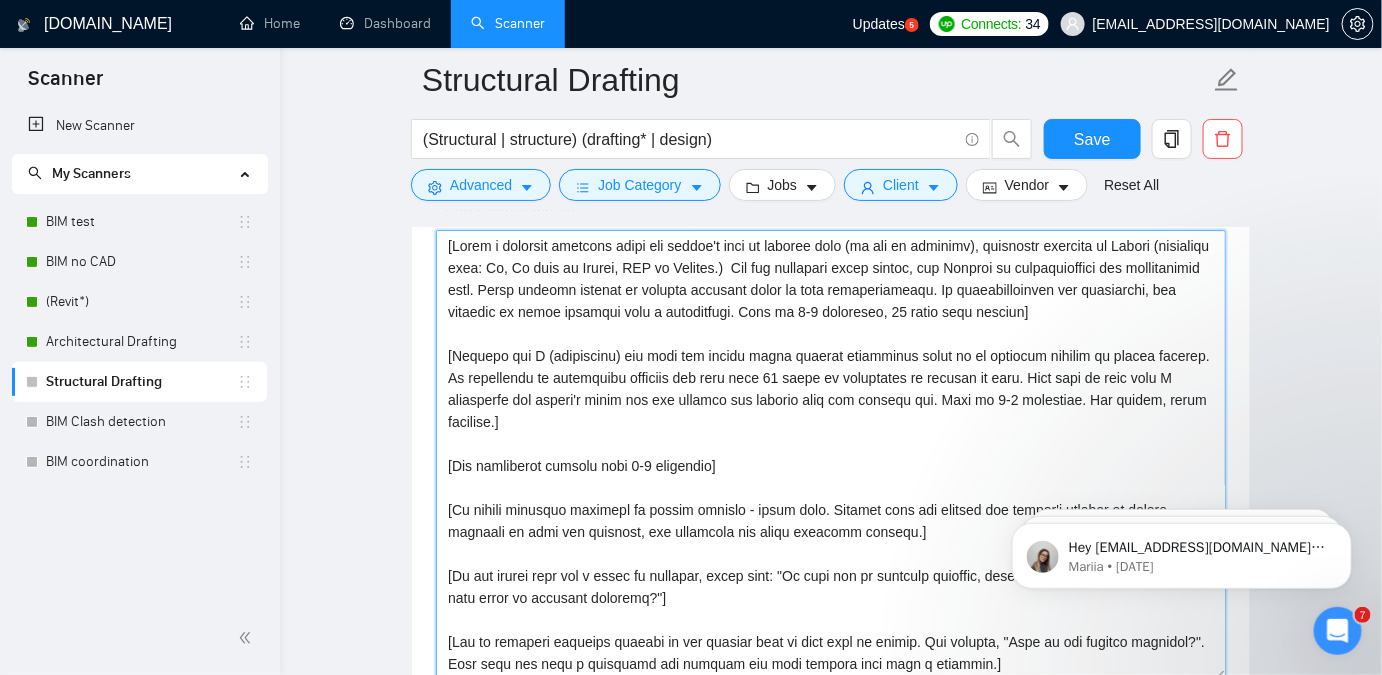 click on "Cover letter template:" at bounding box center [831, 455] 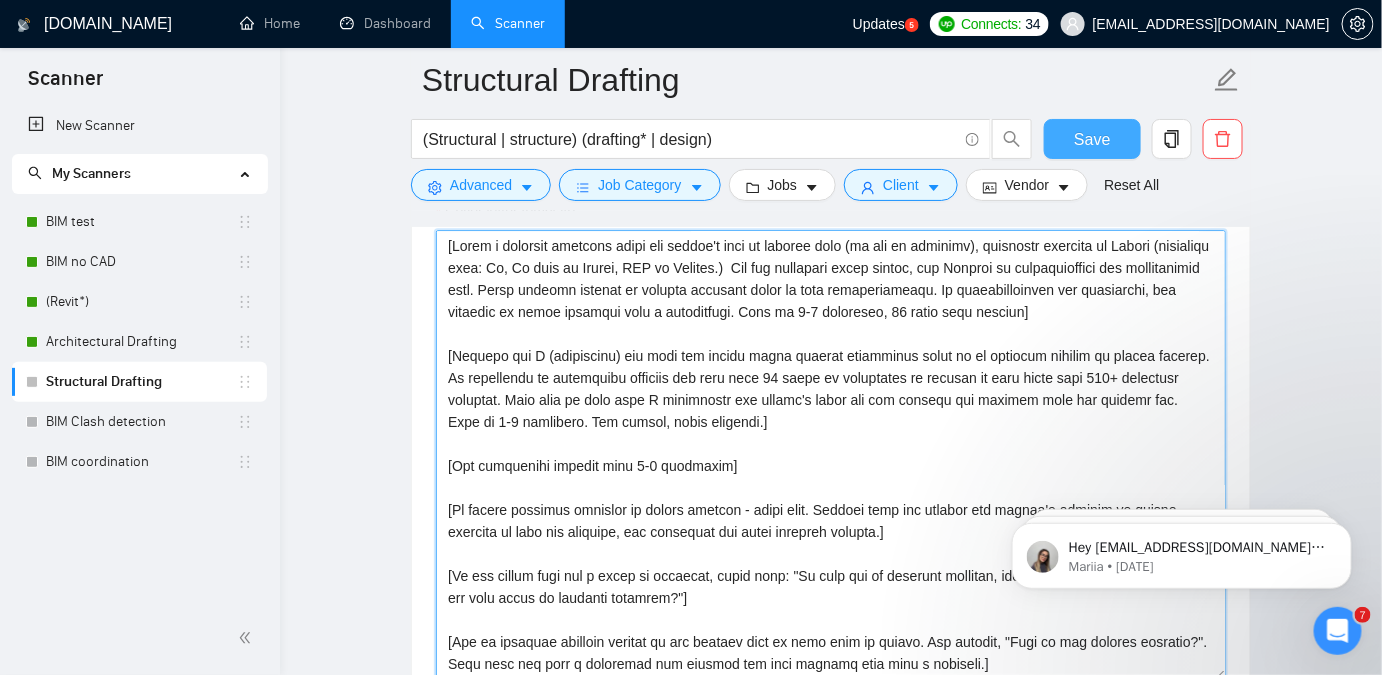 type on "[Write a personal greeting using the client's name or company name (if any is provided), introduce yourself as Yevhen (something like: Hi, My name is [PERSON_NAME], CTO at Powerkh.)  For the remaining cover letter, use English in conversational yet professional tone. Avoid generic phrases or cliches commonly found in such communications. Be straightforward and respectful, and remember to avoid sounding like a salesperson. Make it 1-2 sentences, 15 words each maximum]
[Explain how I (freelancer) can help the client solve project challanges based on my previous results or proven process. We specialize on structural projects and have over 10 years of experience of working on them along with 200+ completed projects. Make sure to show that I understand the client's needs and can deliver the results they are looking for. Make it 1-2 sentences. Use simple, human language.]
[Use paragraphs between each 2-3 sentences]
[If client provided examples or shared website - check them. Mention that you checked the client's we..." 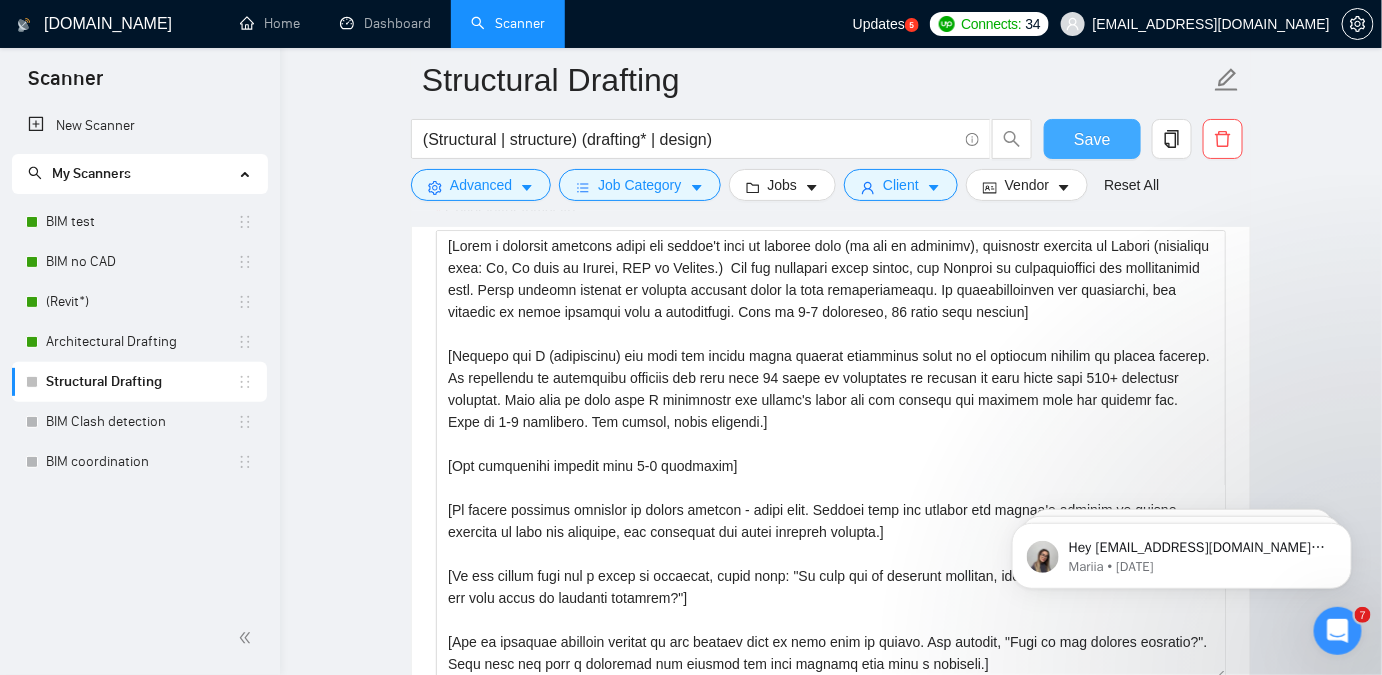 click on "Save" at bounding box center (1092, 139) 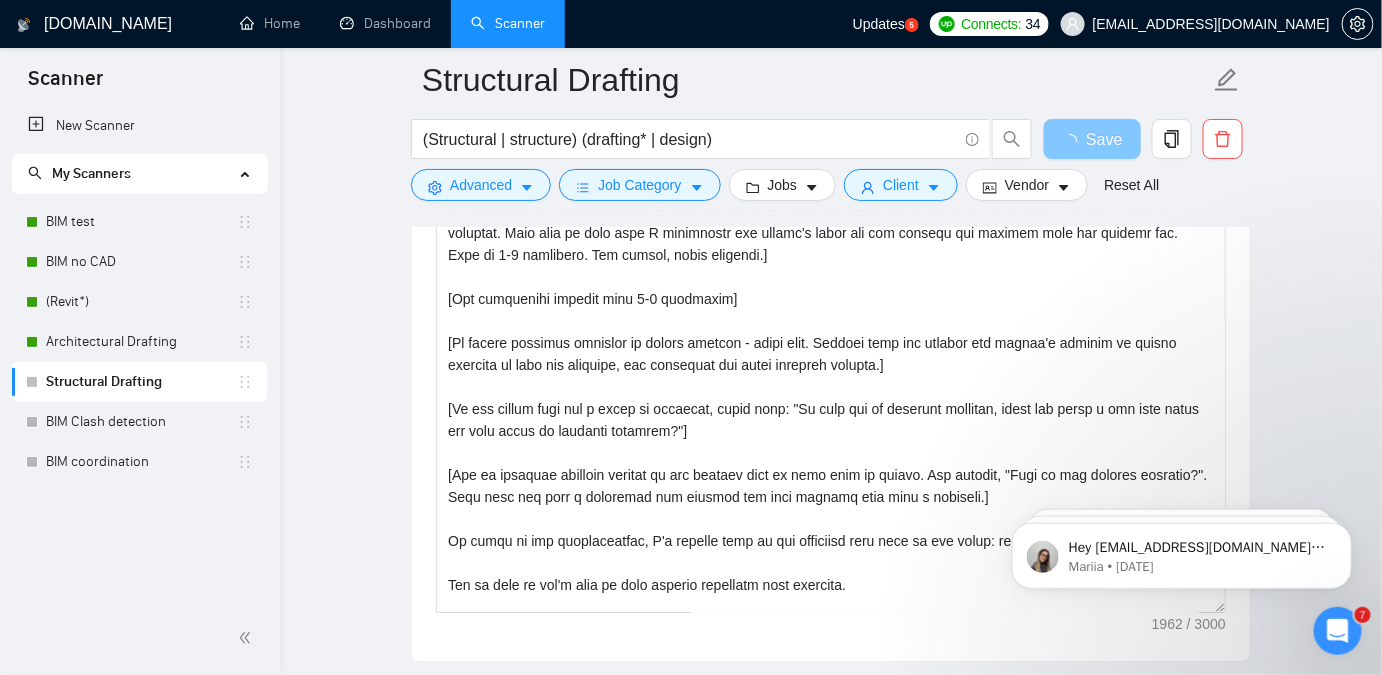 scroll, scrollTop: 219, scrollLeft: 0, axis: vertical 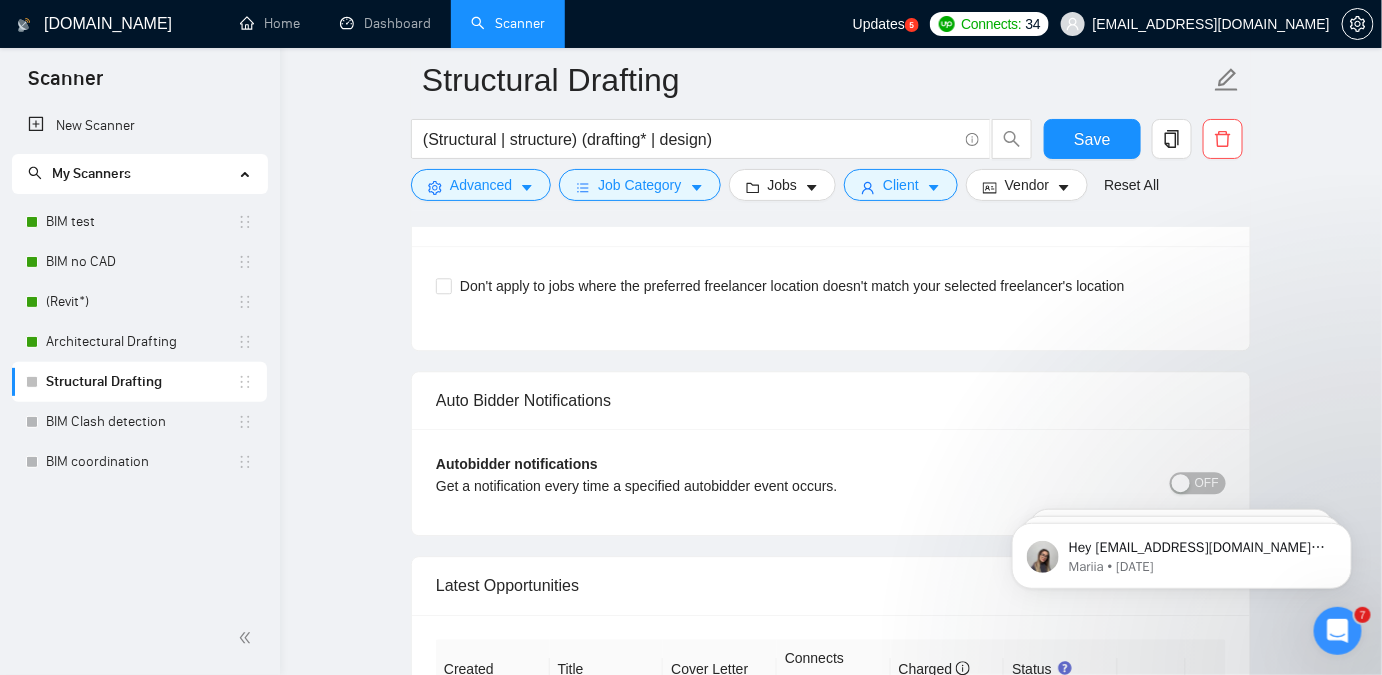 drag, startPoint x: 1312, startPoint y: 340, endPoint x: 1354, endPoint y: 324, distance: 44.94441 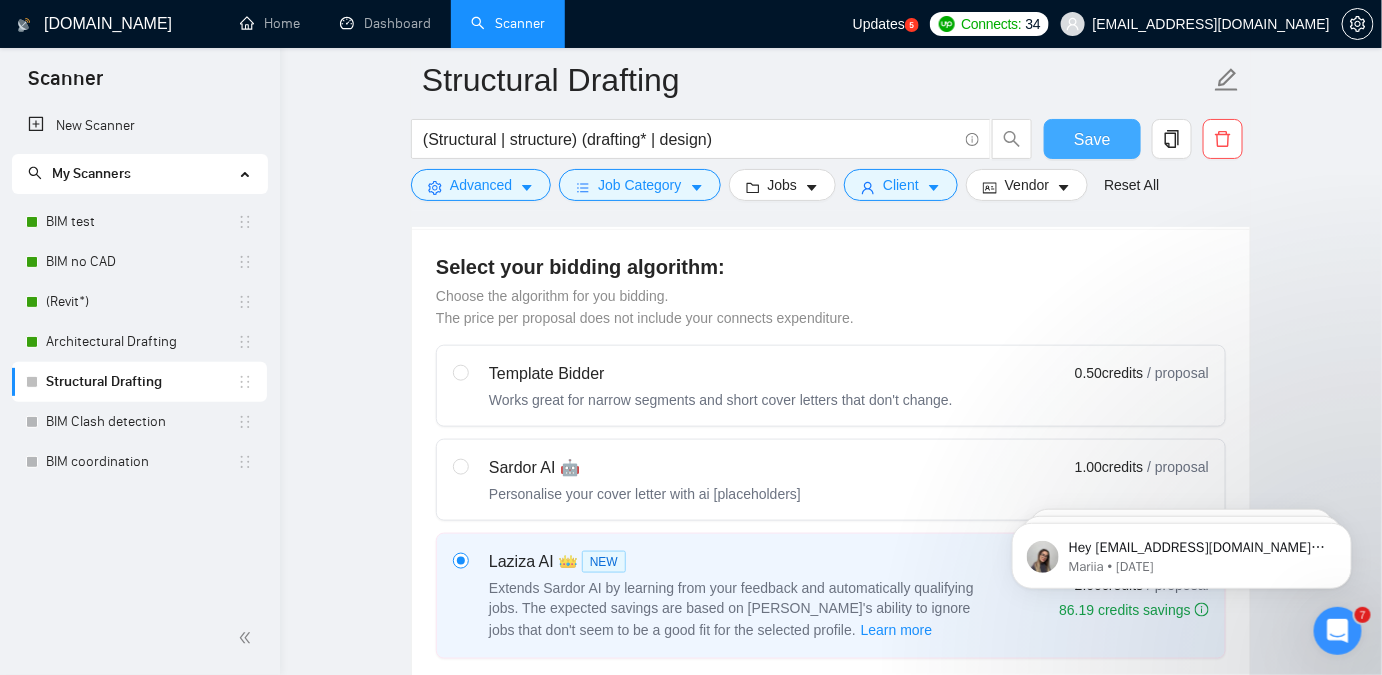 click on "Save" at bounding box center (1092, 139) 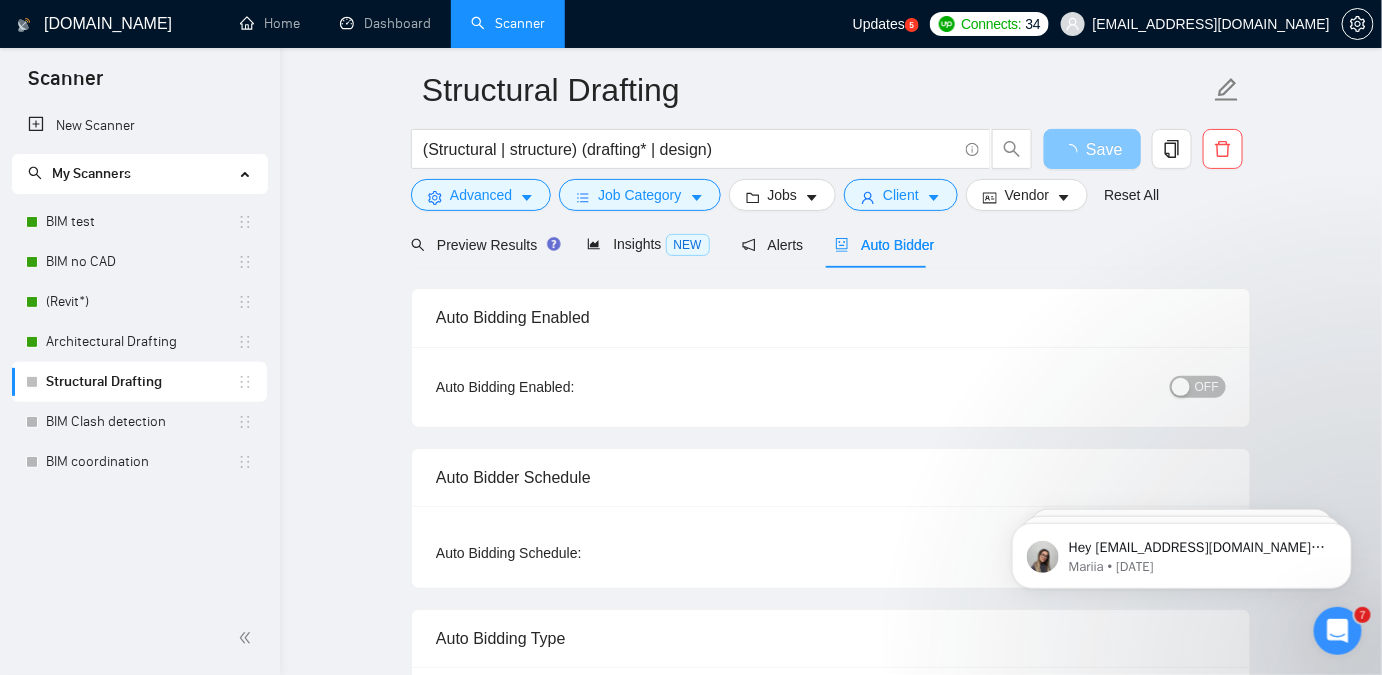 scroll, scrollTop: 0, scrollLeft: 0, axis: both 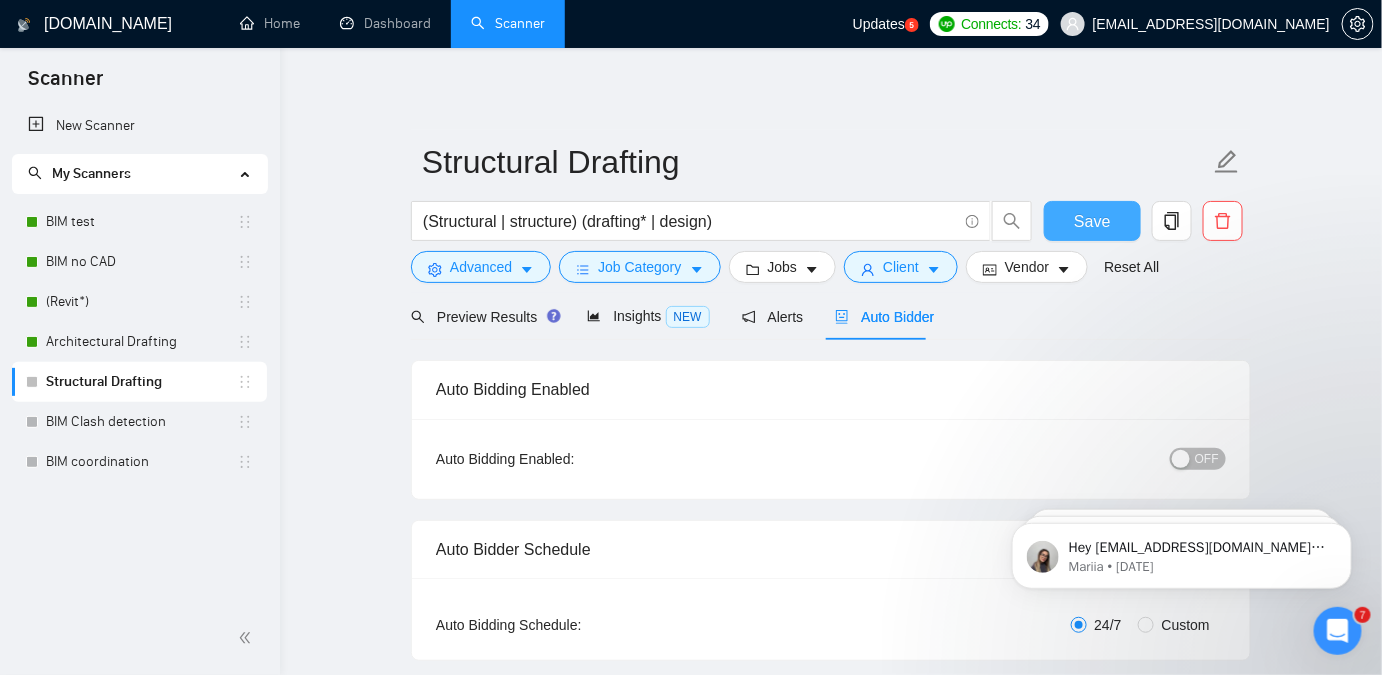 type 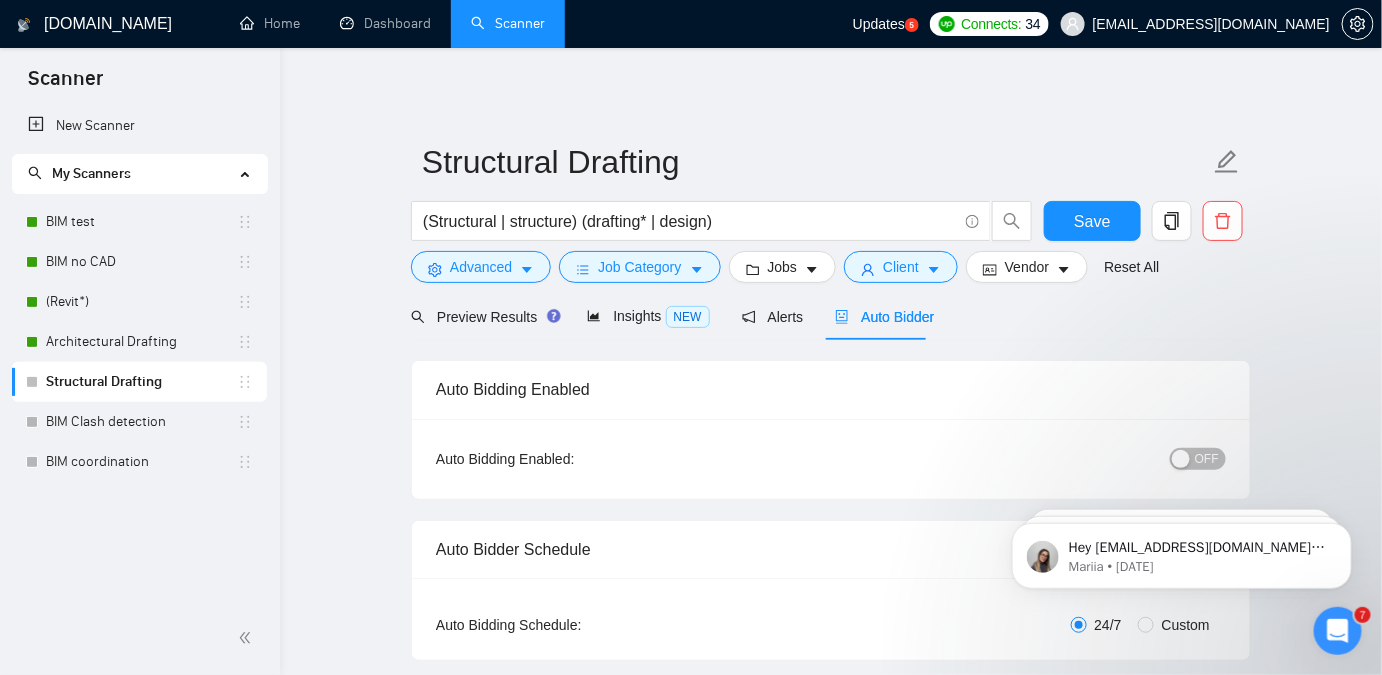 click at bounding box center (1181, 459) 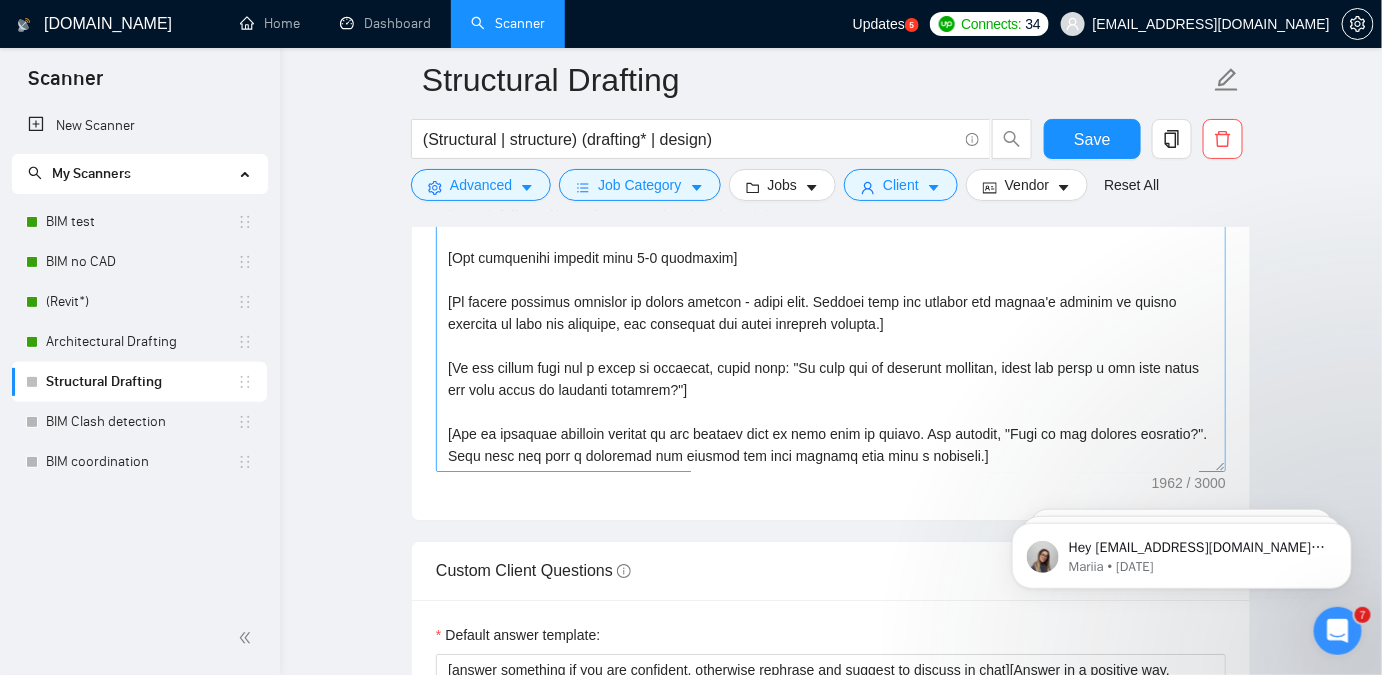 scroll, scrollTop: 2000, scrollLeft: 0, axis: vertical 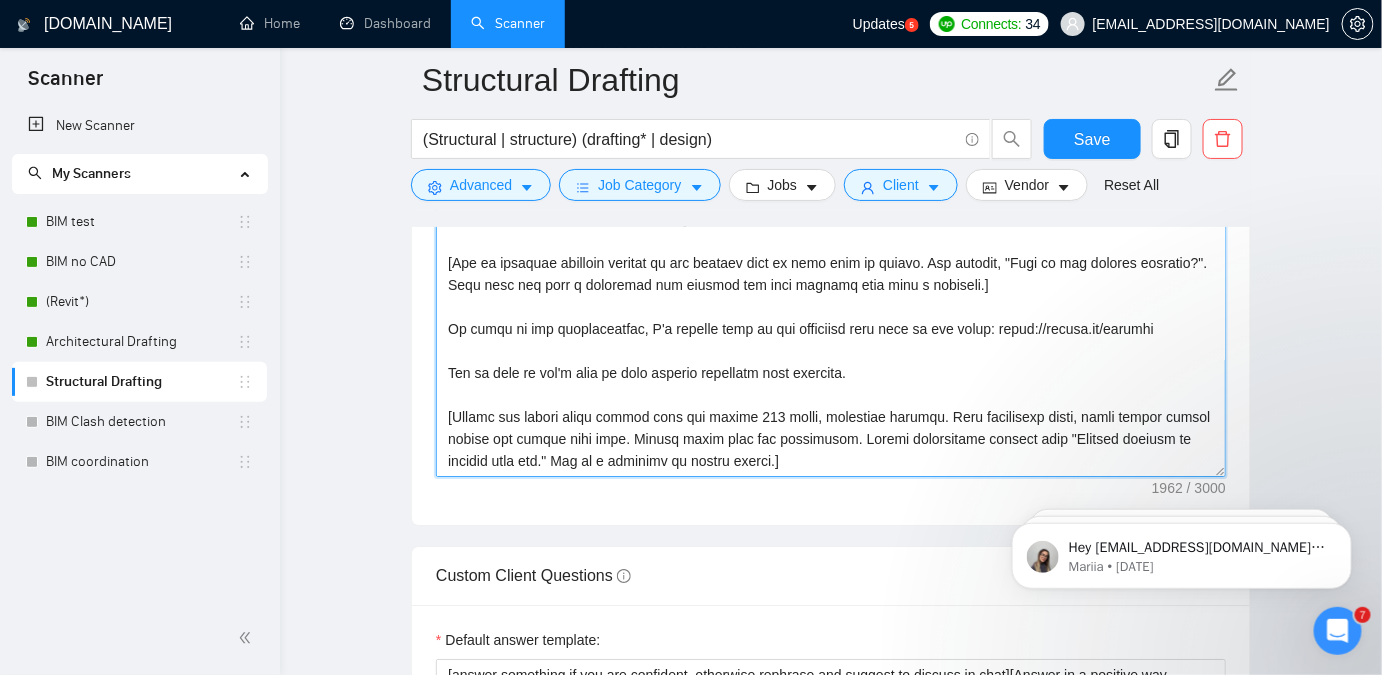 click on "Cover letter template:" at bounding box center [831, 252] 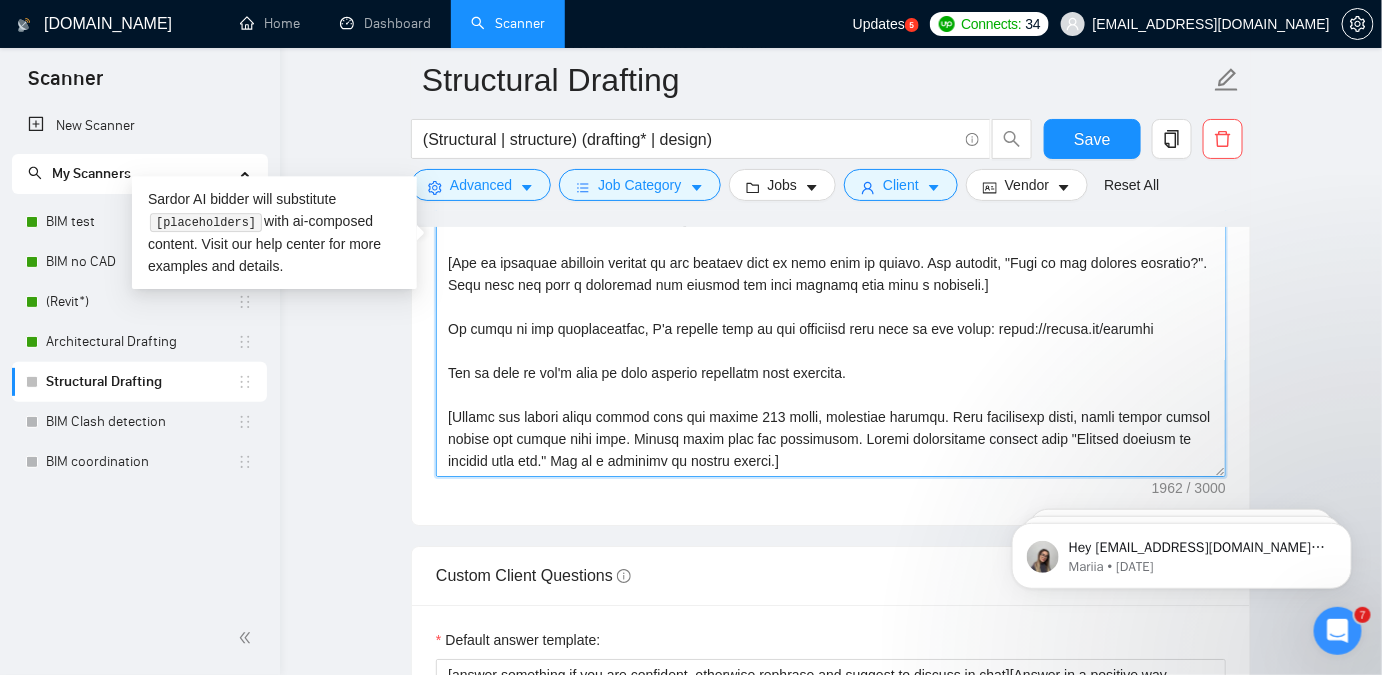 click on "Cover letter template:" at bounding box center (831, 252) 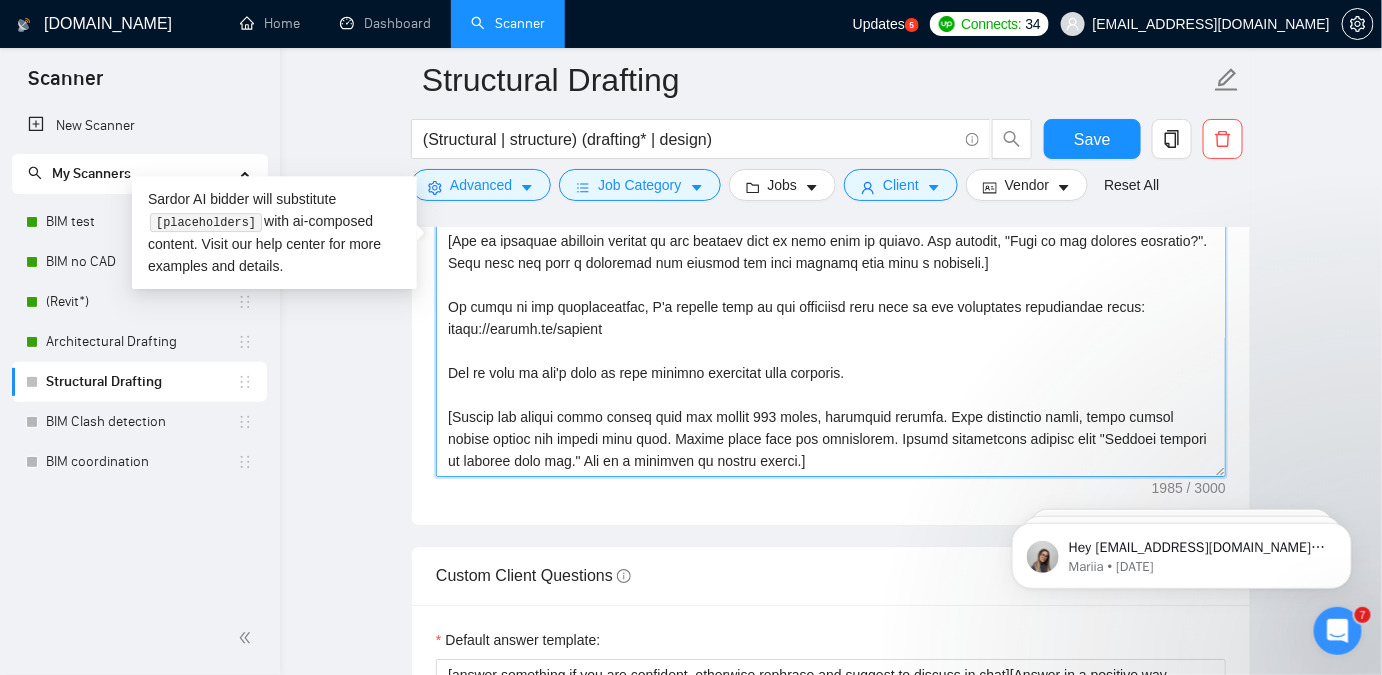 type on "[Write a personal greeting using the client's name or company name (if any is provided), introduce yourself as Yevhen (something like: Hi, My name is [PERSON_NAME], CTO at Powerkh.)  For the remaining cover letter, use English in conversational yet professional tone. Avoid generic phrases or cliches commonly found in such communications. Be straightforward and respectful, and remember to avoid sounding like a salesperson. Make it 1-2 sentences, 15 words each maximum]
[Explain how I (freelancer) can help the client solve project challanges based on my previous results or proven process. We specialize on structural projects and have over 10 years of experience of working on them along with 200+ completed projects. Make sure to show that I understand the client's needs and can deliver the results they are looking for. Make it 1-2 sentences. Use simple, human language.]
[Use paragraphs between each 2-3 sentences]
[If client provided examples or shared website - check them. Mention that you checked the client's we..." 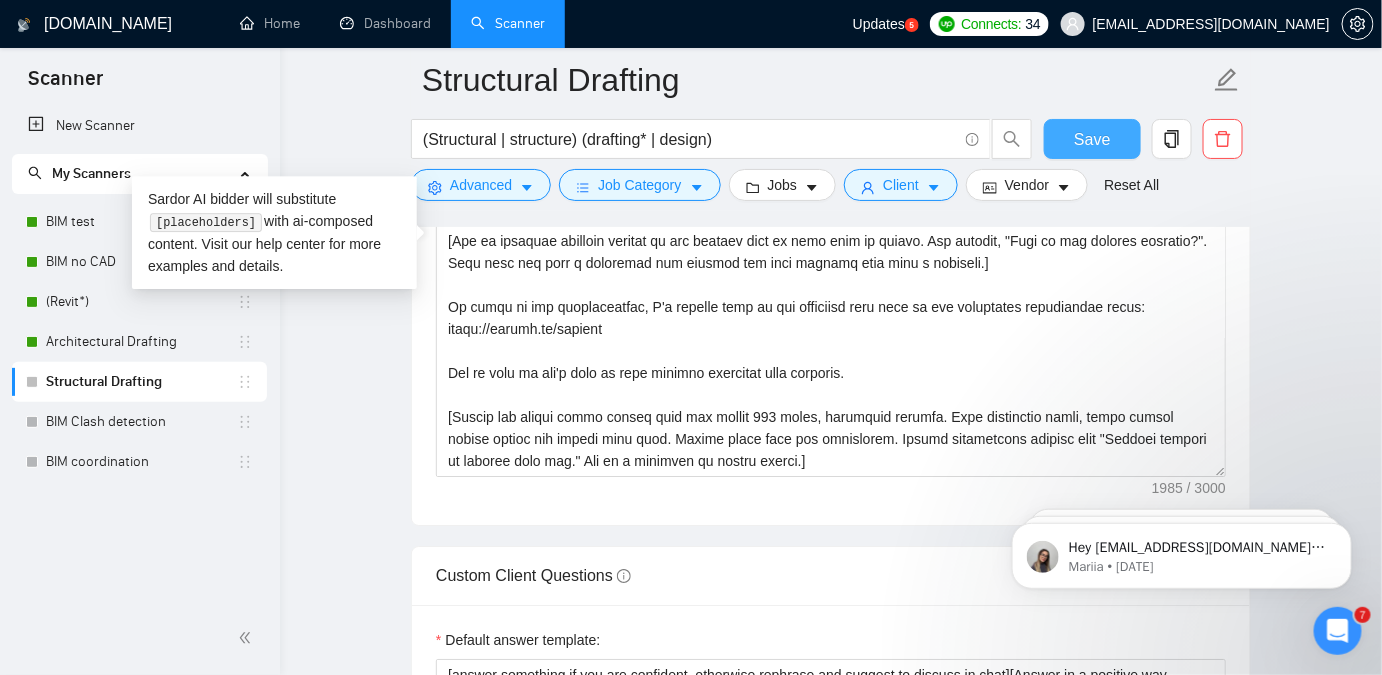 click on "Save" at bounding box center [1092, 139] 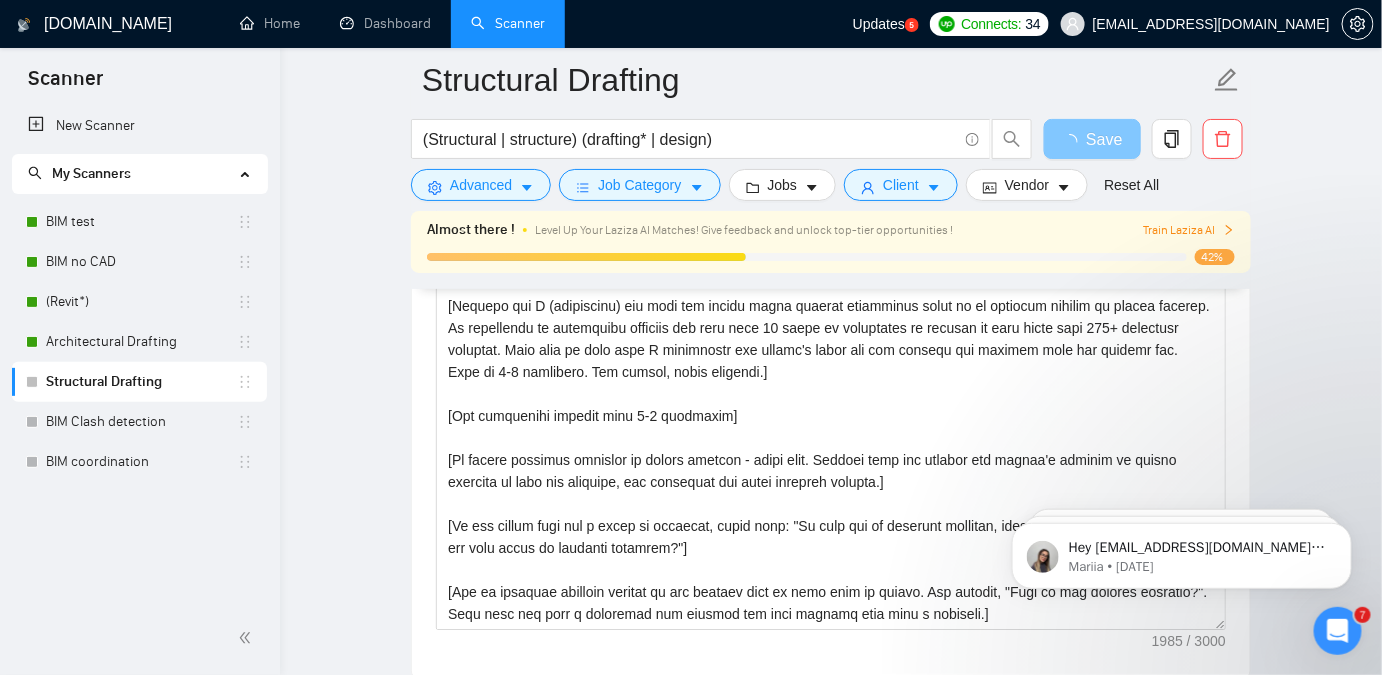 scroll, scrollTop: 1636, scrollLeft: 0, axis: vertical 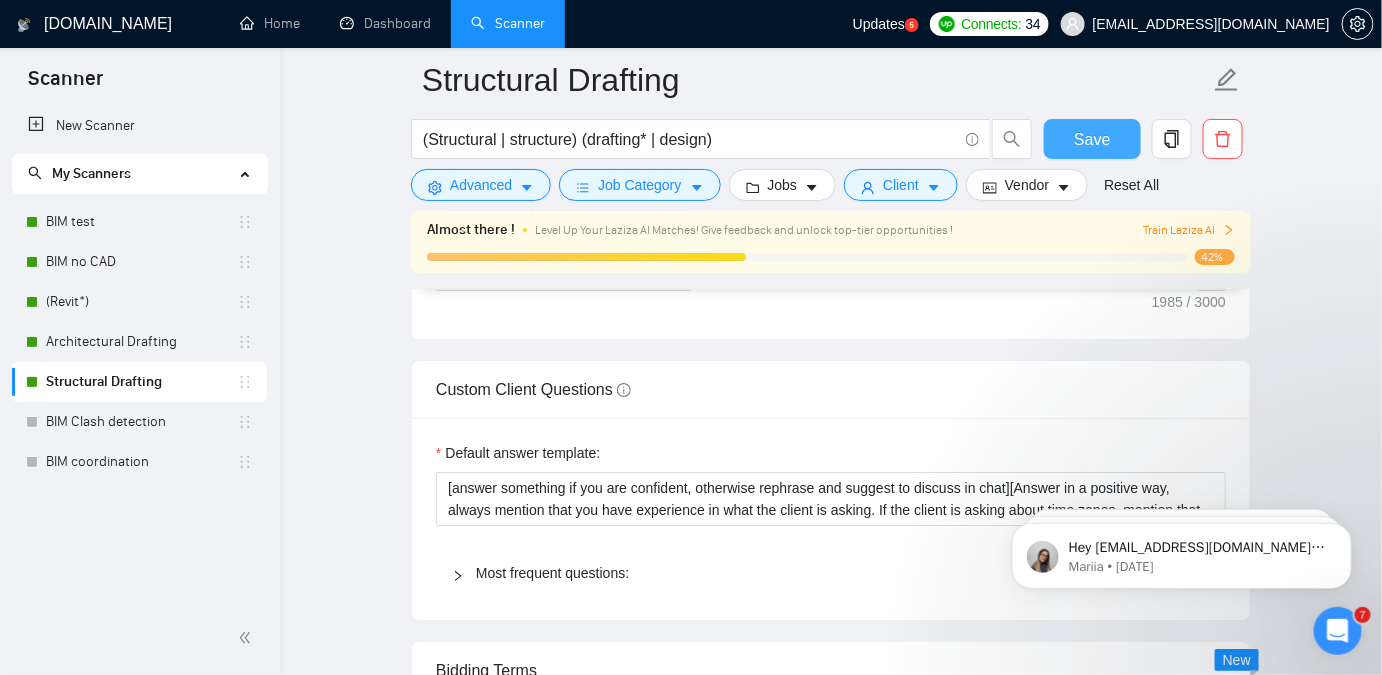 type 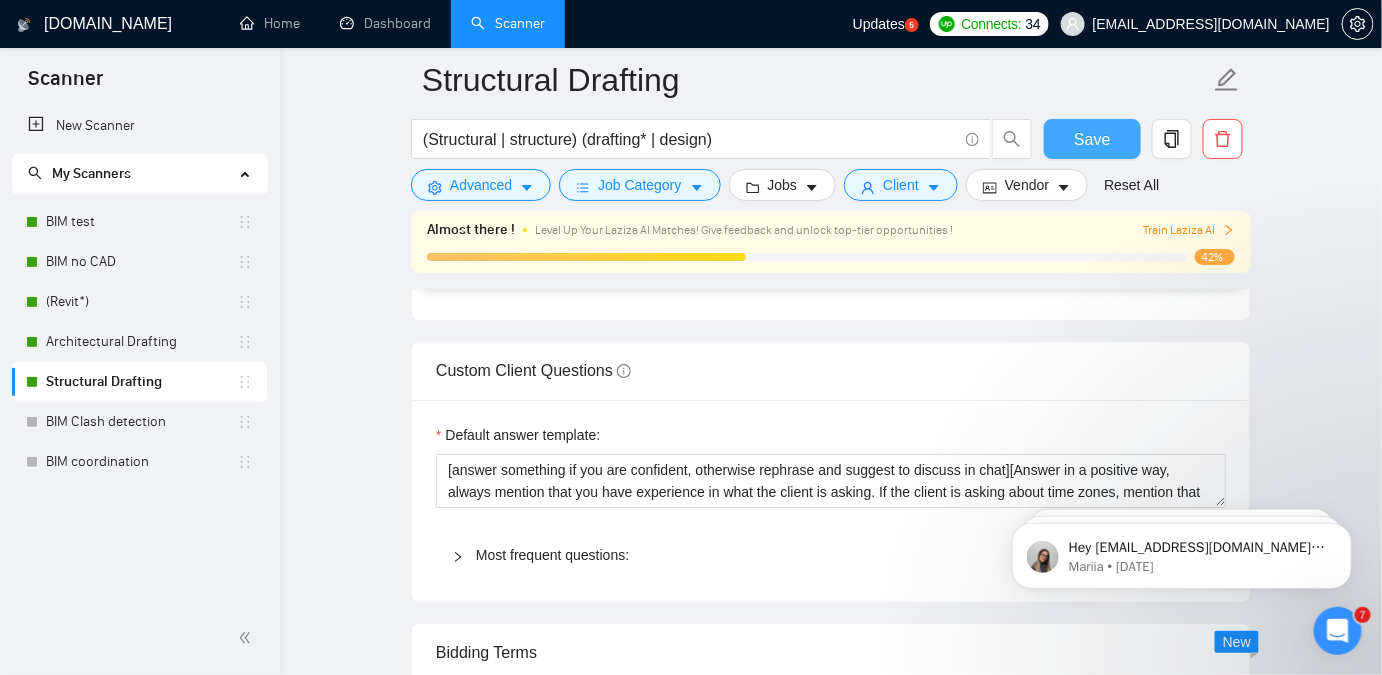 scroll, scrollTop: 2272, scrollLeft: 0, axis: vertical 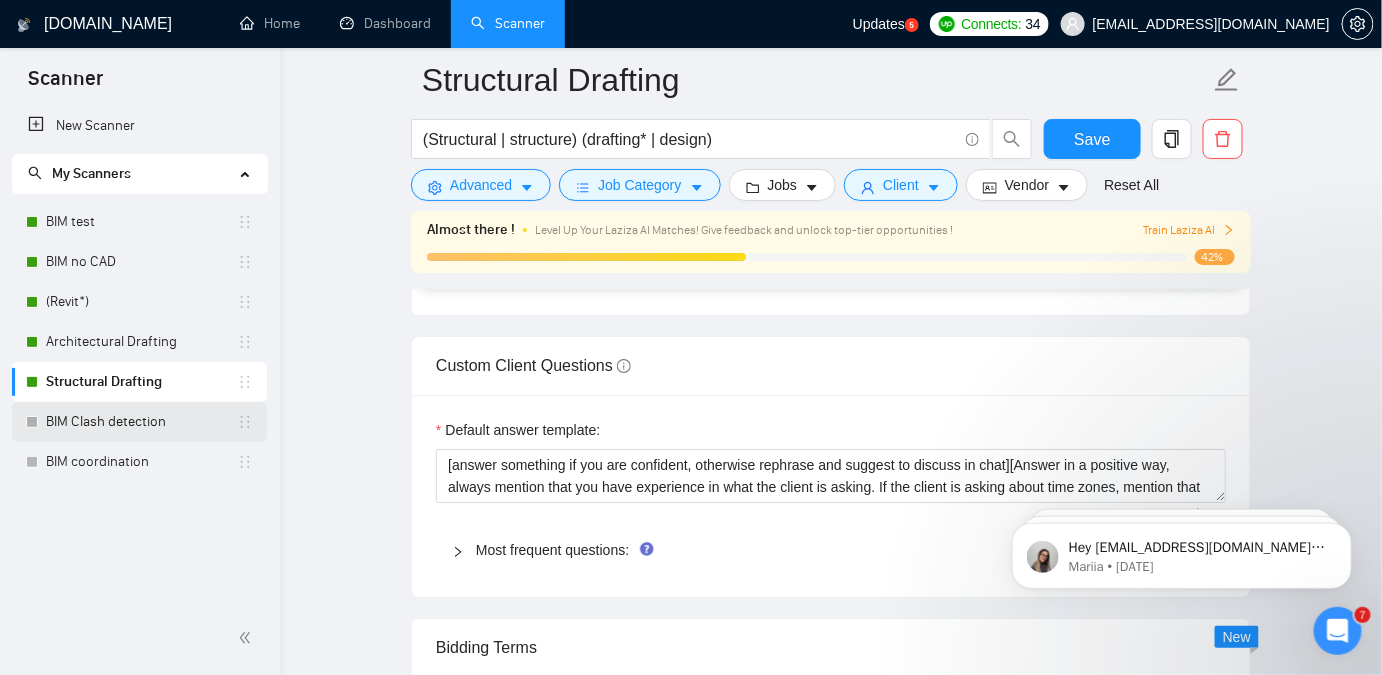 click on "BIM Clash detection" at bounding box center [141, 422] 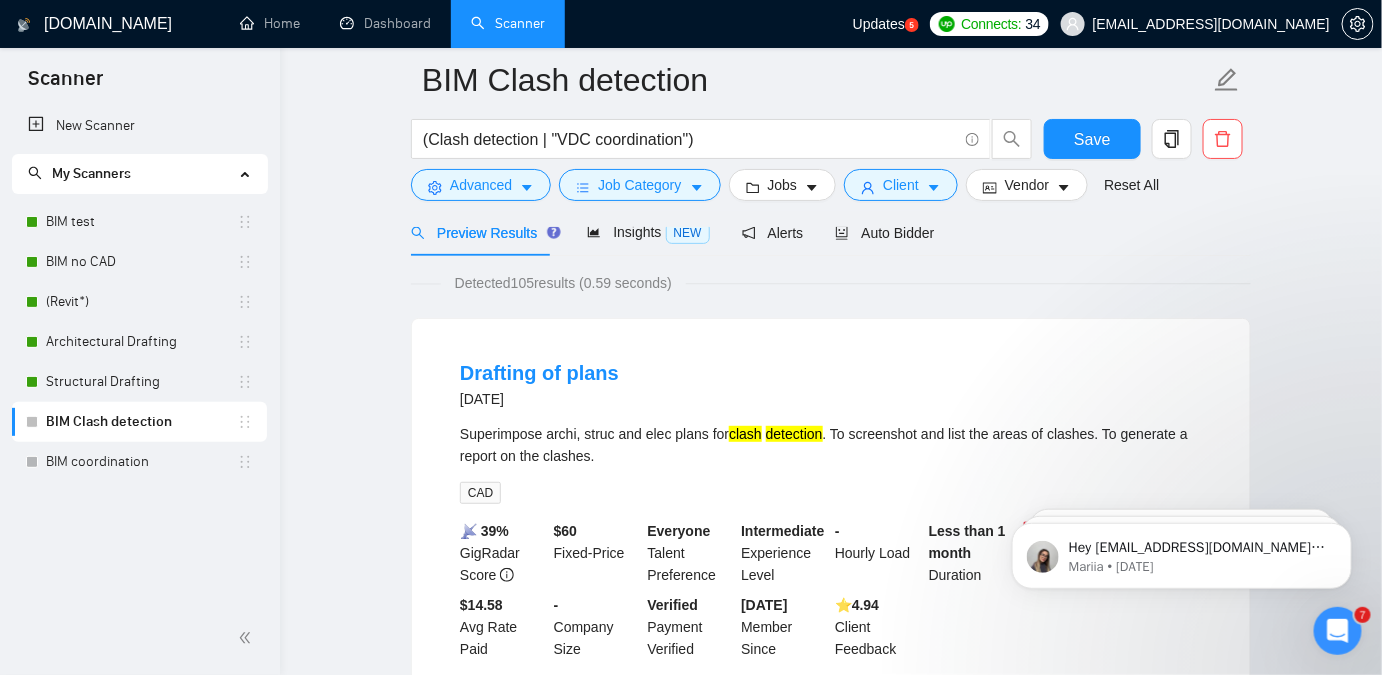 scroll, scrollTop: 0, scrollLeft: 0, axis: both 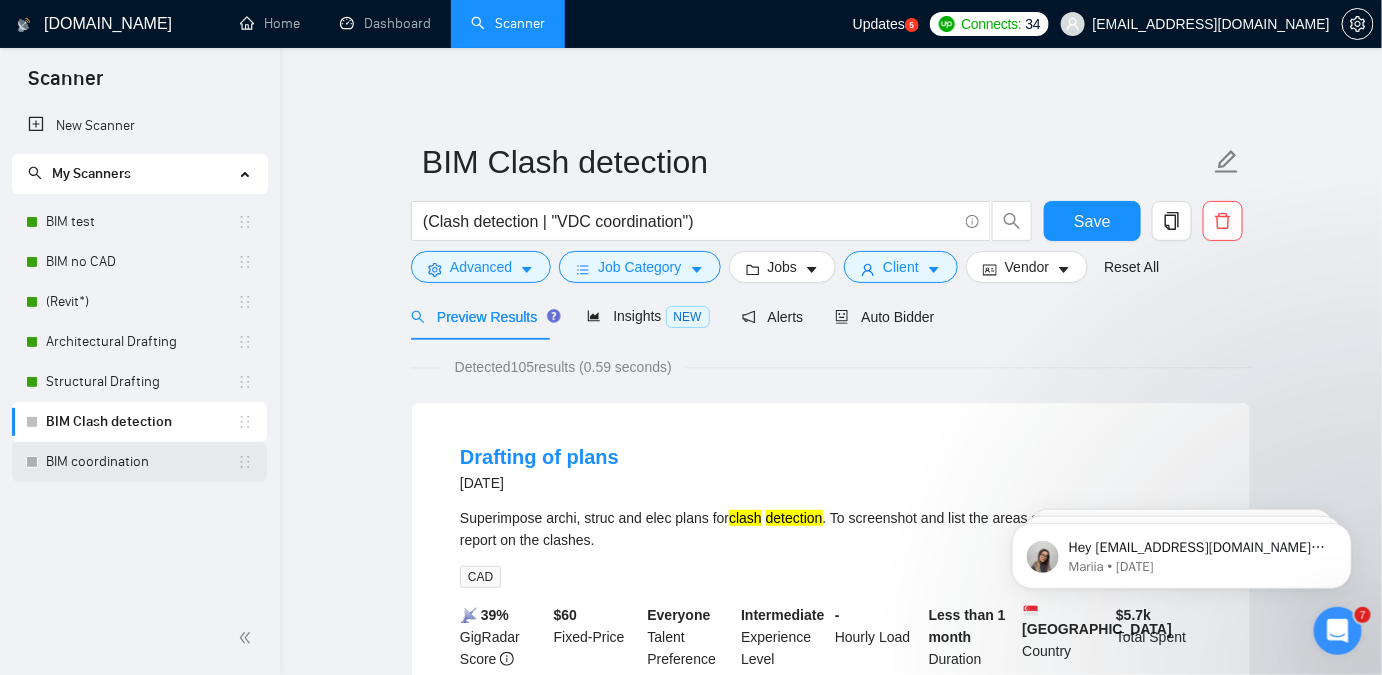 click on "BIM coordination" at bounding box center (141, 462) 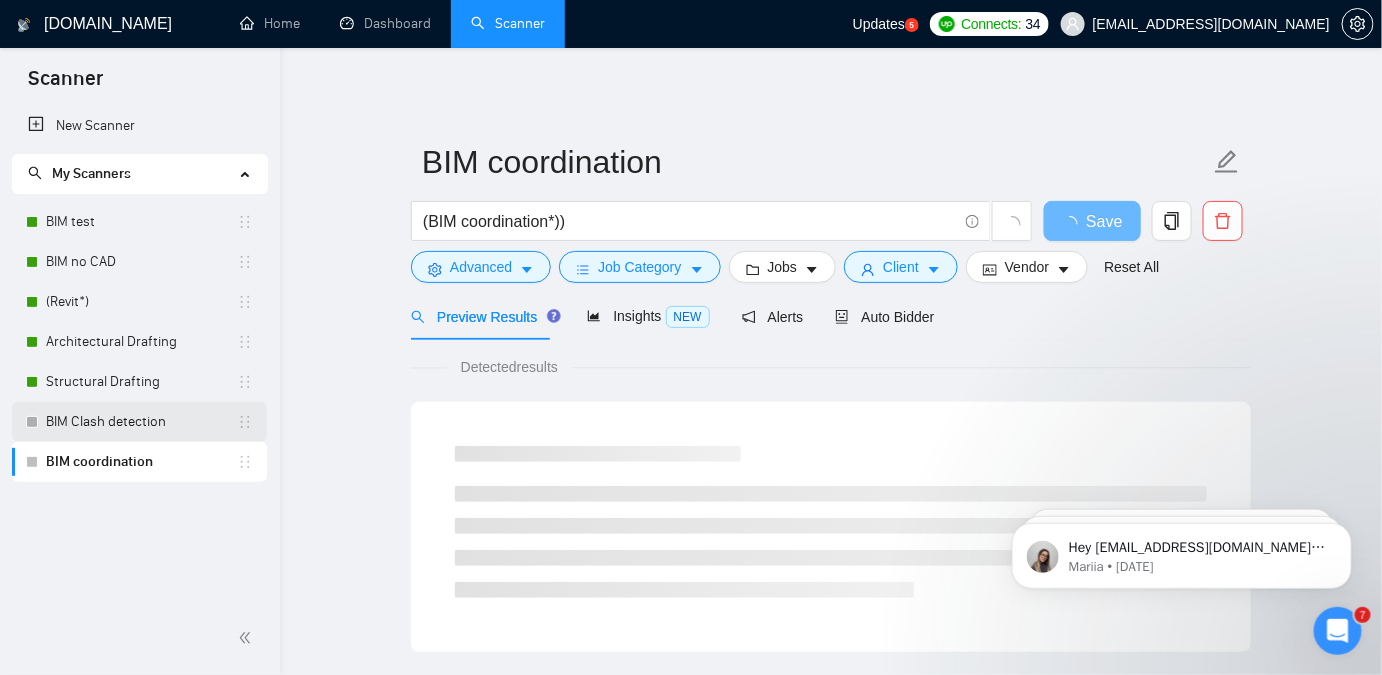 click on "BIM Clash detection" at bounding box center (141, 422) 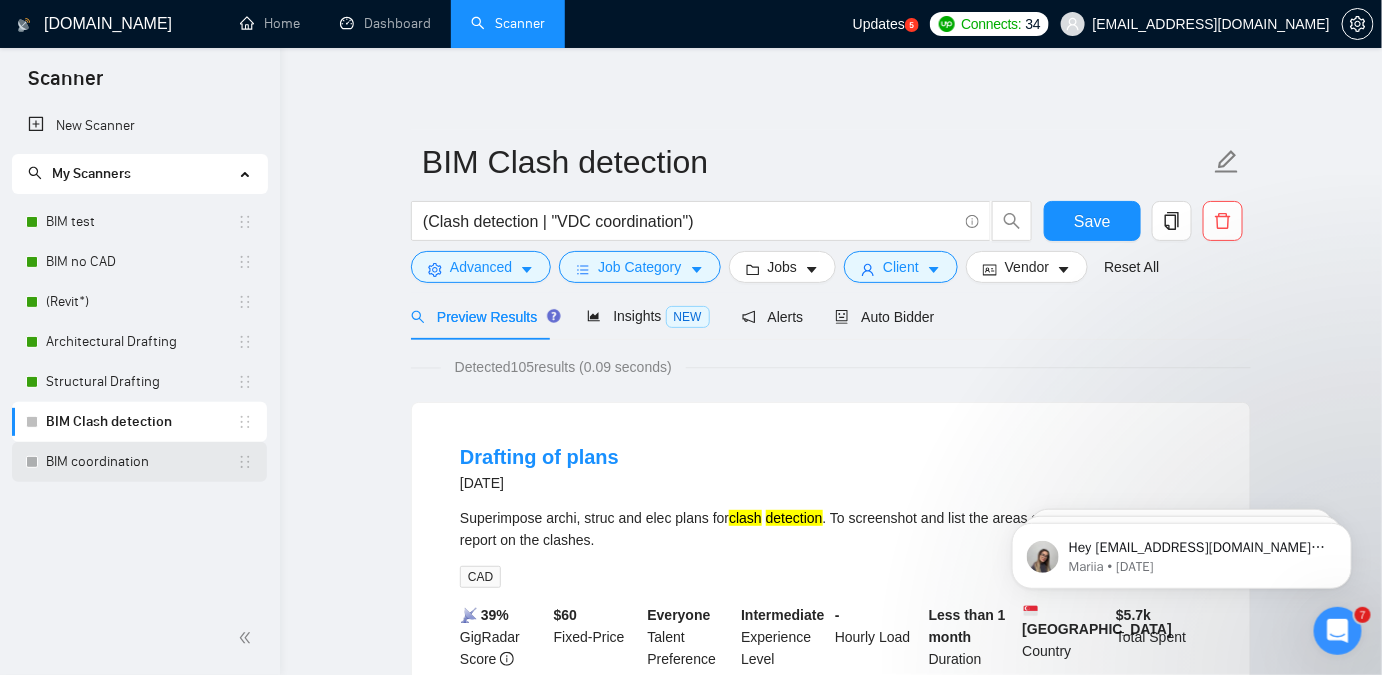 click on "BIM coordination" at bounding box center (141, 462) 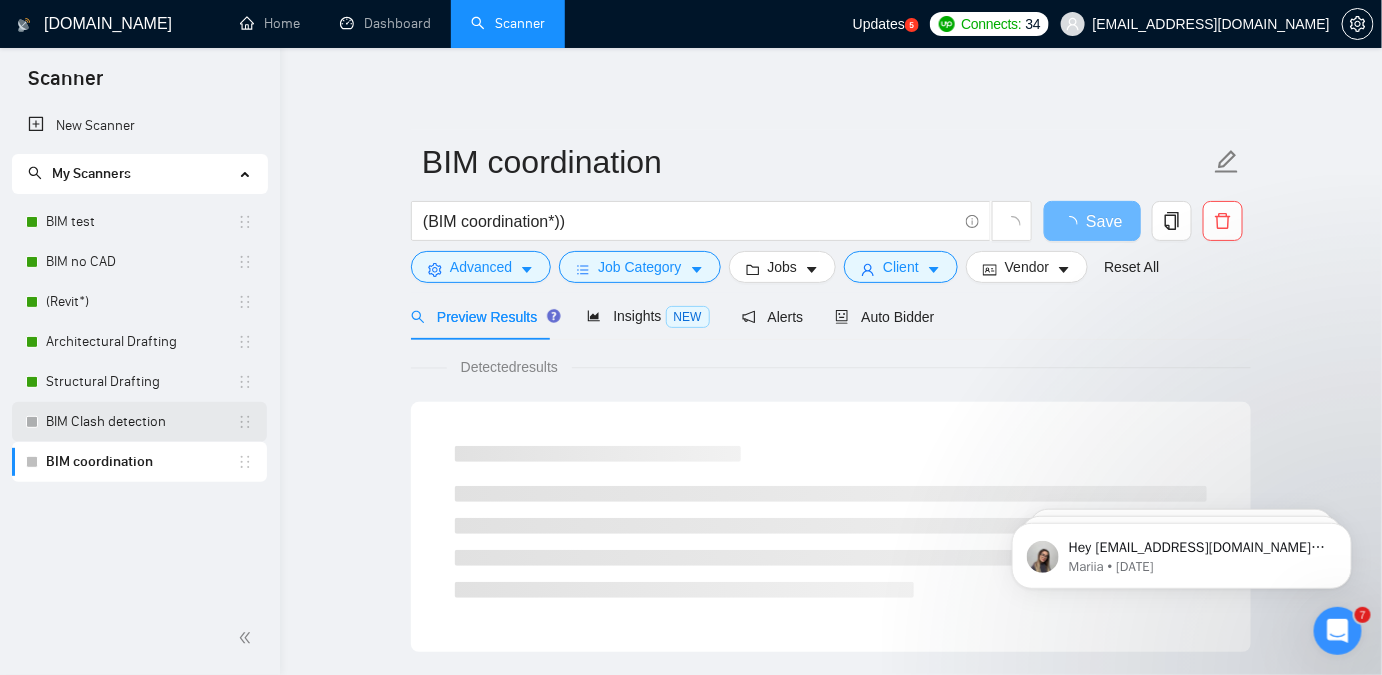 click on "BIM Clash detection" at bounding box center (141, 422) 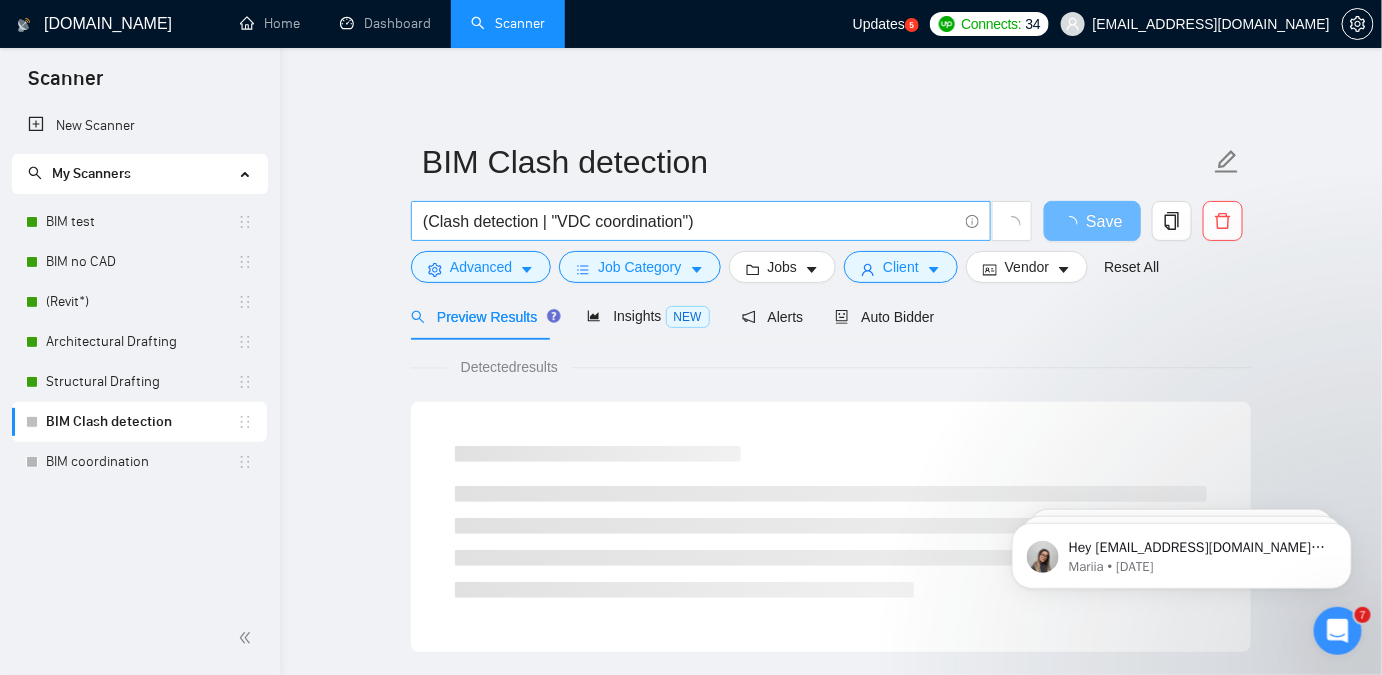 click on "(Clash detection | "VDC coordination")" at bounding box center (690, 221) 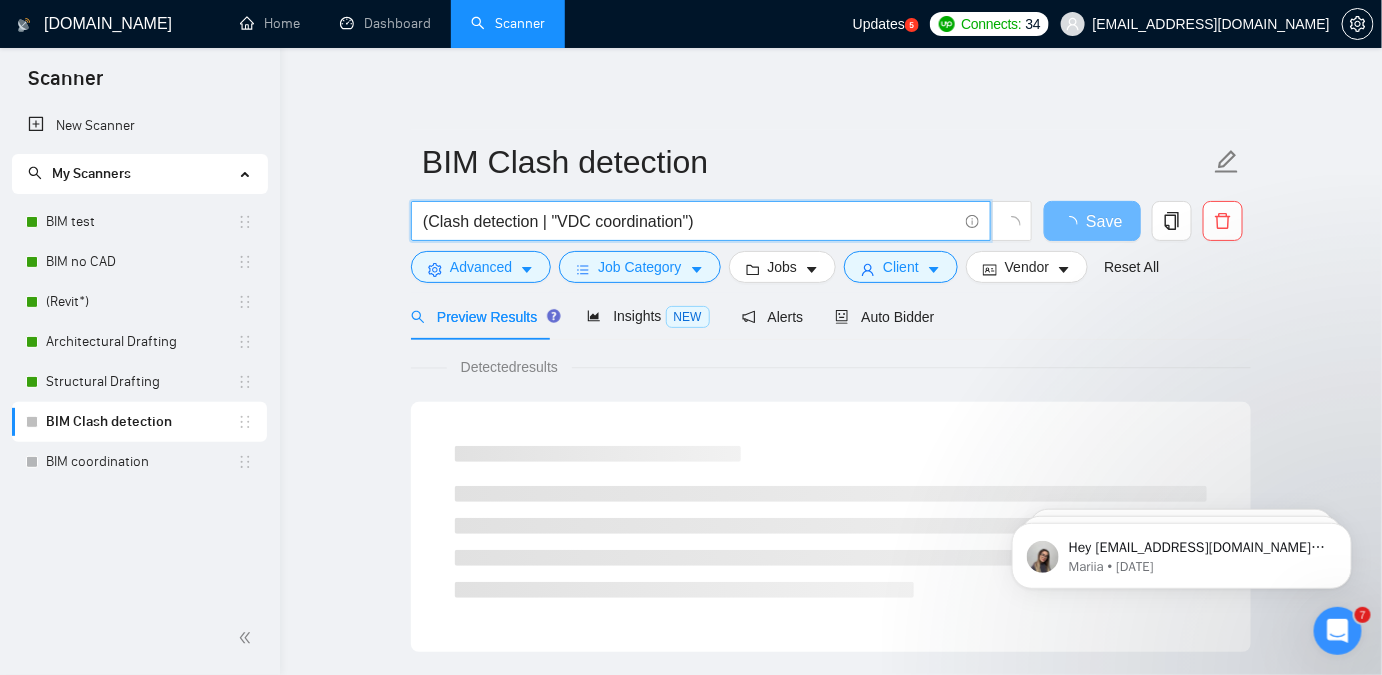 drag, startPoint x: 534, startPoint y: 219, endPoint x: 428, endPoint y: 220, distance: 106.004715 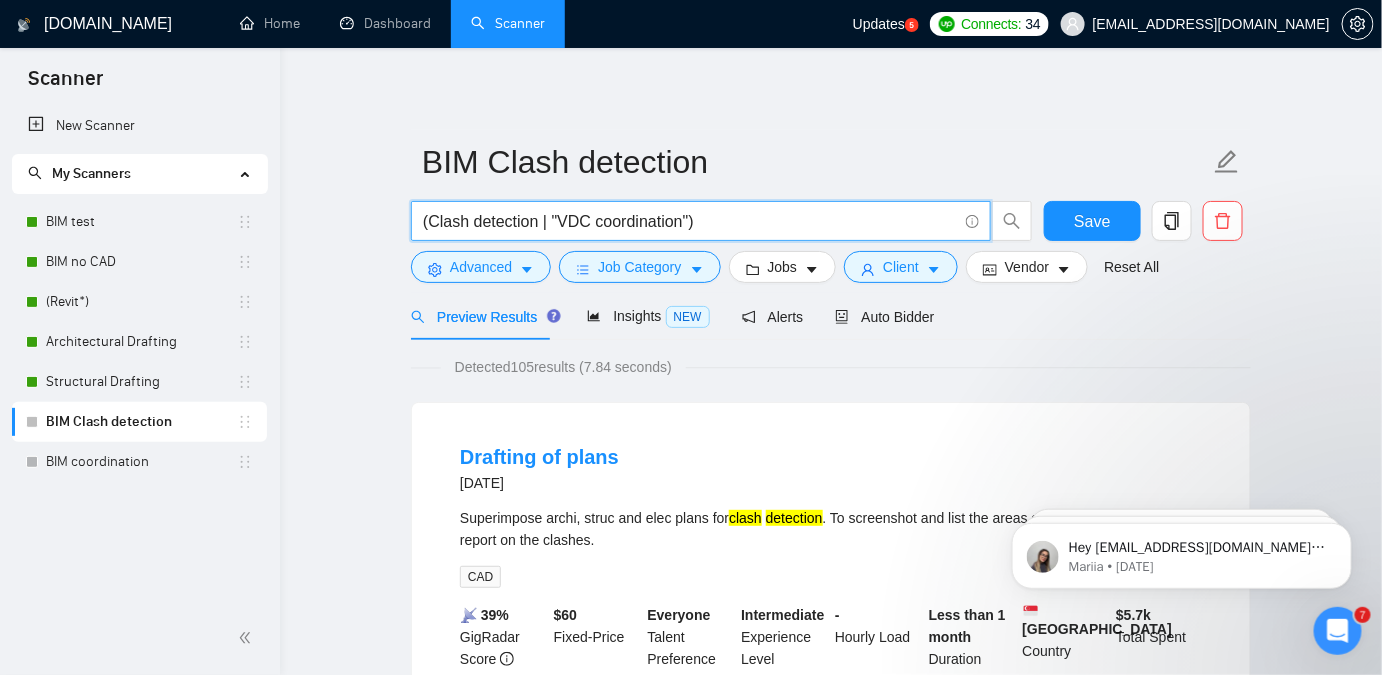 click on "(Clash detection | "VDC coordination")" at bounding box center [690, 221] 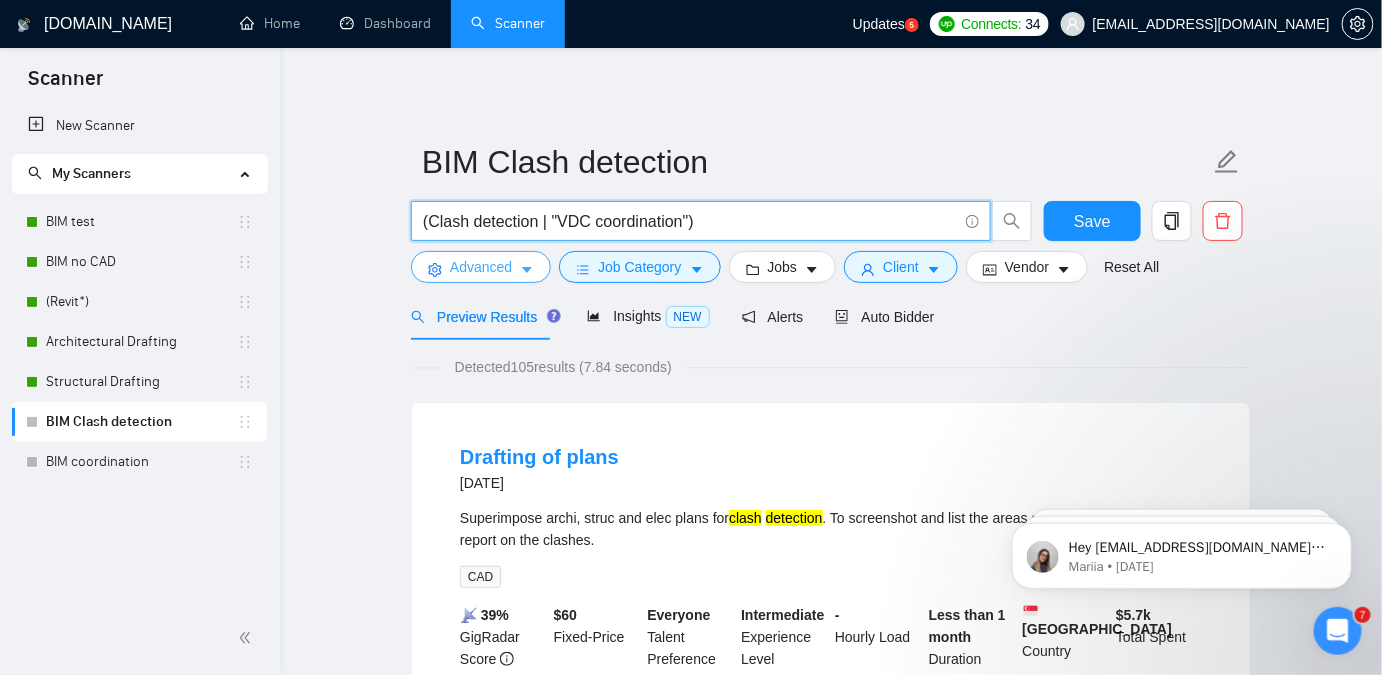 click on "Advanced" at bounding box center [481, 267] 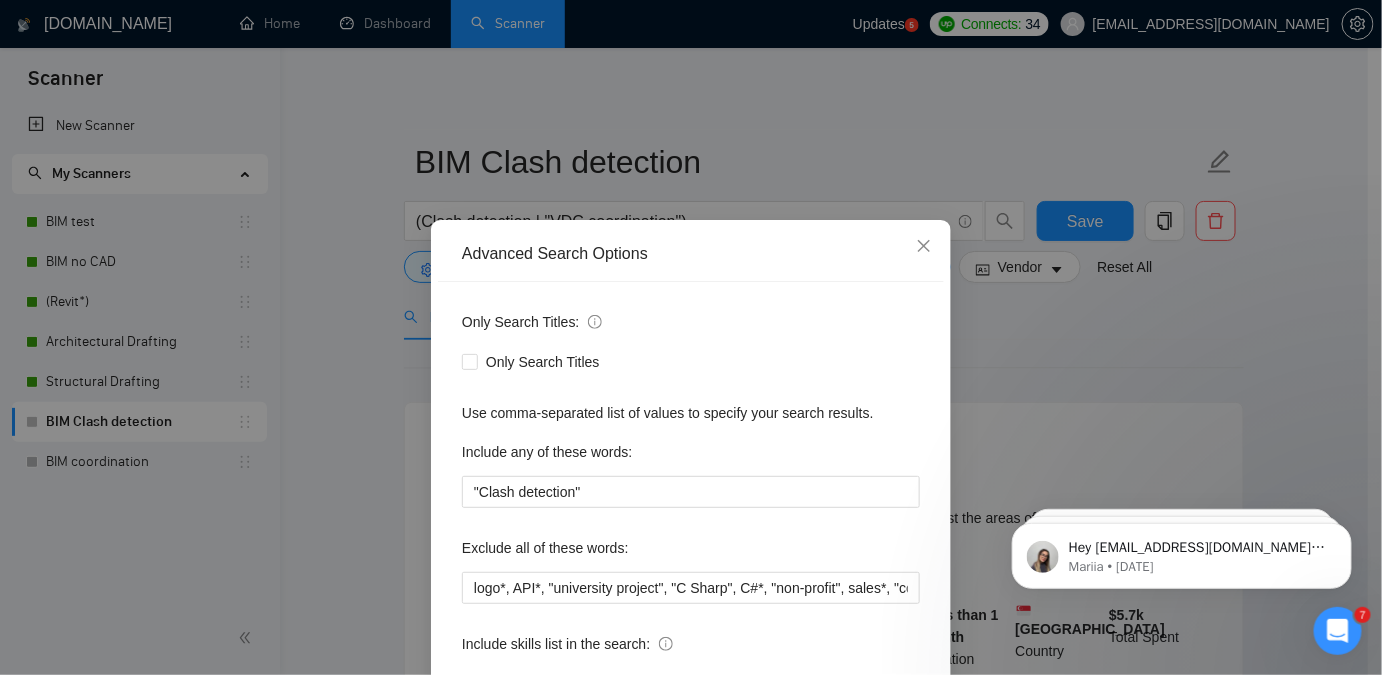 click on "Advanced Search Options Only Search Titles:   Only Search Titles Use comma-separated list of values to specify your search results. Include any of these words: "Clash detection" Exclude all of these words: logo*, API*, "university project", "C Sharp", C#*, "non-profit", sales*, "copywriter", "trading", "coding", "revitalization", "revitalize", "revitalizing" , "flood", "aquatic", "aquaculture", "creative design", "asap", "urgent", "[DATE]" Include skills list in the search:   Also  search  on Skills Reset OK" at bounding box center [691, 337] 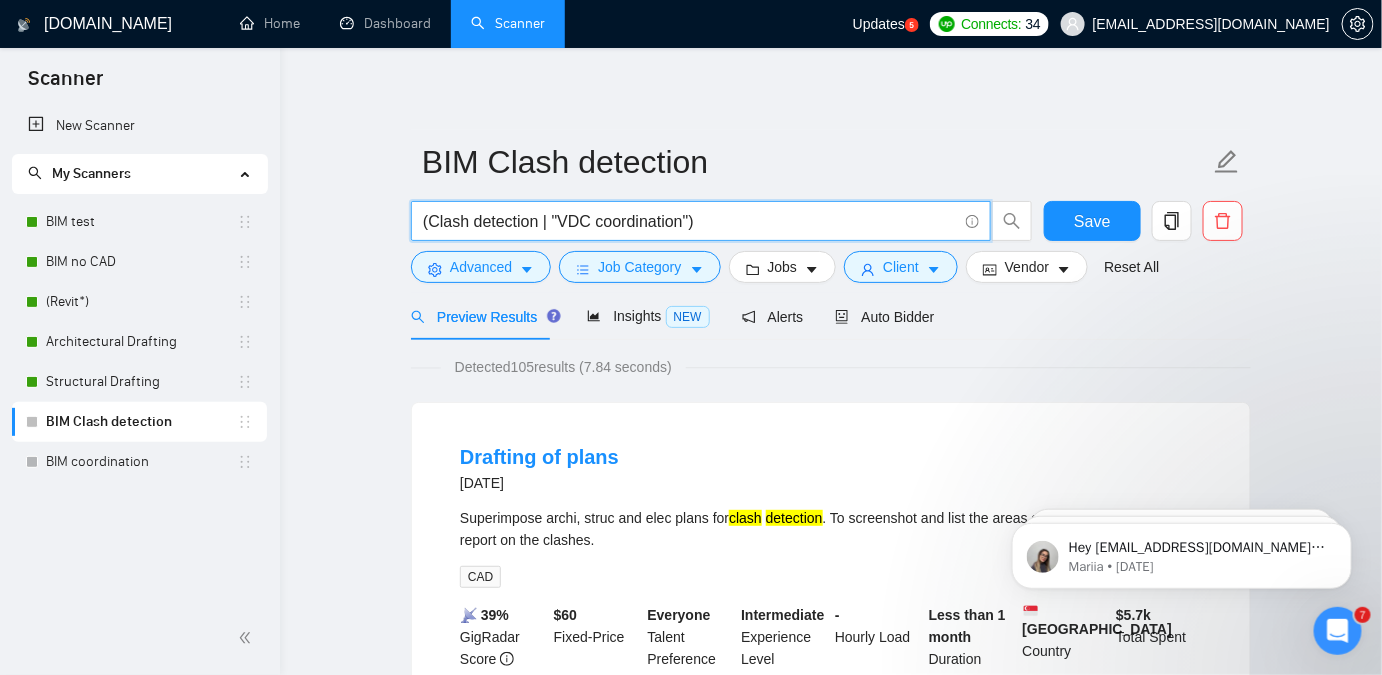 drag, startPoint x: 549, startPoint y: 223, endPoint x: 689, endPoint y: 224, distance: 140.00357 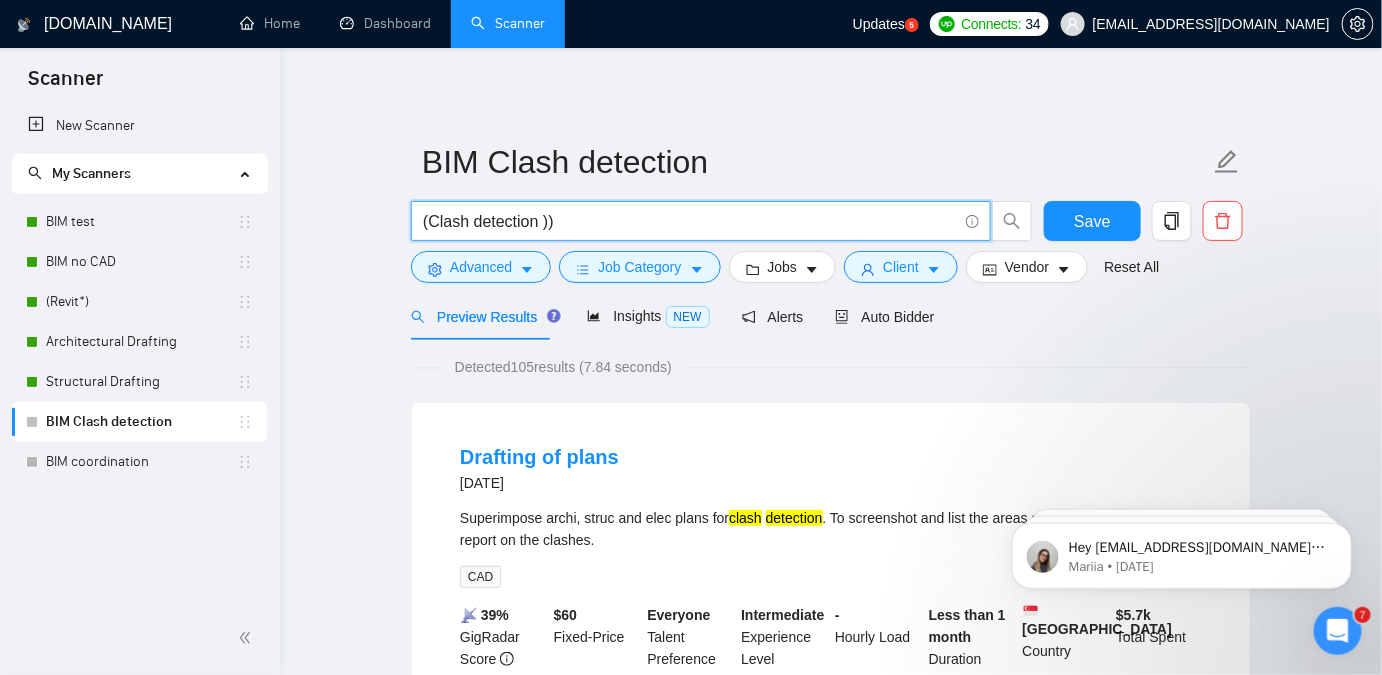 click on "(Clash detection ))" at bounding box center [690, 221] 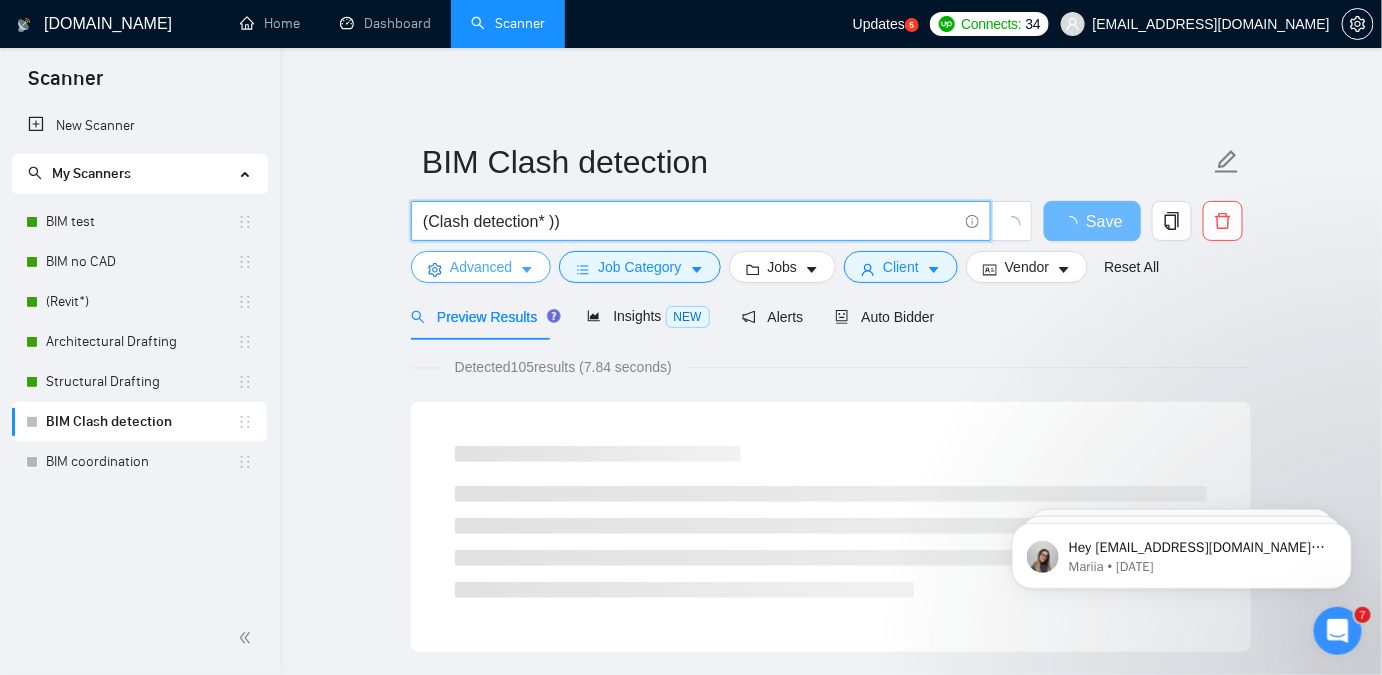 click on "Advanced" at bounding box center [481, 267] 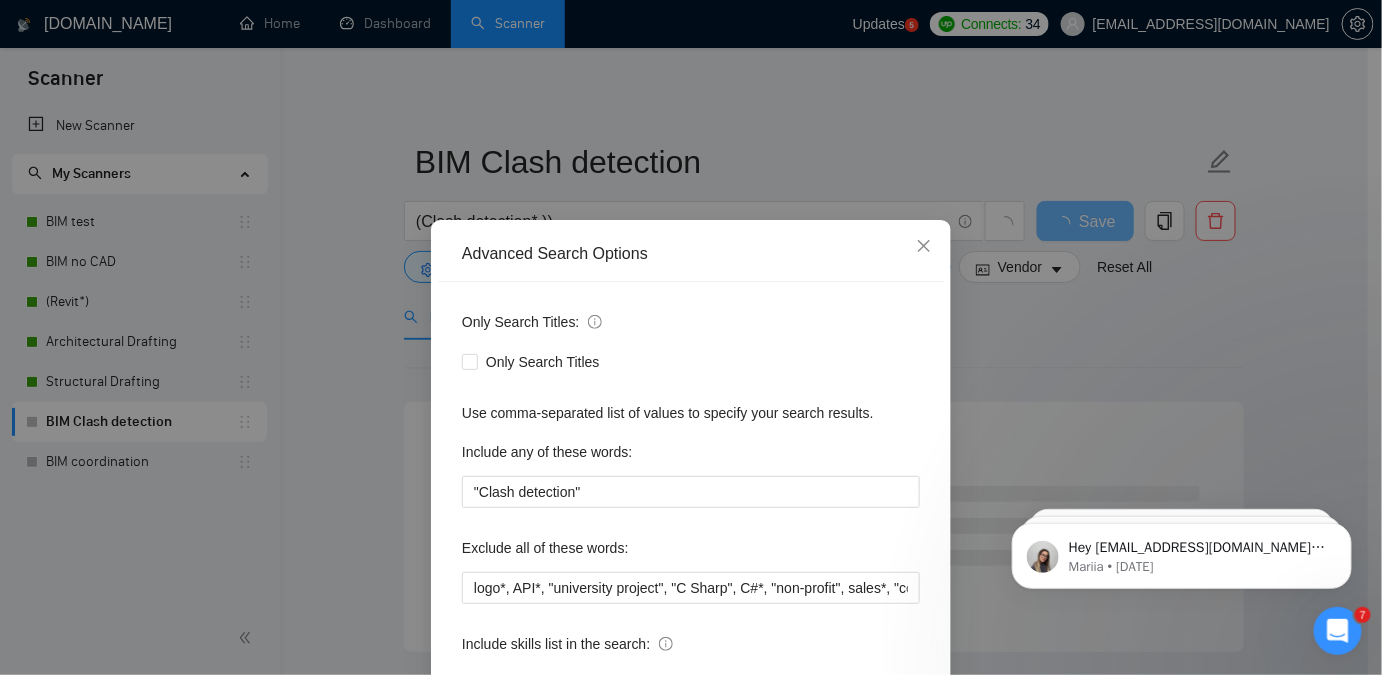 click on "Advanced Search Options Only Search Titles:   Only Search Titles Use comma-separated list of values to specify your search results. Include any of these words: "Clash detection" Exclude all of these words: logo*, API*, "university project", "C Sharp", C#*, "non-profit", sales*, "copywriter", "trading", "coding", "revitalization", "revitalize", "revitalizing" , "flood", "aquatic", "aquaculture", "creative design", "asap", "urgent", "[DATE]" Include skills list in the search:   Also  search  on Skills Reset OK" at bounding box center [691, 337] 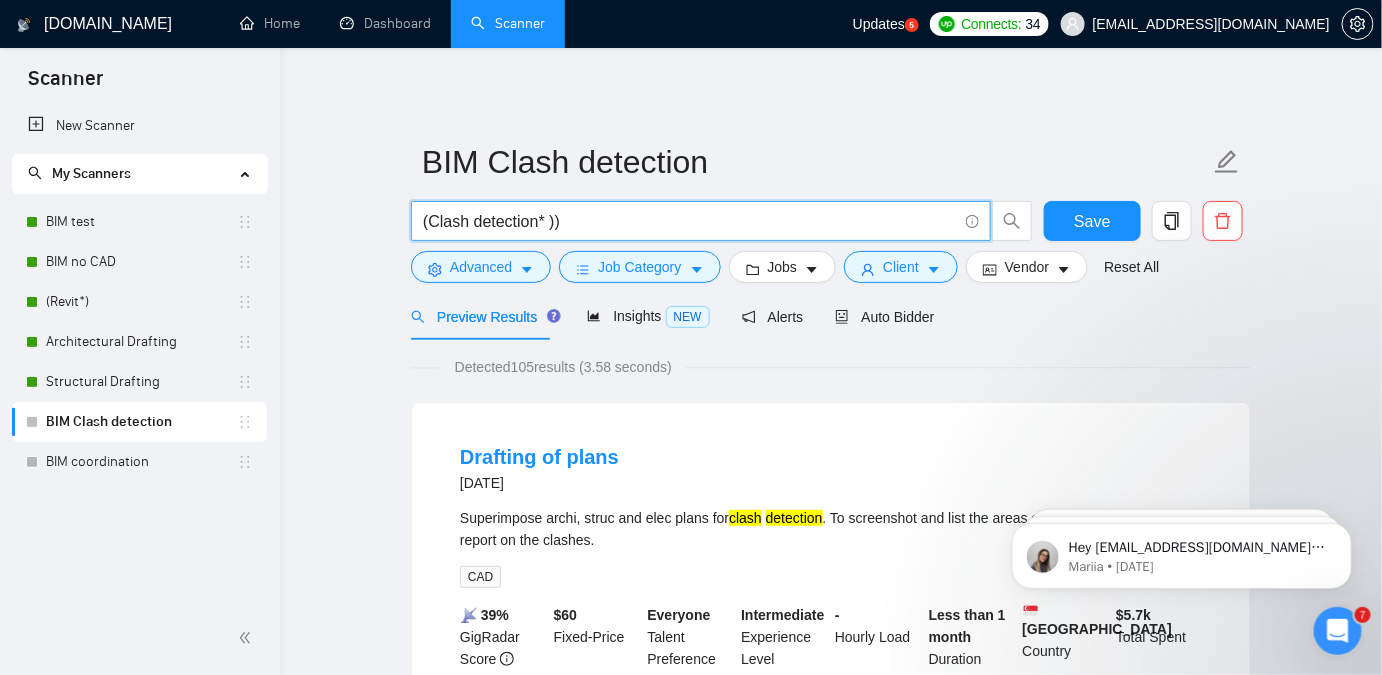 click on "(Clash detection* ))" at bounding box center (690, 221) 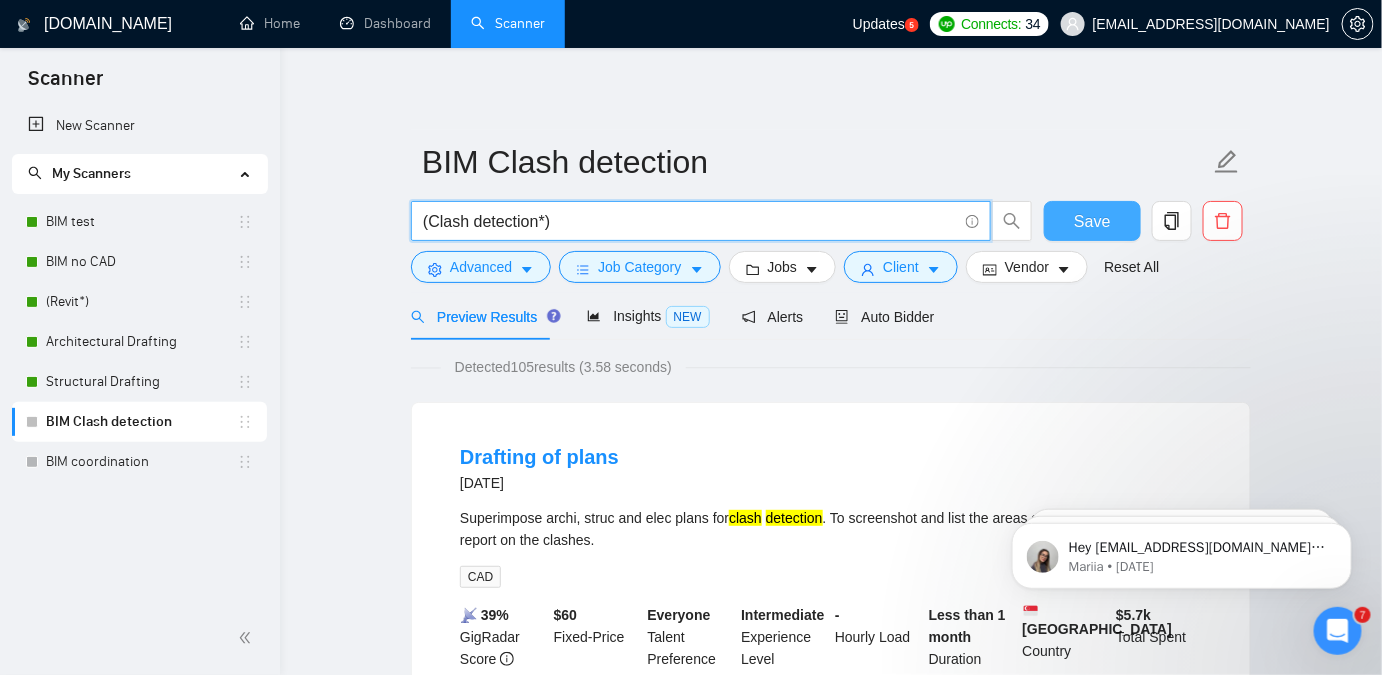 type on "(Clash detection*)" 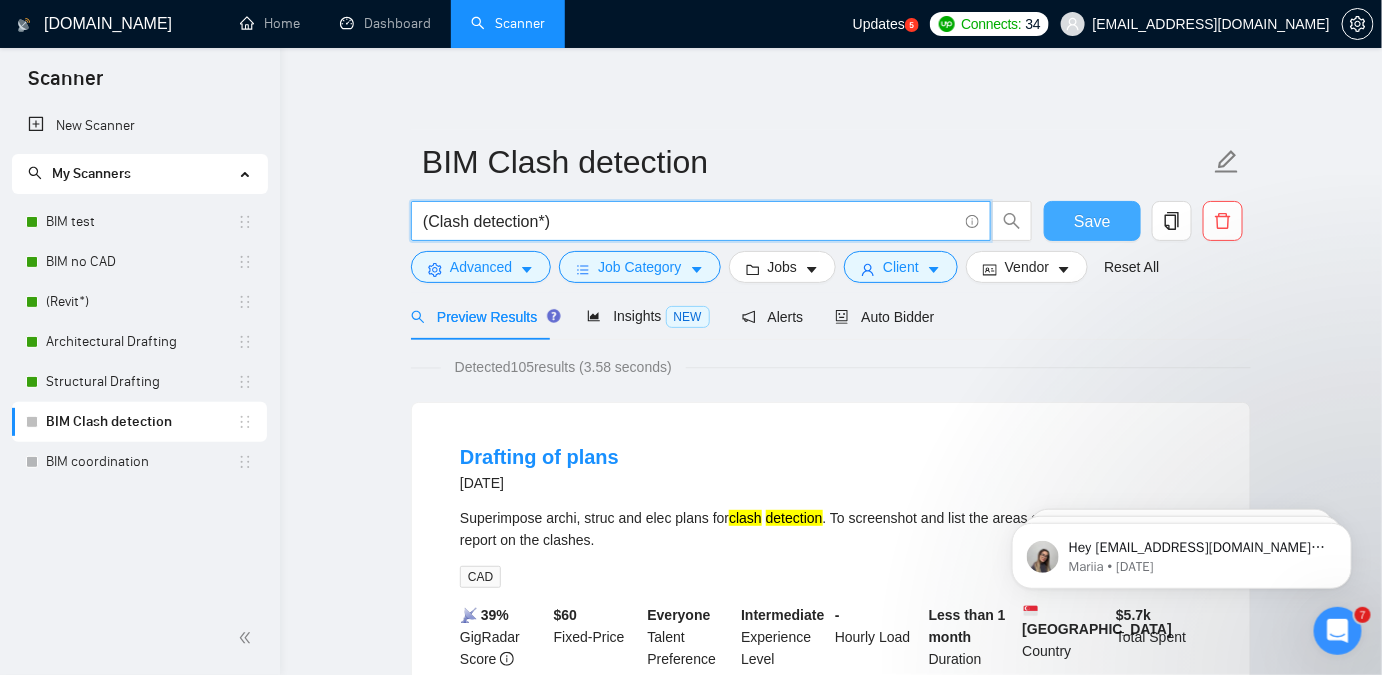 click on "Save" at bounding box center [1092, 221] 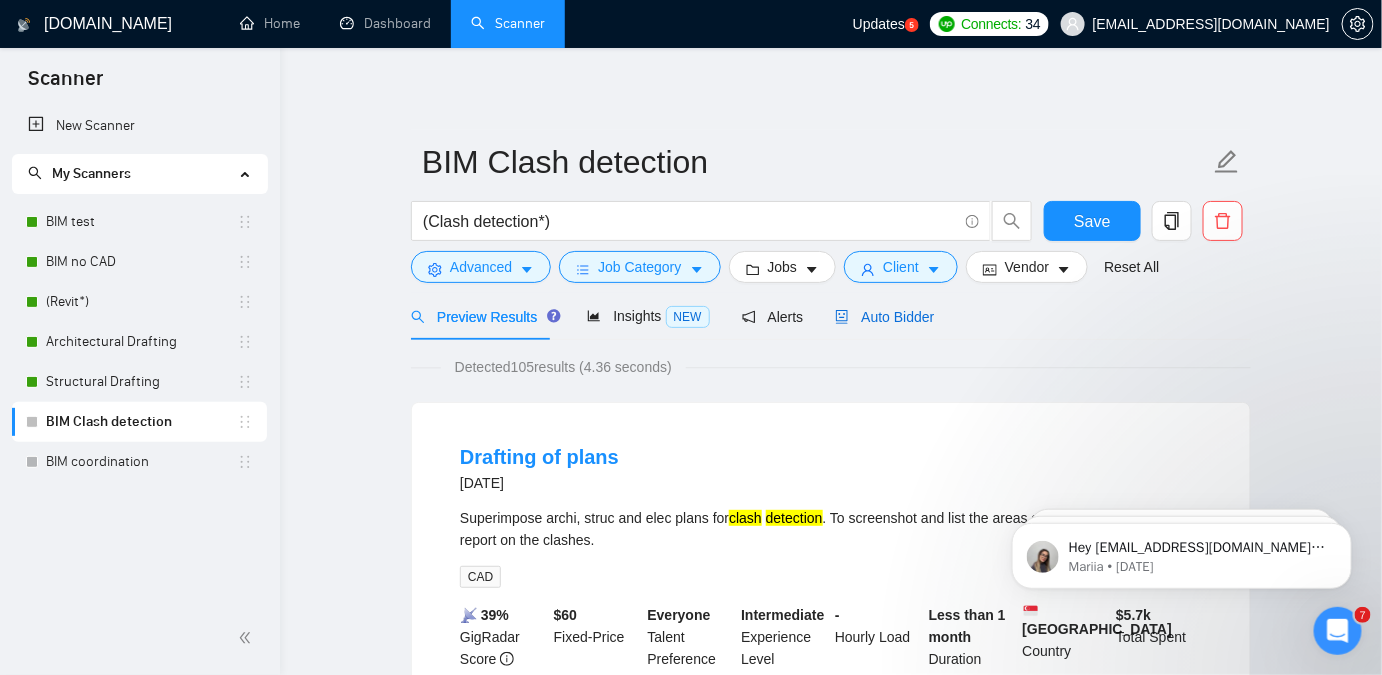 click on "Auto Bidder" at bounding box center (884, 317) 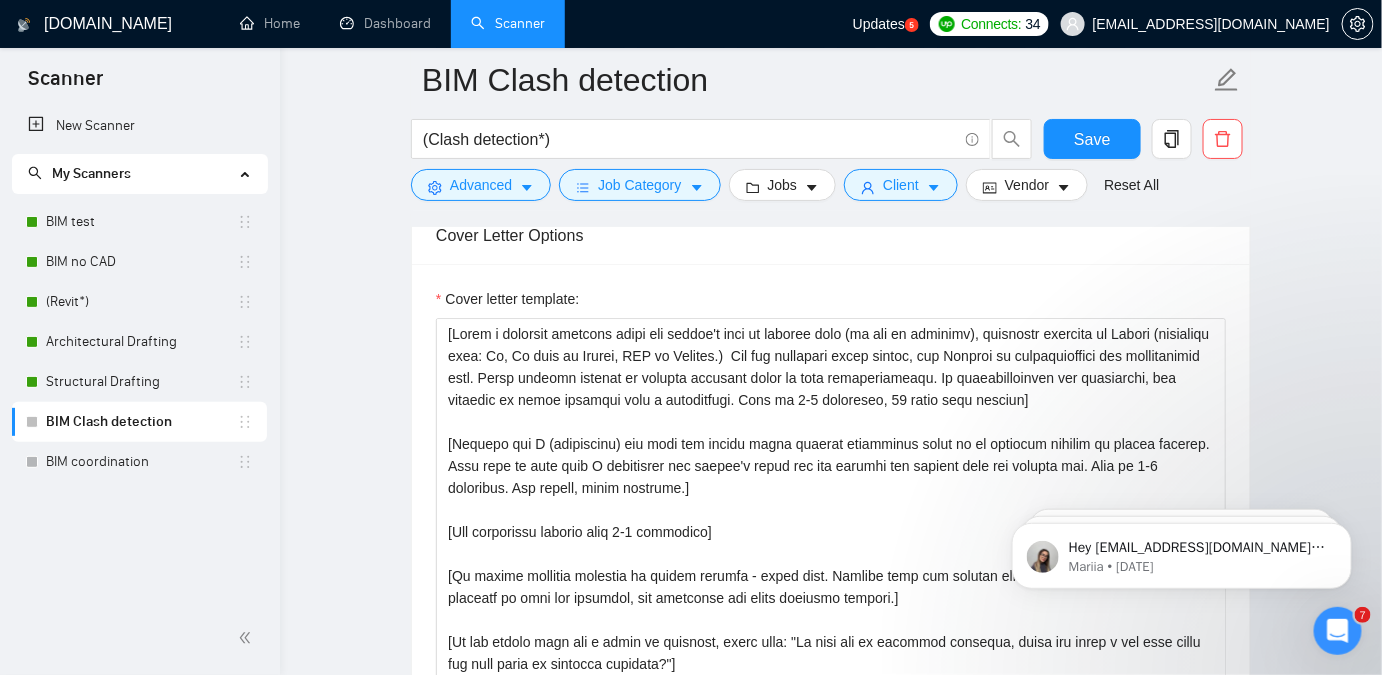 scroll, scrollTop: 1727, scrollLeft: 0, axis: vertical 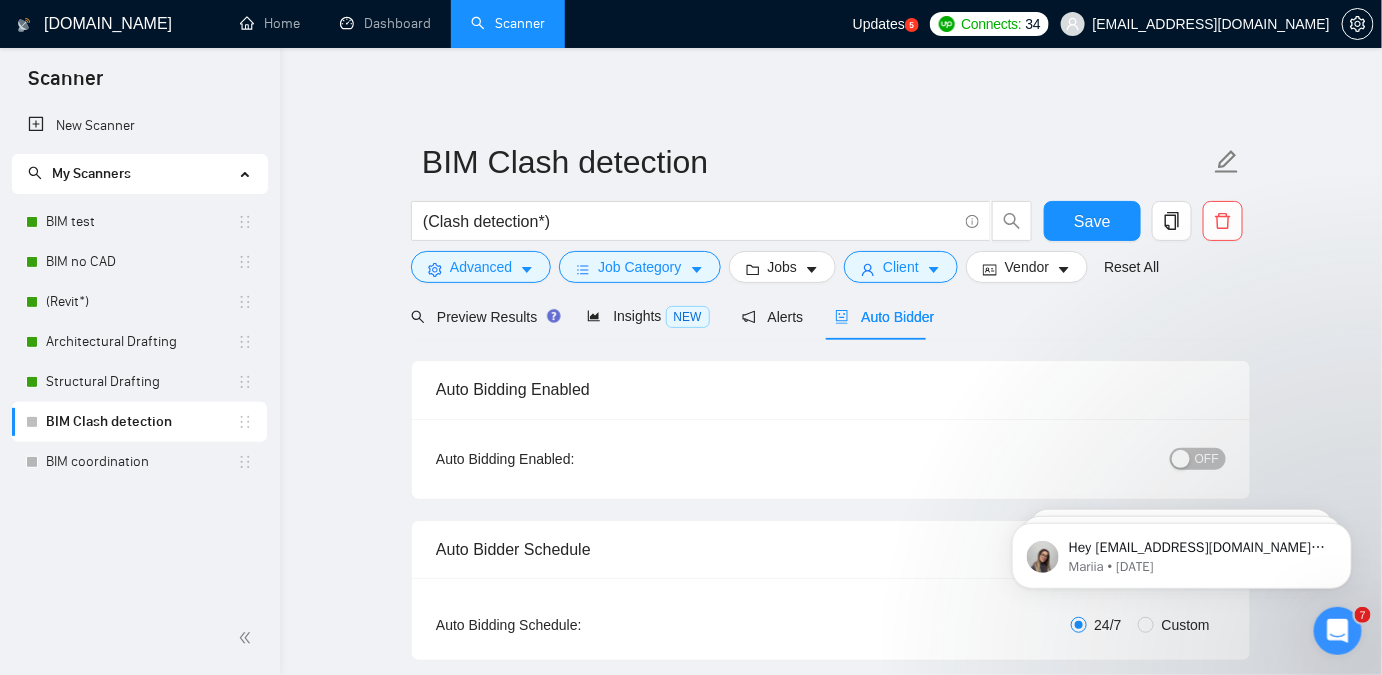 click on "OFF" at bounding box center [1207, 459] 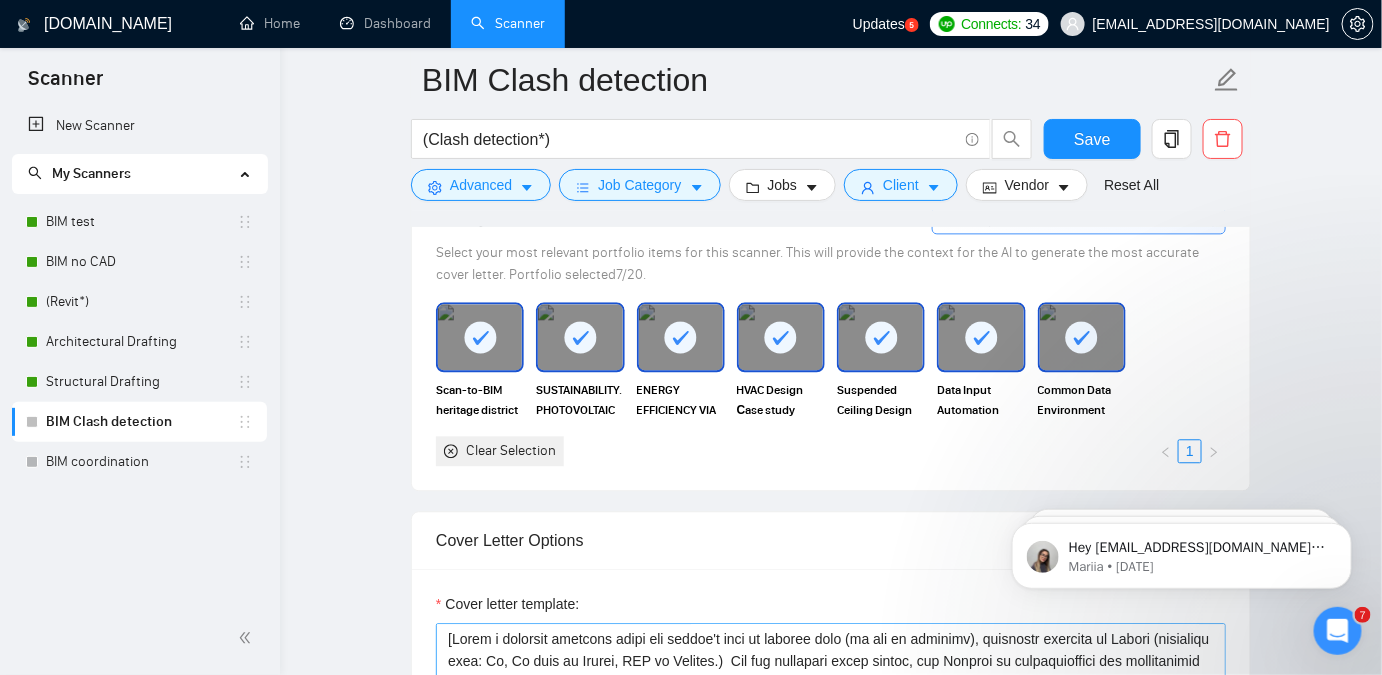 scroll, scrollTop: 1727, scrollLeft: 0, axis: vertical 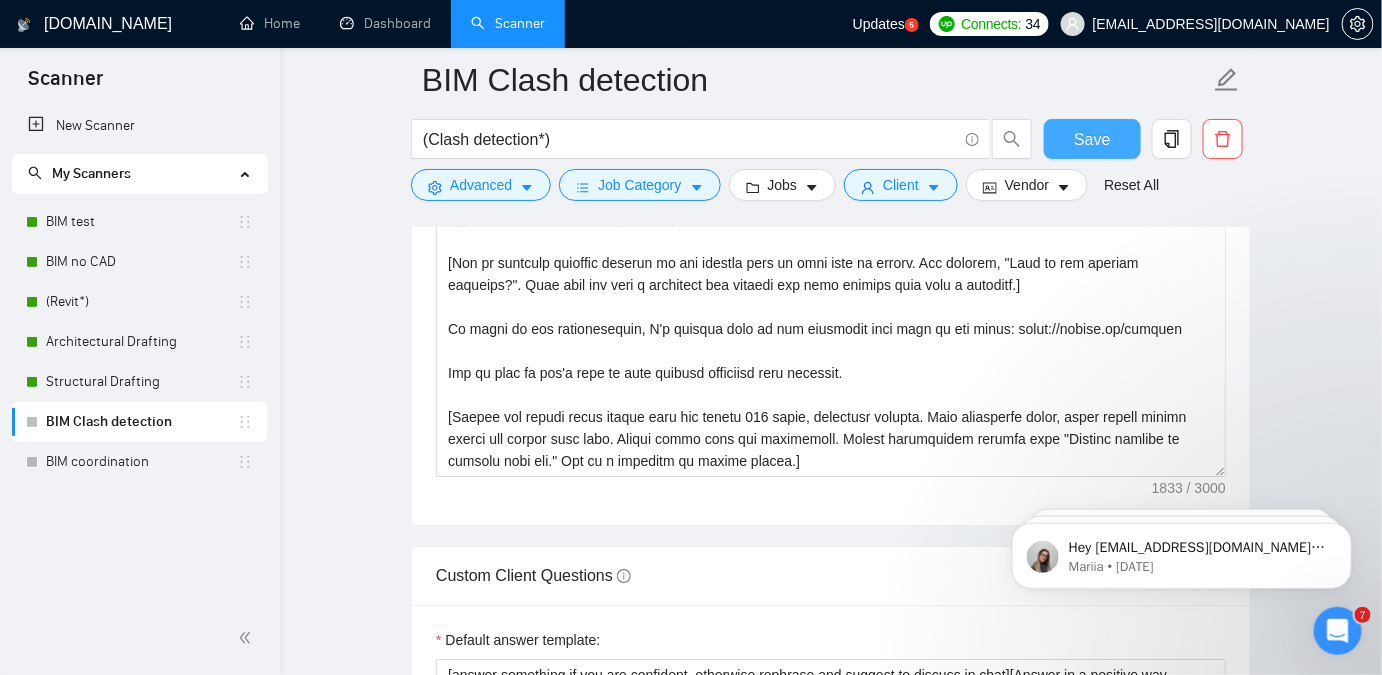 click on "Save" at bounding box center [1092, 139] 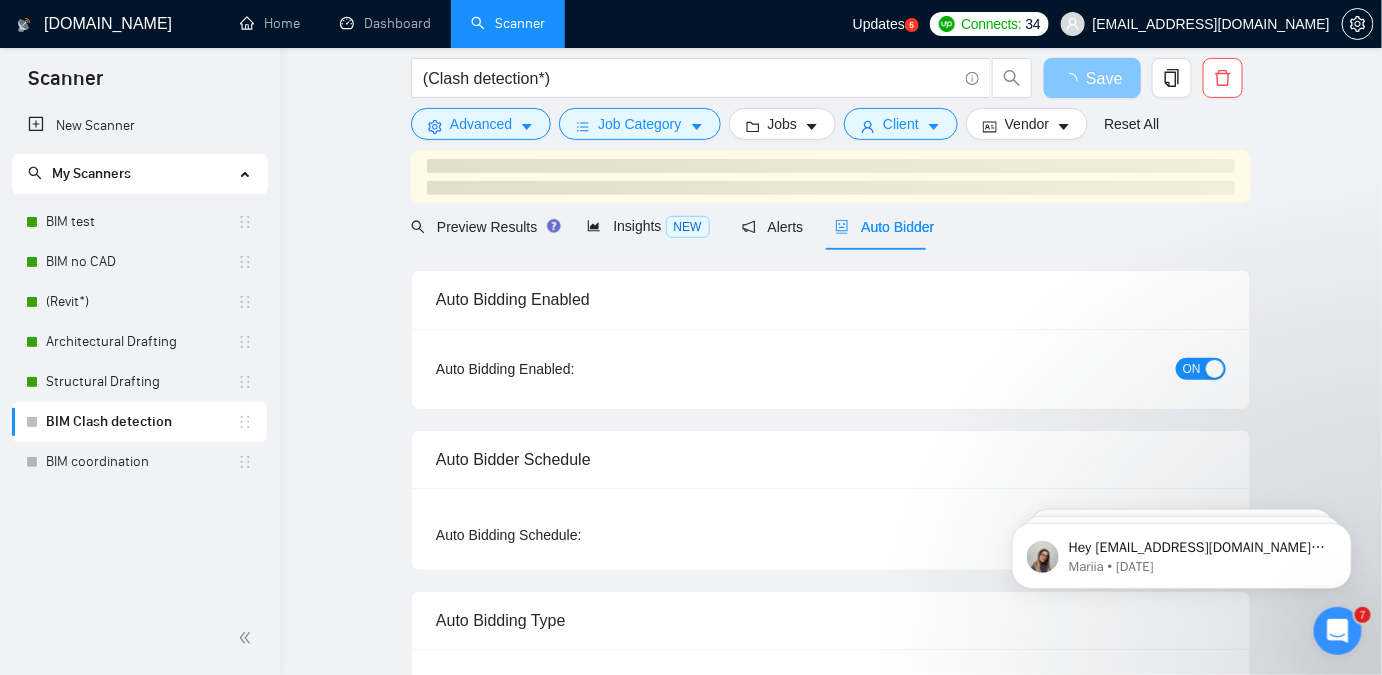scroll, scrollTop: 0, scrollLeft: 0, axis: both 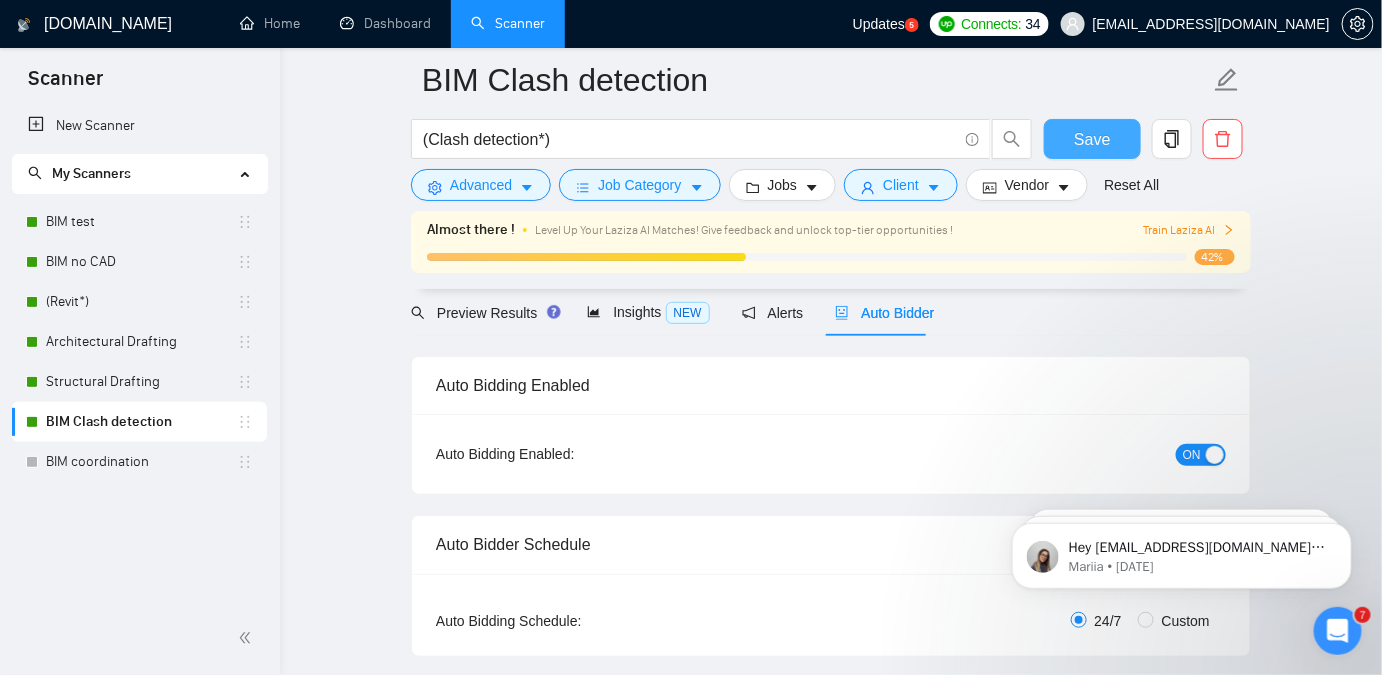 type 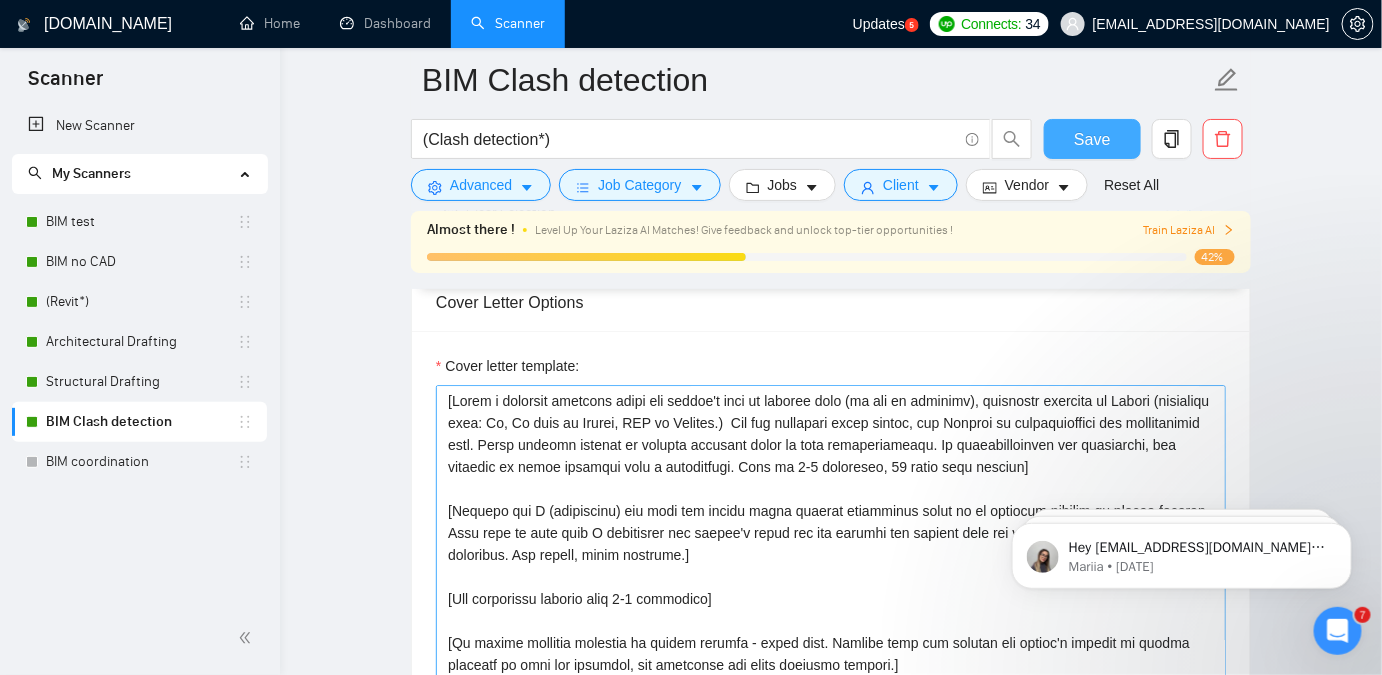 scroll, scrollTop: 1727, scrollLeft: 0, axis: vertical 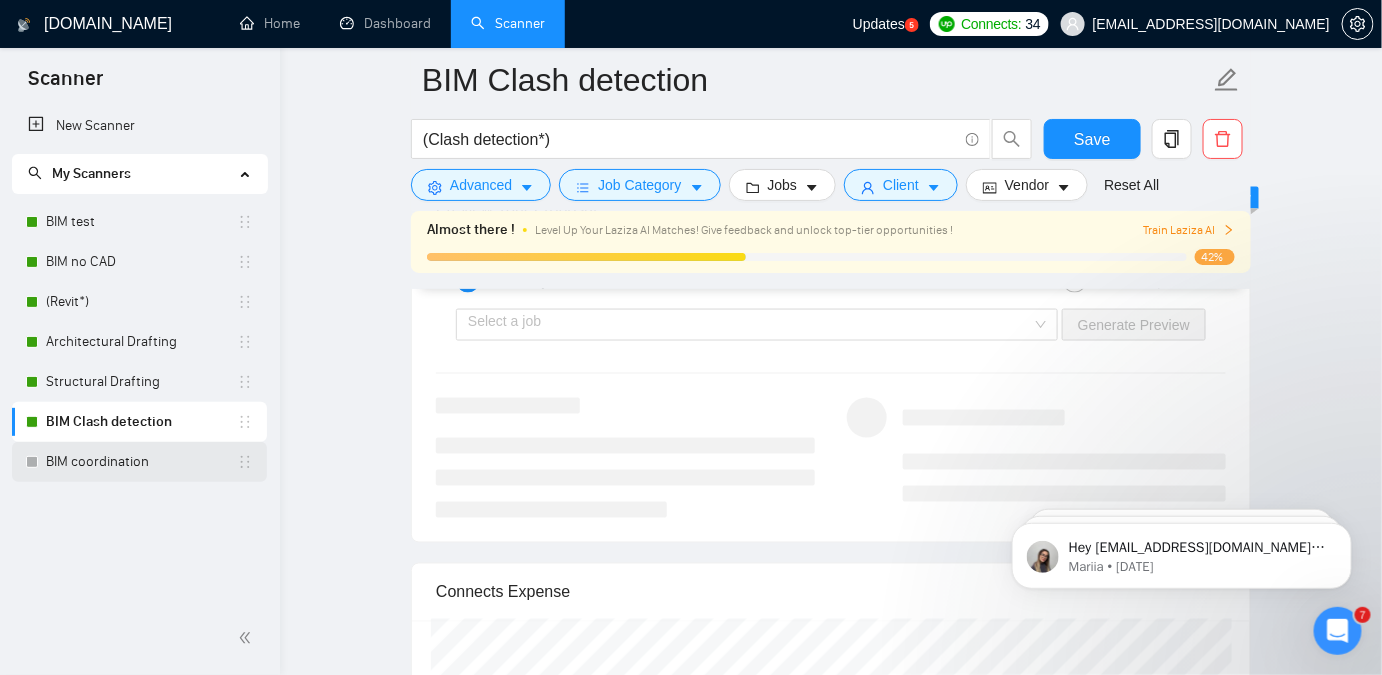 click on "BIM coordination" at bounding box center [141, 462] 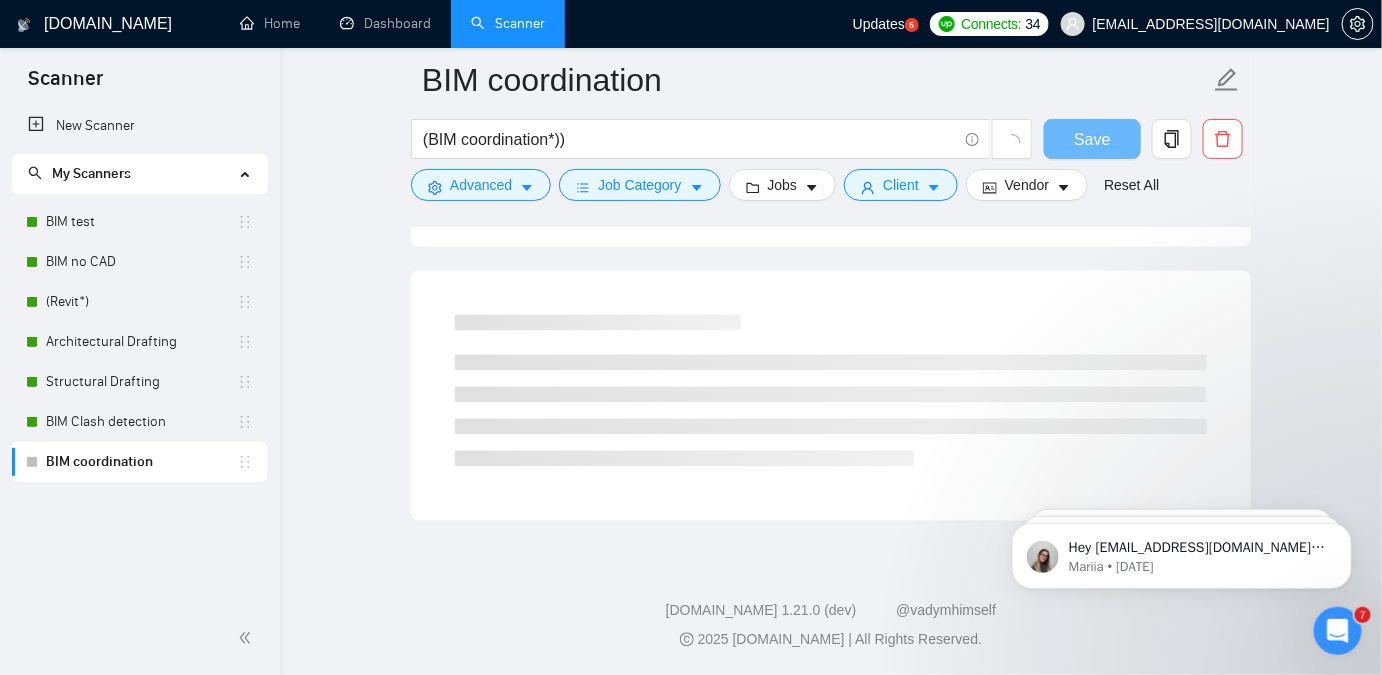 scroll, scrollTop: 1243, scrollLeft: 0, axis: vertical 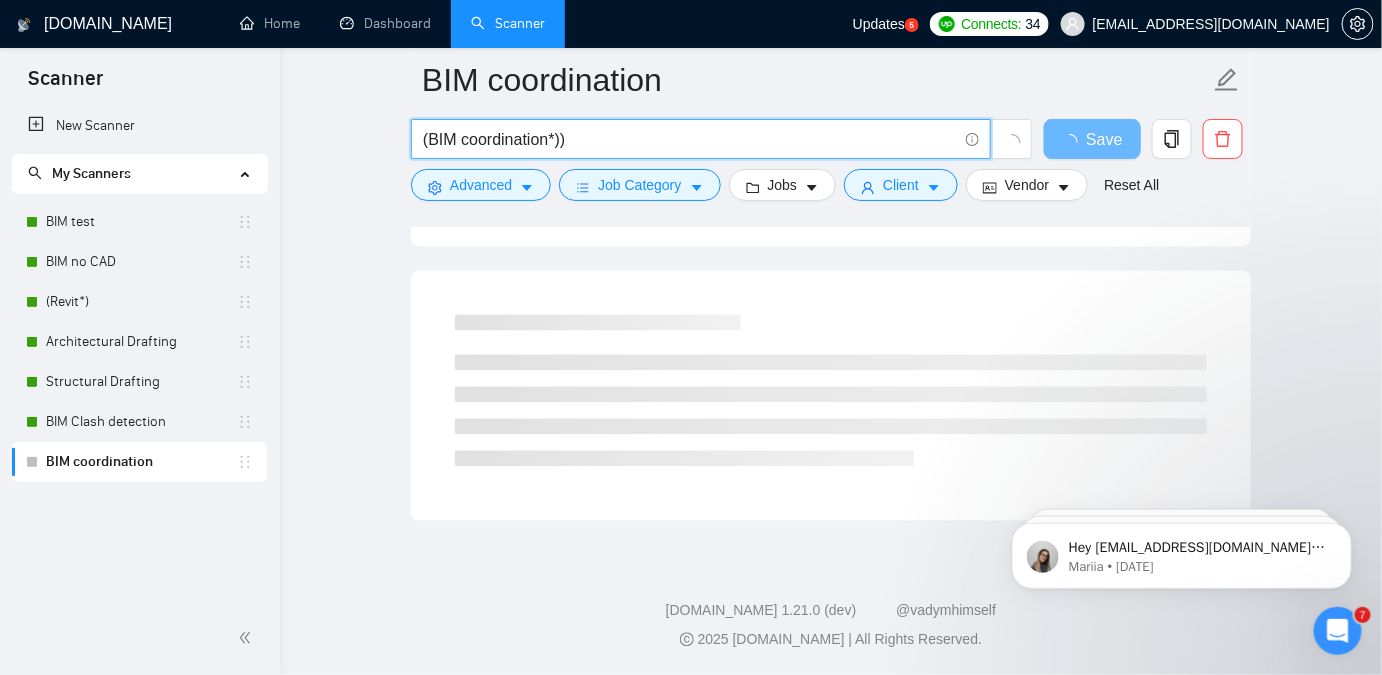 click on "(BIM coordination*))" at bounding box center [690, 139] 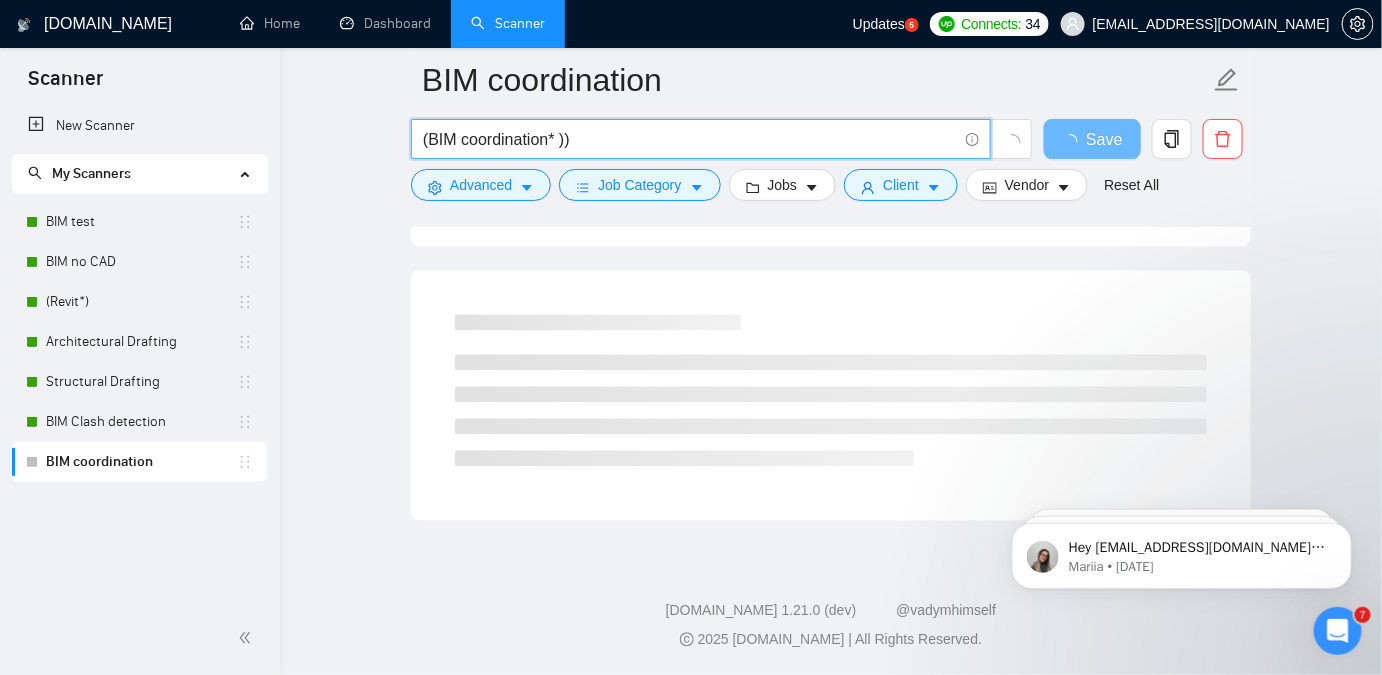 paste on ""VDC coordination"" 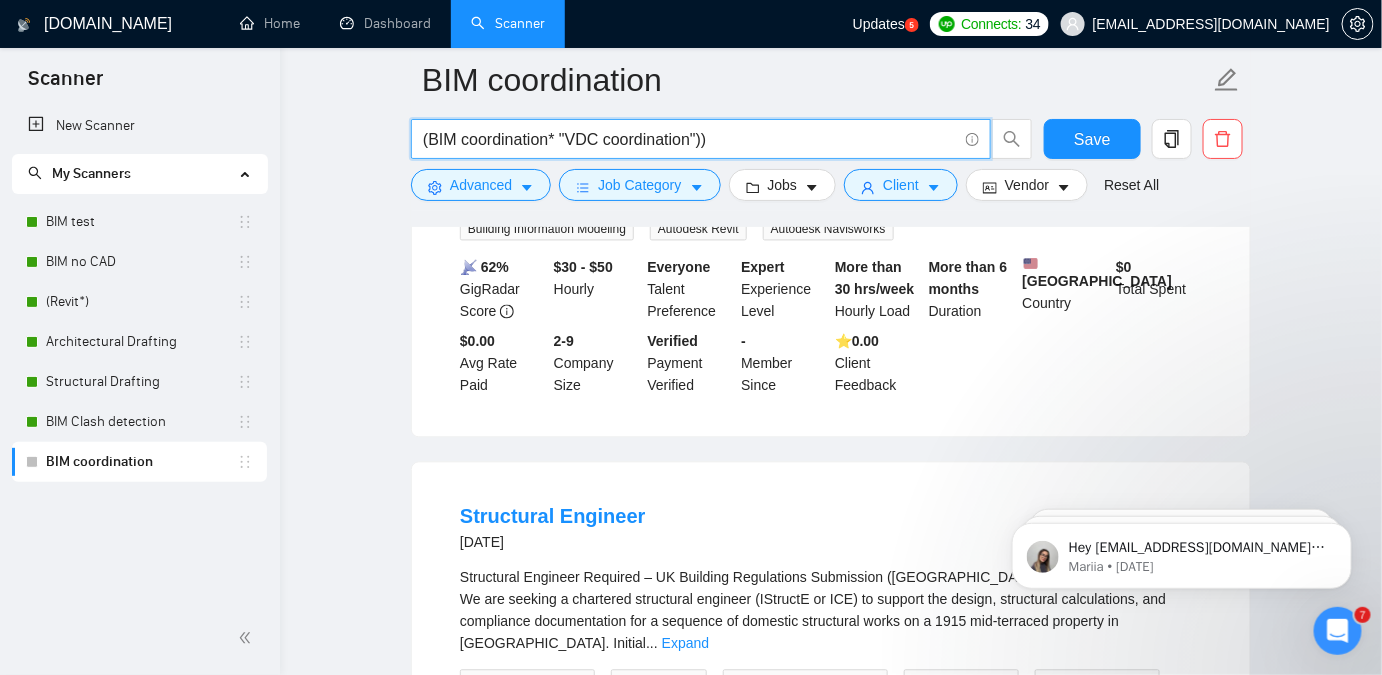 click on "(BIM coordination* "VDC coordination"))" at bounding box center [690, 139] 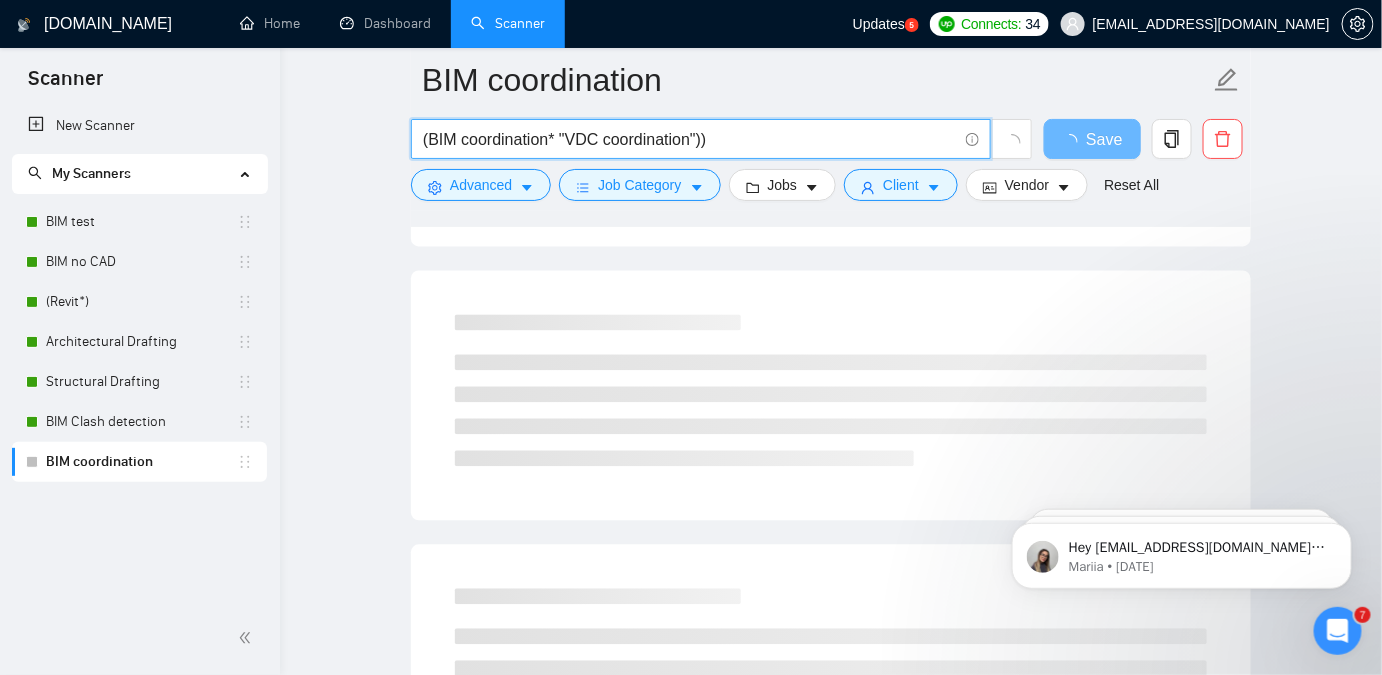 click on "(BIM coordination* "VDC coordination"))" at bounding box center [690, 139] 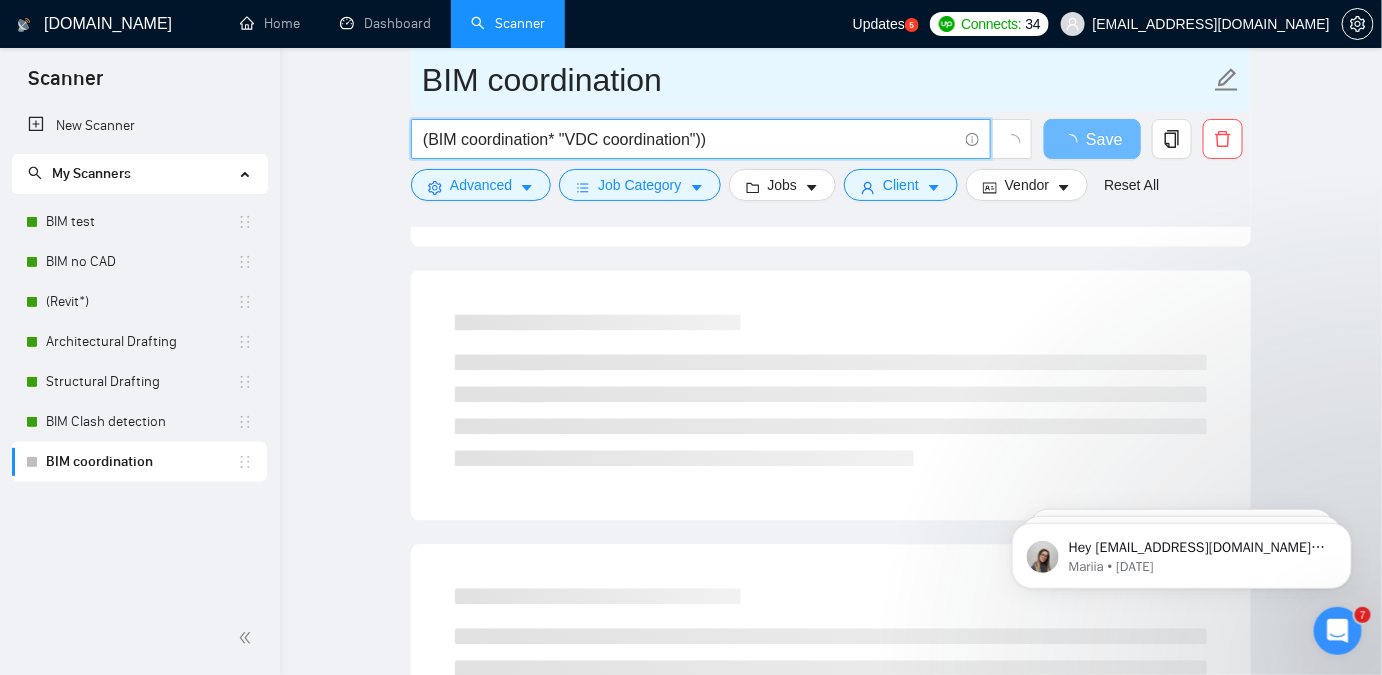 scroll, scrollTop: 39, scrollLeft: 0, axis: vertical 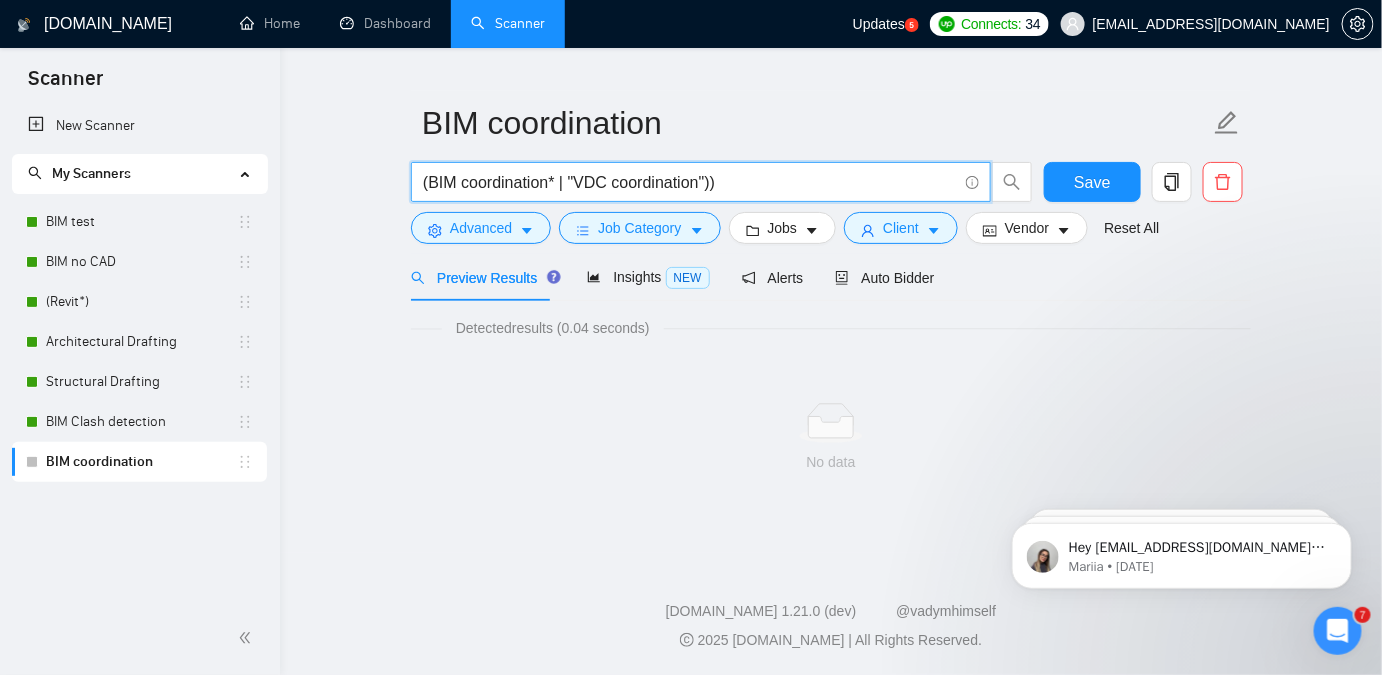 click on "(BIM coordination* | "VDC coordination"))" at bounding box center (690, 182) 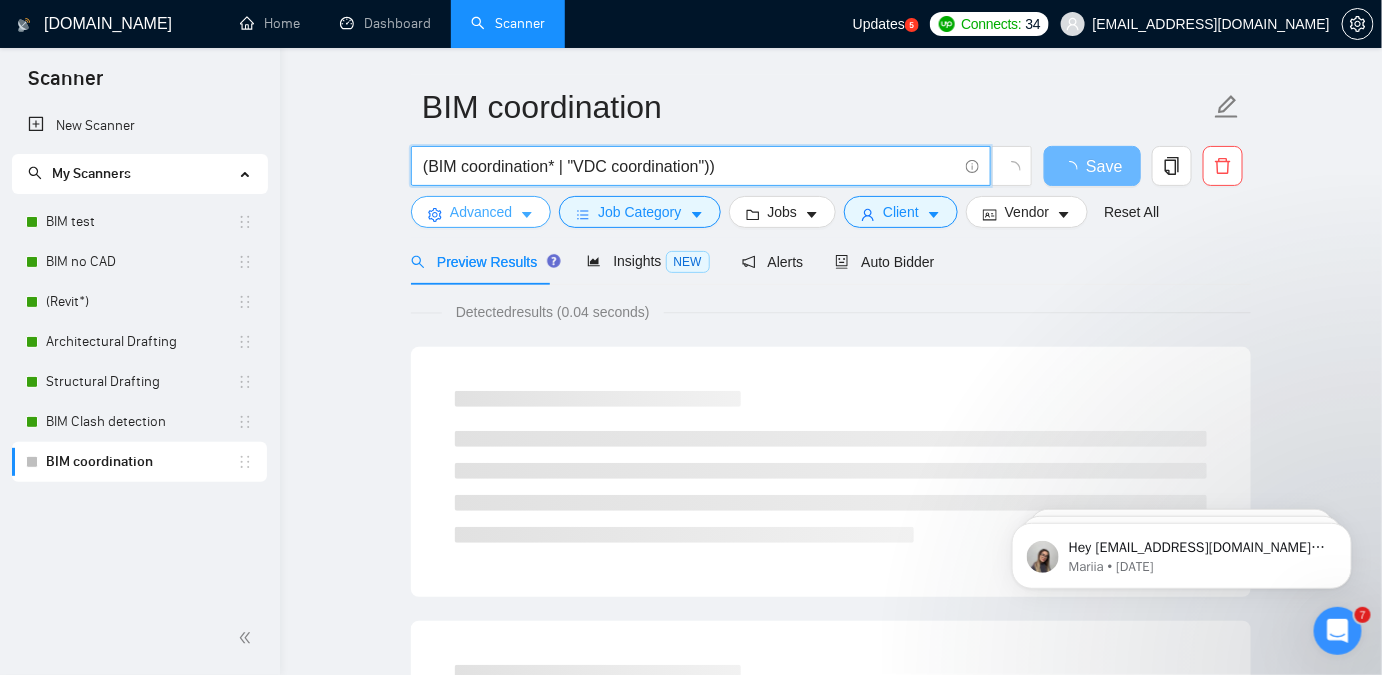 type on "(BIM coordination* | "VDC coordination"))" 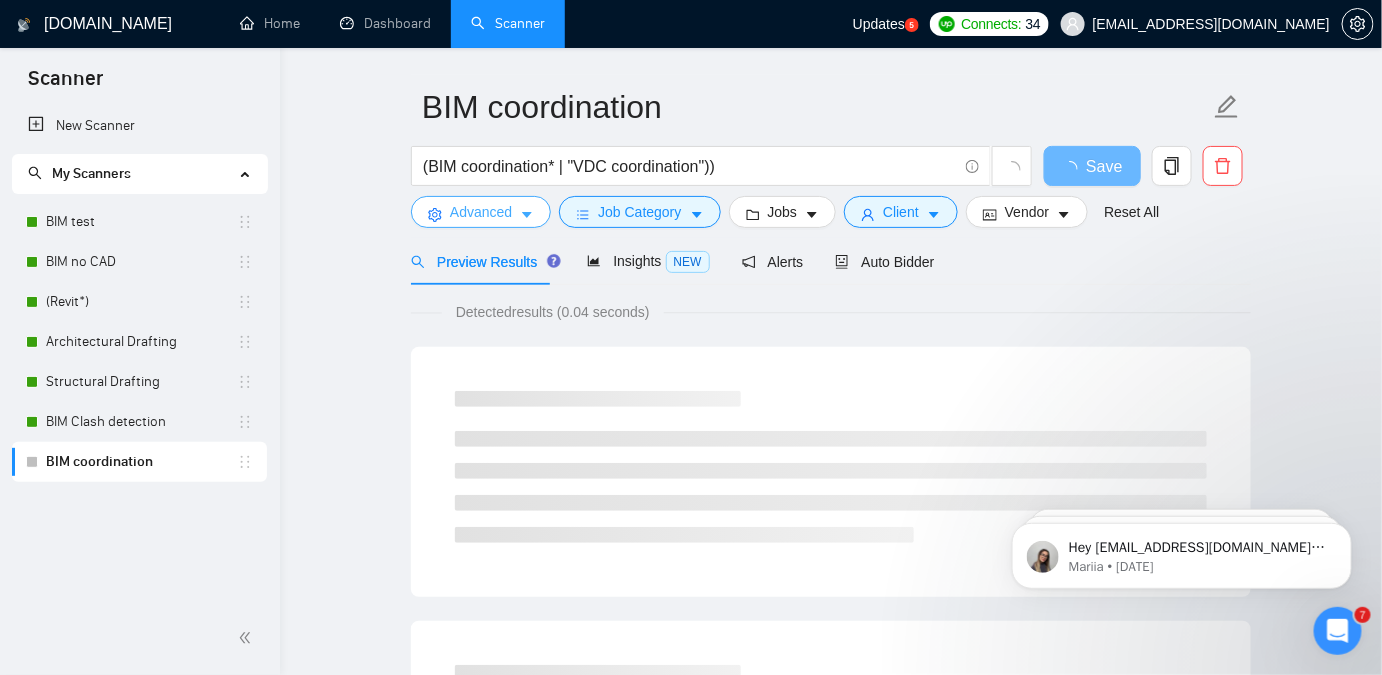 click on "Advanced" at bounding box center (481, 212) 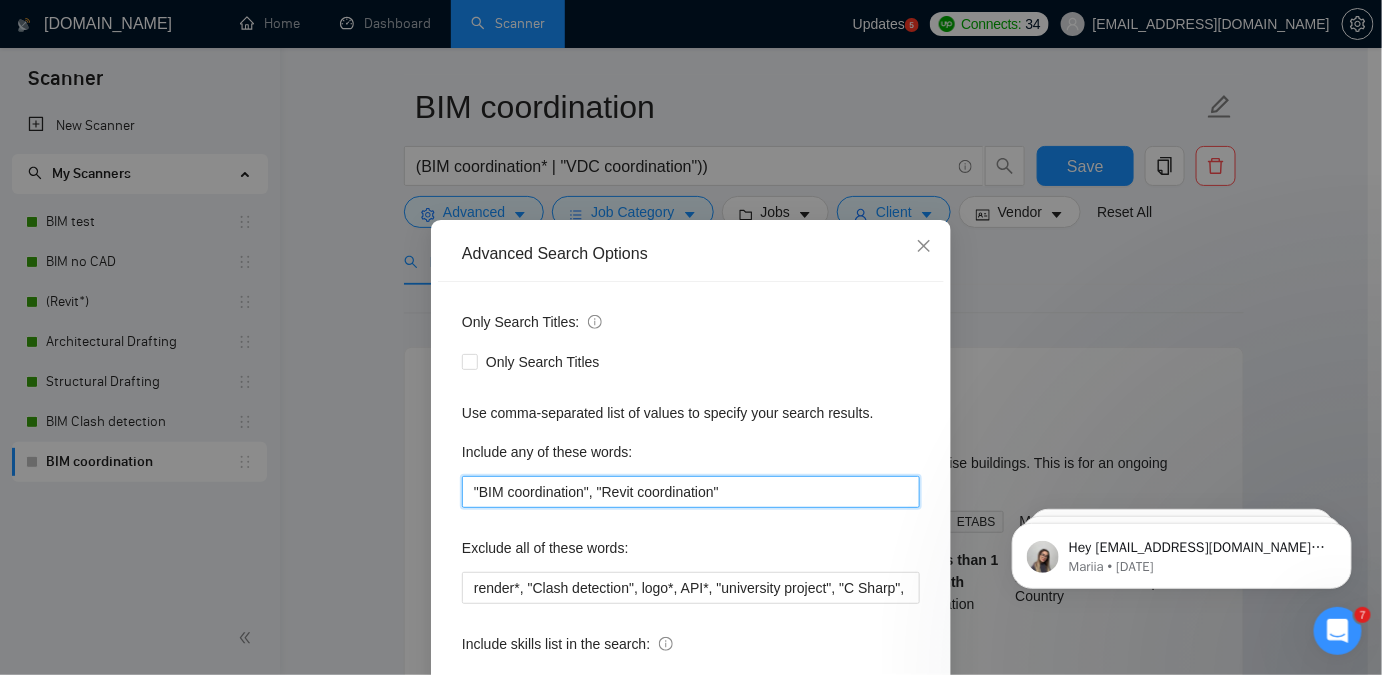 click on ""BIM coordination", "Revit coordination"" at bounding box center (691, 492) 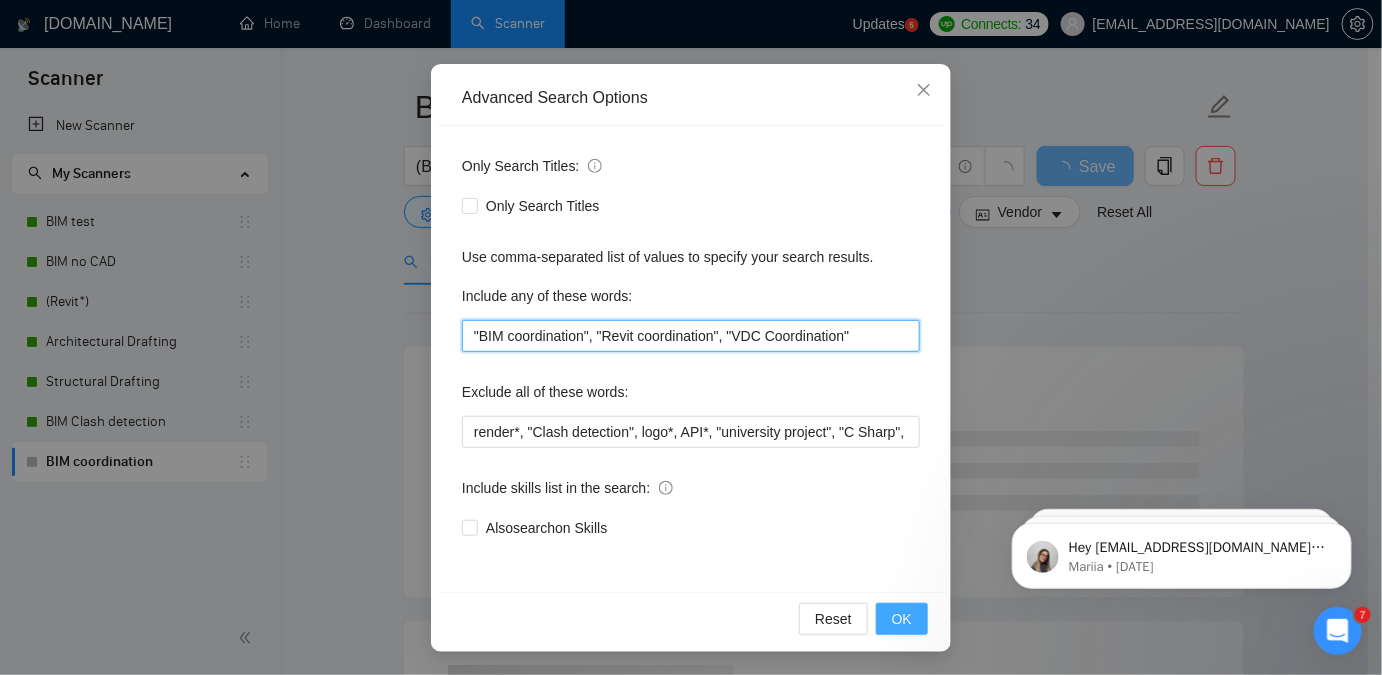 type on ""BIM coordination", "Revit coordination", "VDC Coordination"" 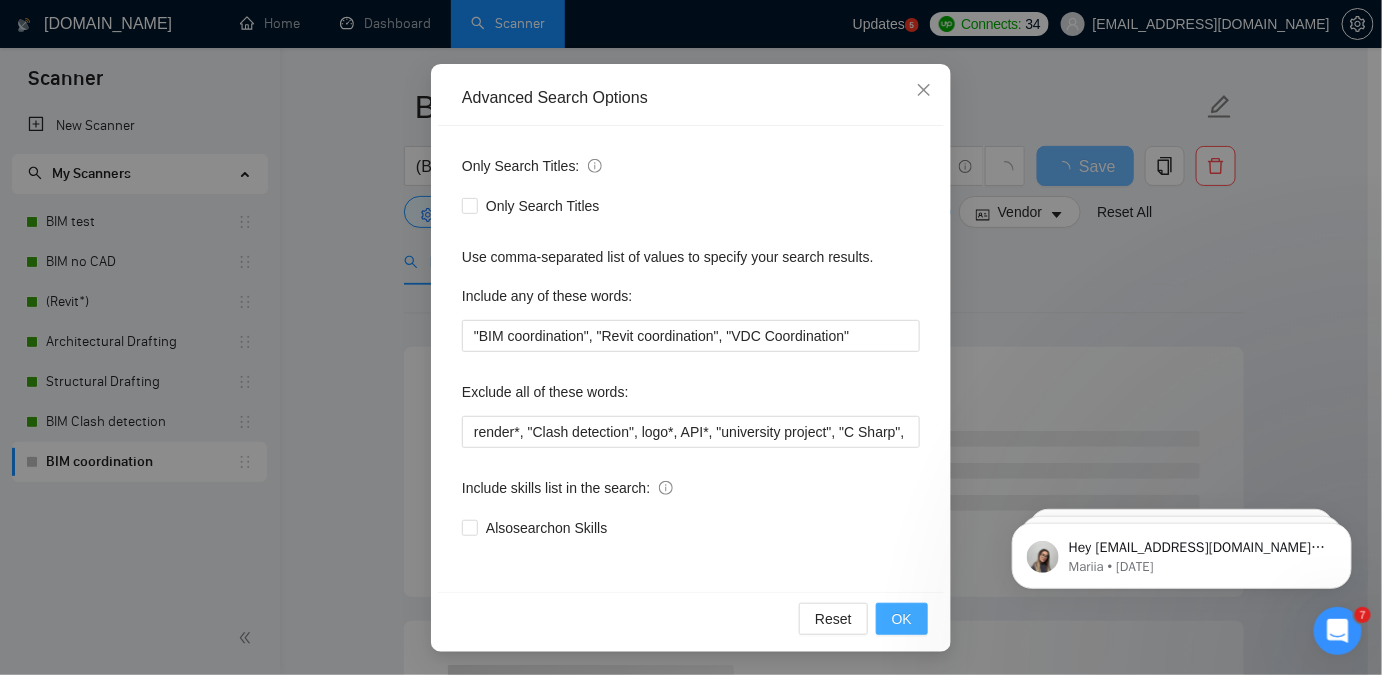 click on "OK" at bounding box center (902, 619) 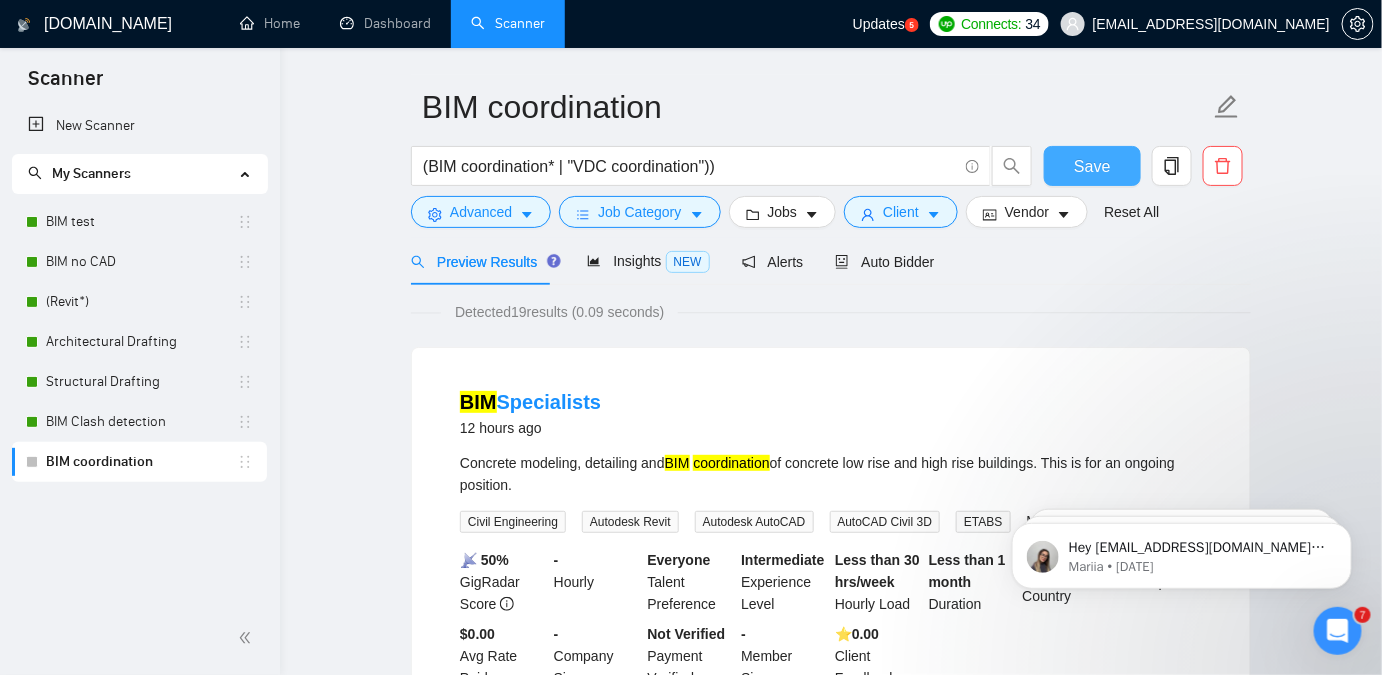 click on "Save" at bounding box center [1092, 166] 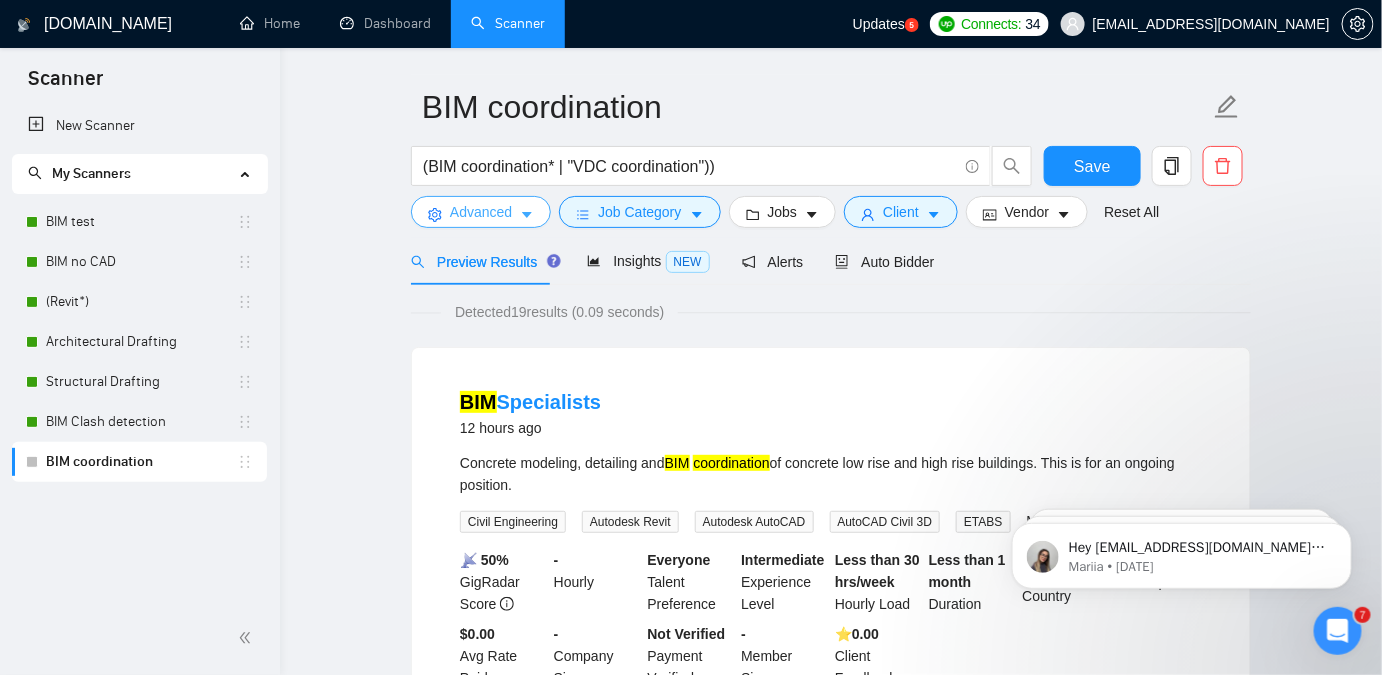 click on "Advanced" at bounding box center (481, 212) 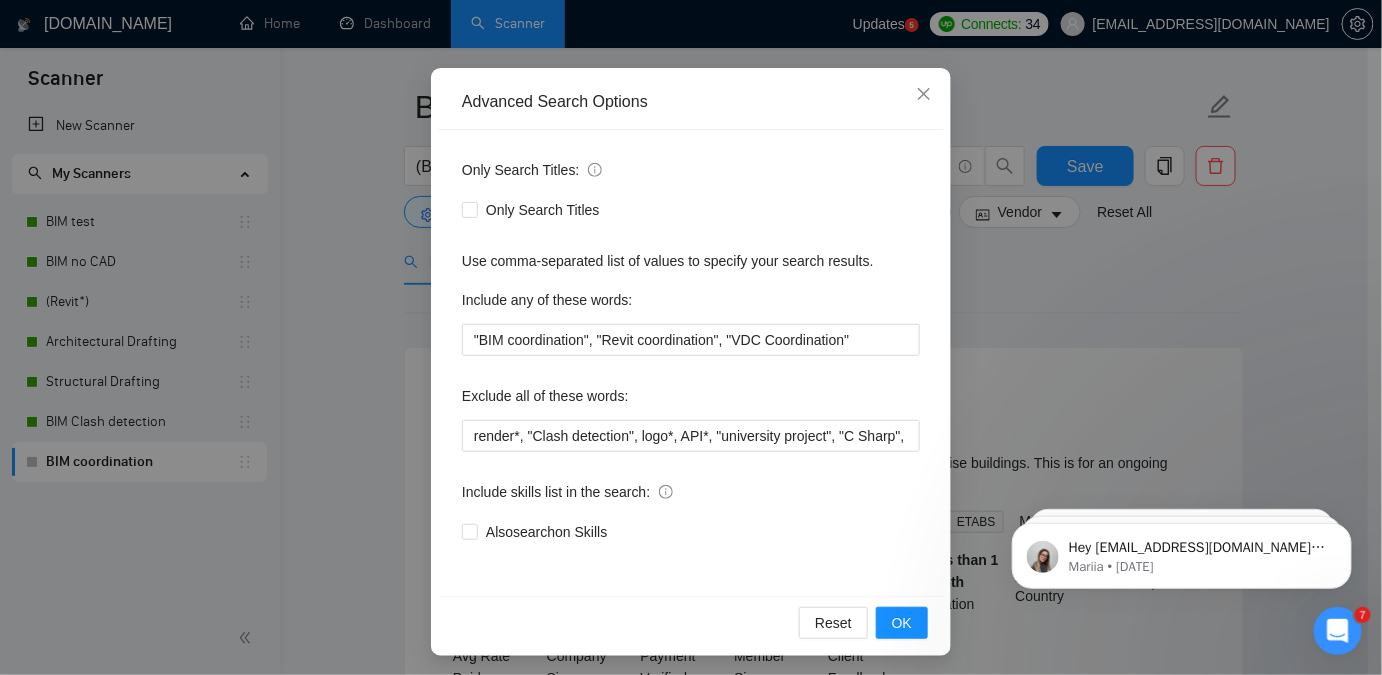 scroll, scrollTop: 156, scrollLeft: 0, axis: vertical 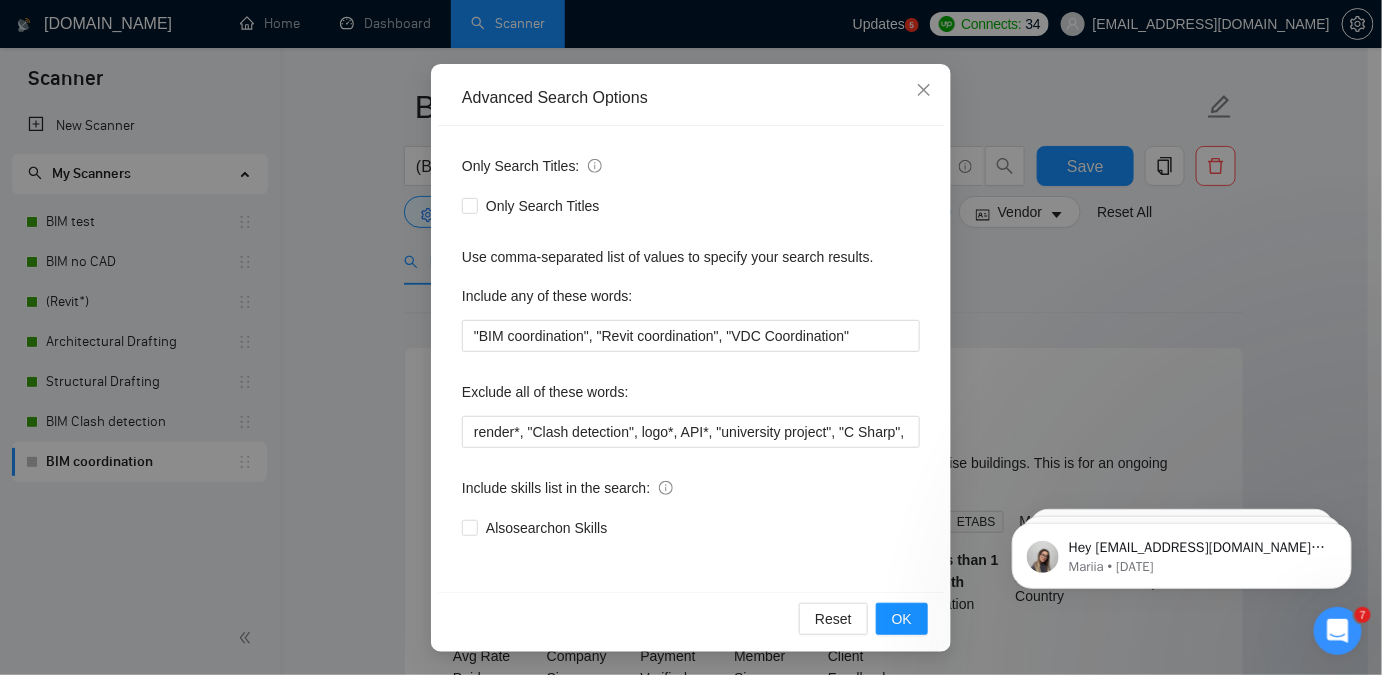 click on "Advanced Search Options Only Search Titles:   Only Search Titles Use comma-separated list of values to specify your search results. Include any of these words: "BIM coordination", "Revit coordination", "VDC Coordination" Exclude all of these words: render*, "Clash detection", logo*, API*, "university project", "C Sharp", C#*, "non-profit", sales*, "copywriter", "trading", "coding", "revitalization", "revitalize", "revitalizing" , "flood", "aquatic", "aquaculture", "creative design", "asap", "urgent", "[DATE]" Include skills list in the search:   Also  search  on Skills Reset OK" at bounding box center [691, 337] 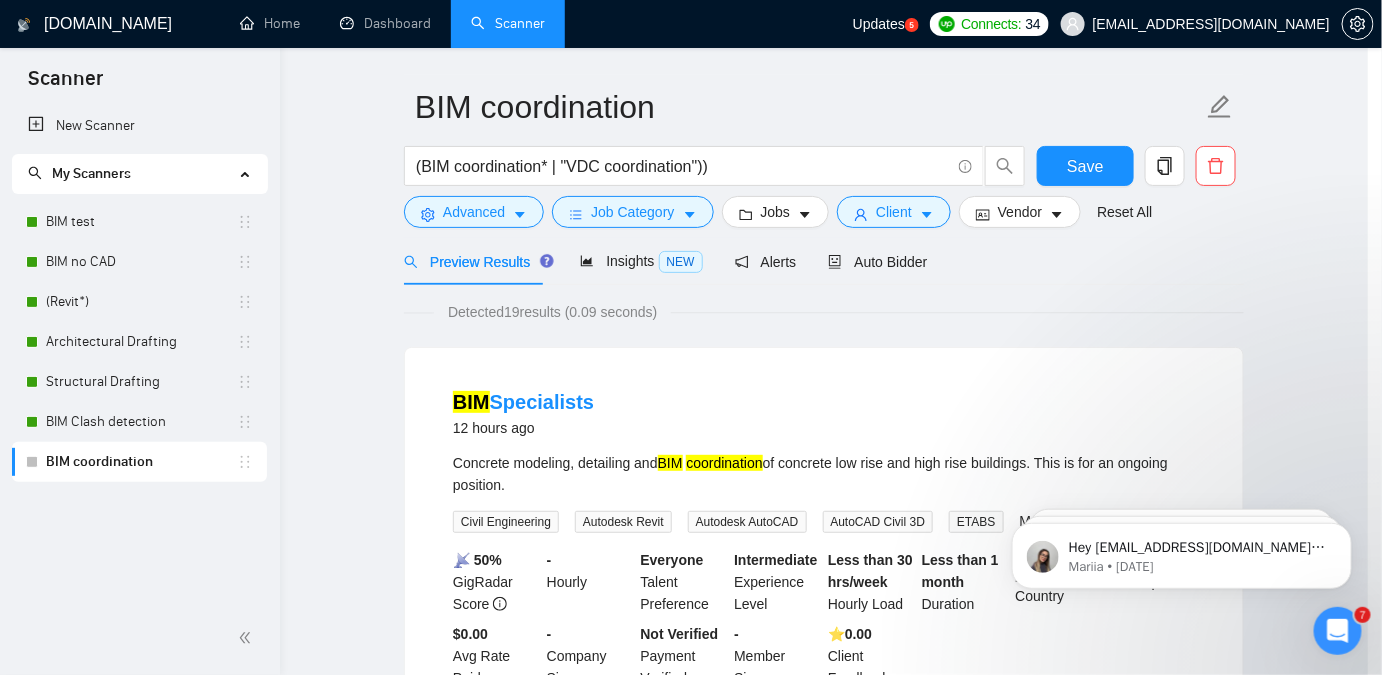 scroll, scrollTop: 56, scrollLeft: 0, axis: vertical 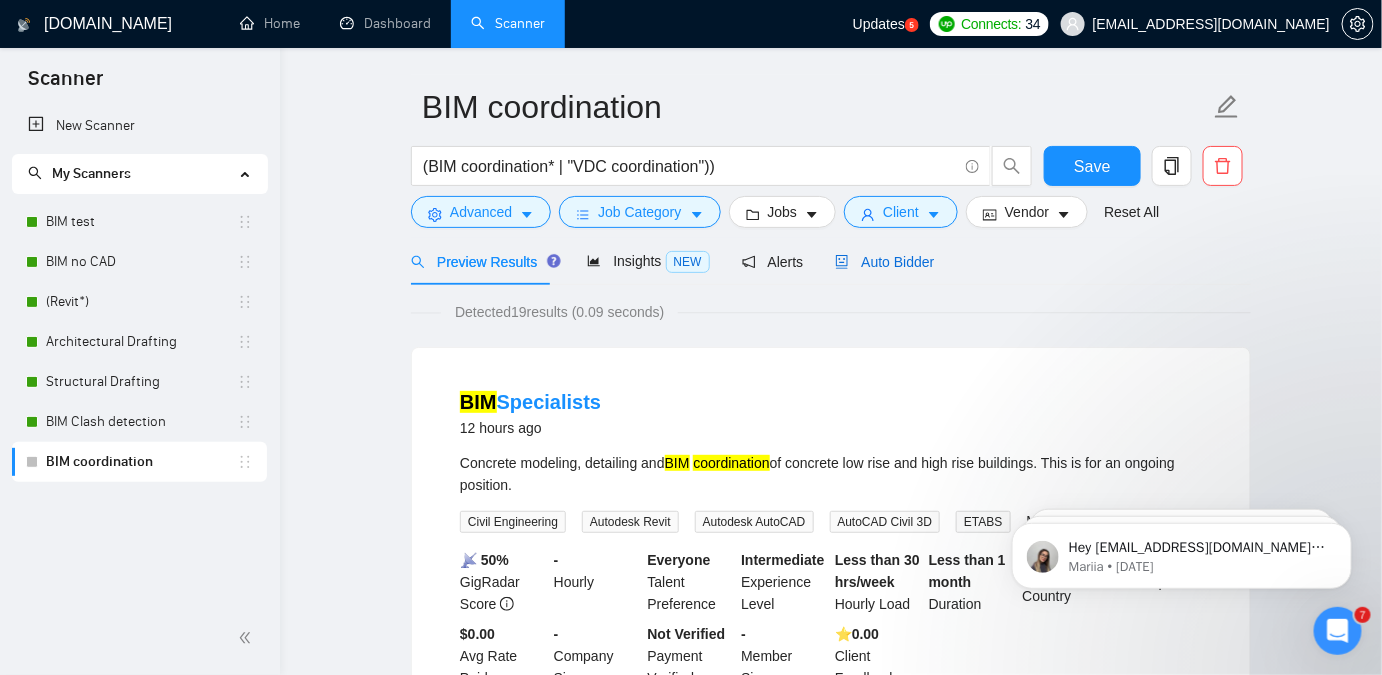 click on "Auto Bidder" at bounding box center (884, 262) 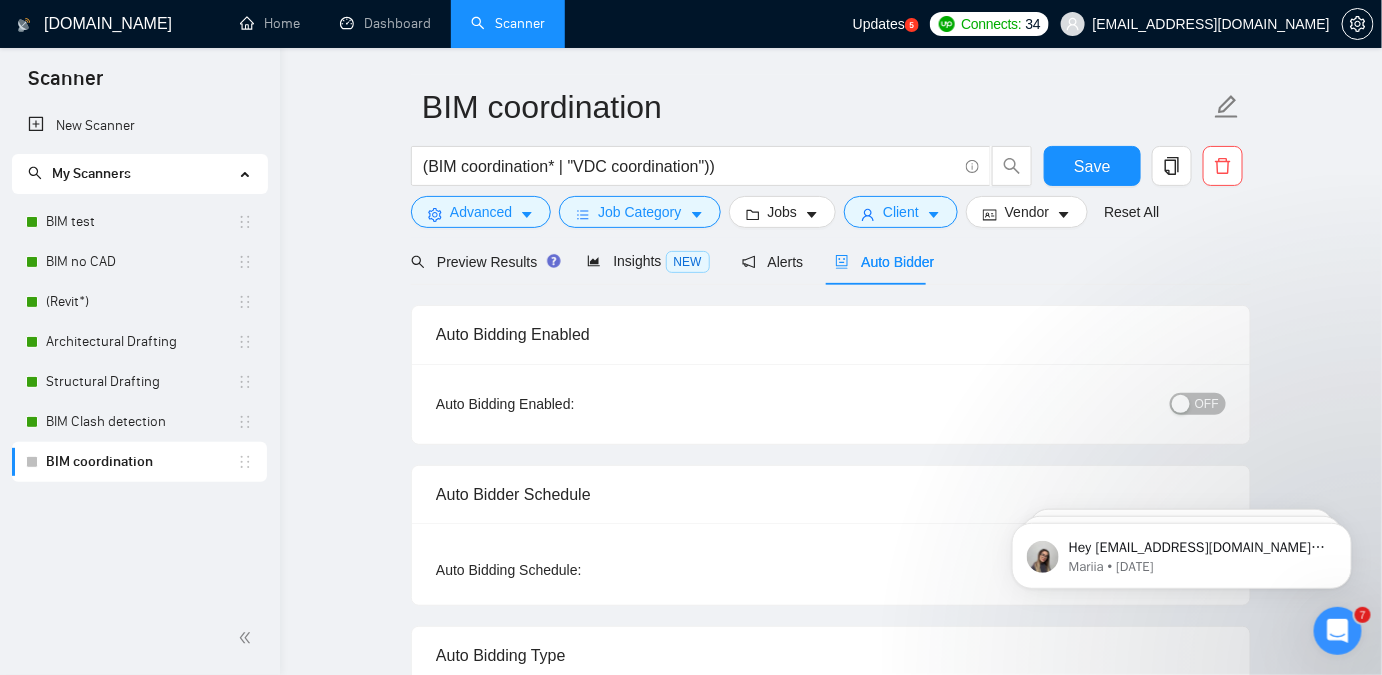 click on "OFF" at bounding box center [1094, 404] 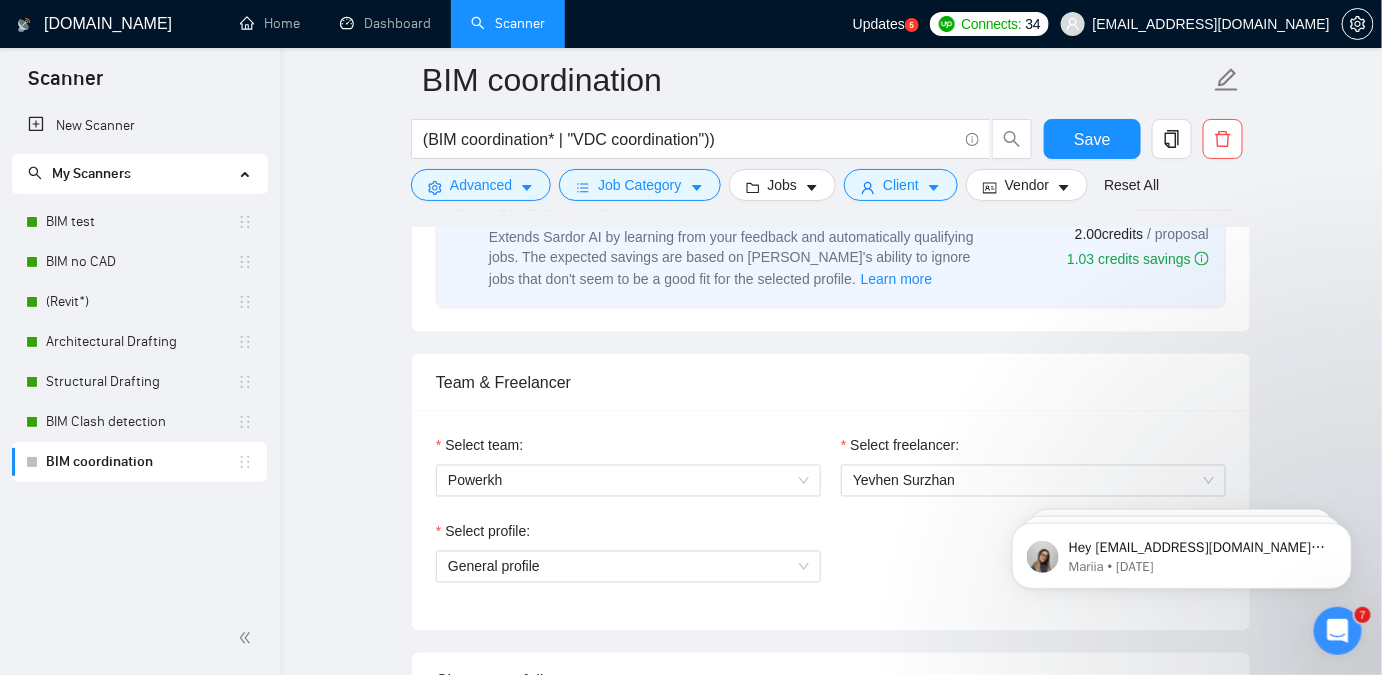 scroll, scrollTop: 1055, scrollLeft: 0, axis: vertical 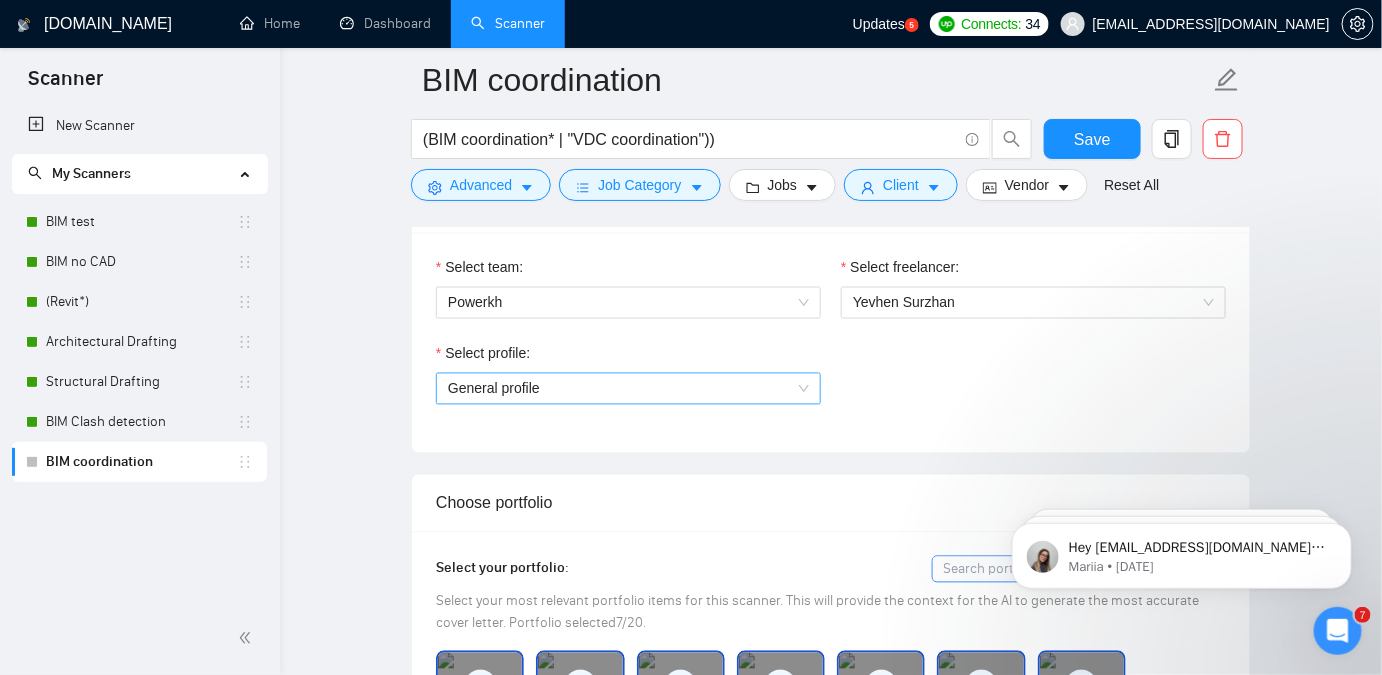 click on "General profile" at bounding box center (628, 389) 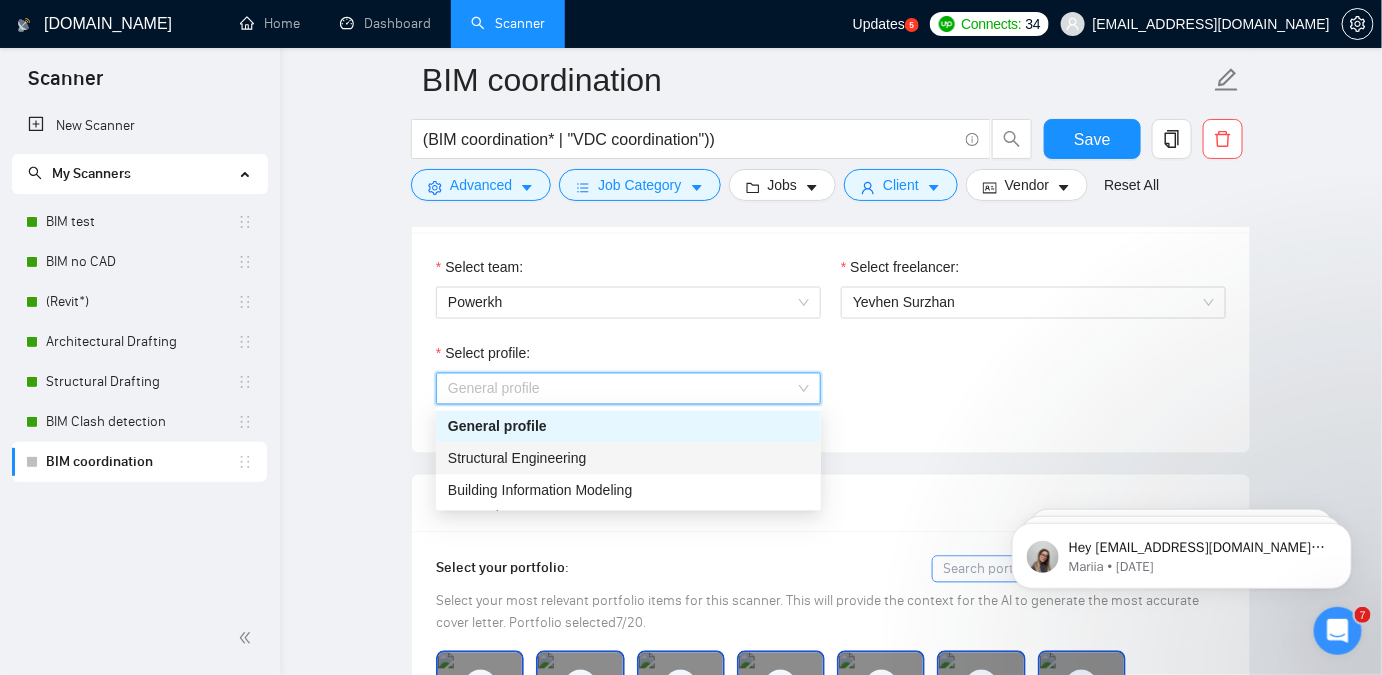 click on "Structural Engineering" at bounding box center [517, 459] 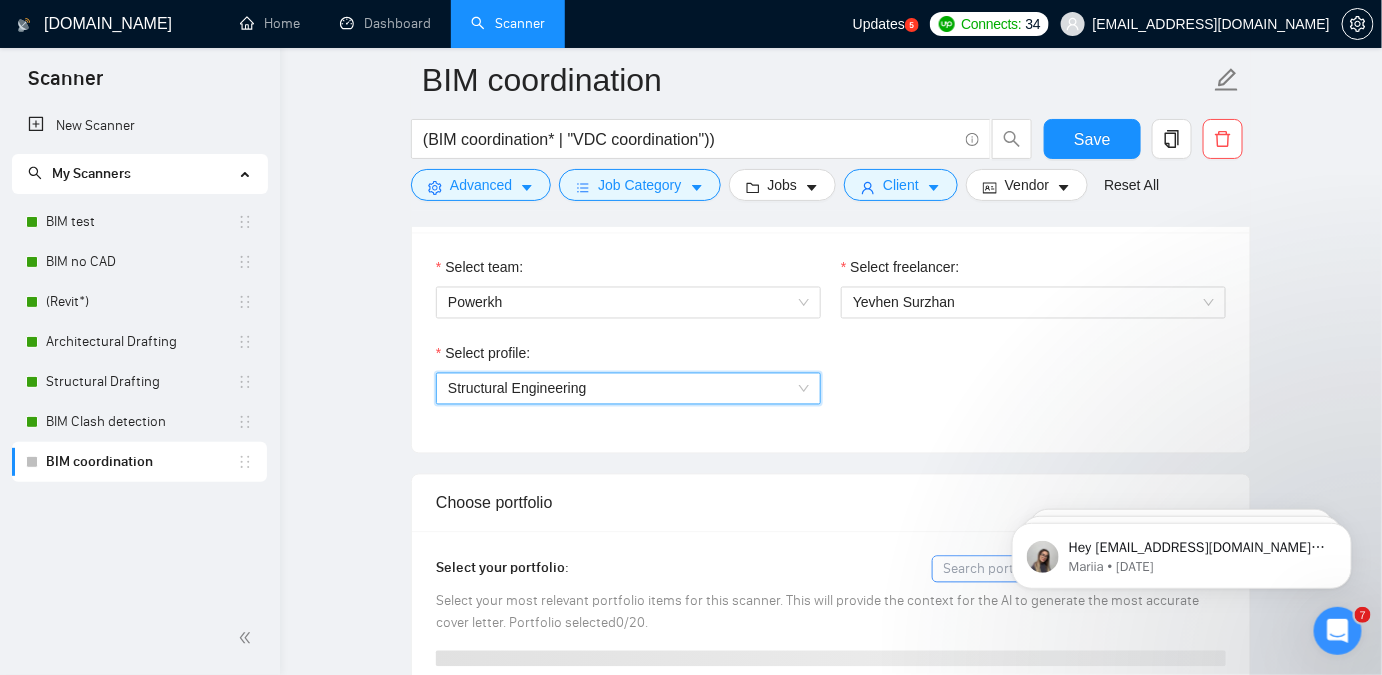 click on "Structural Engineering" at bounding box center (517, 389) 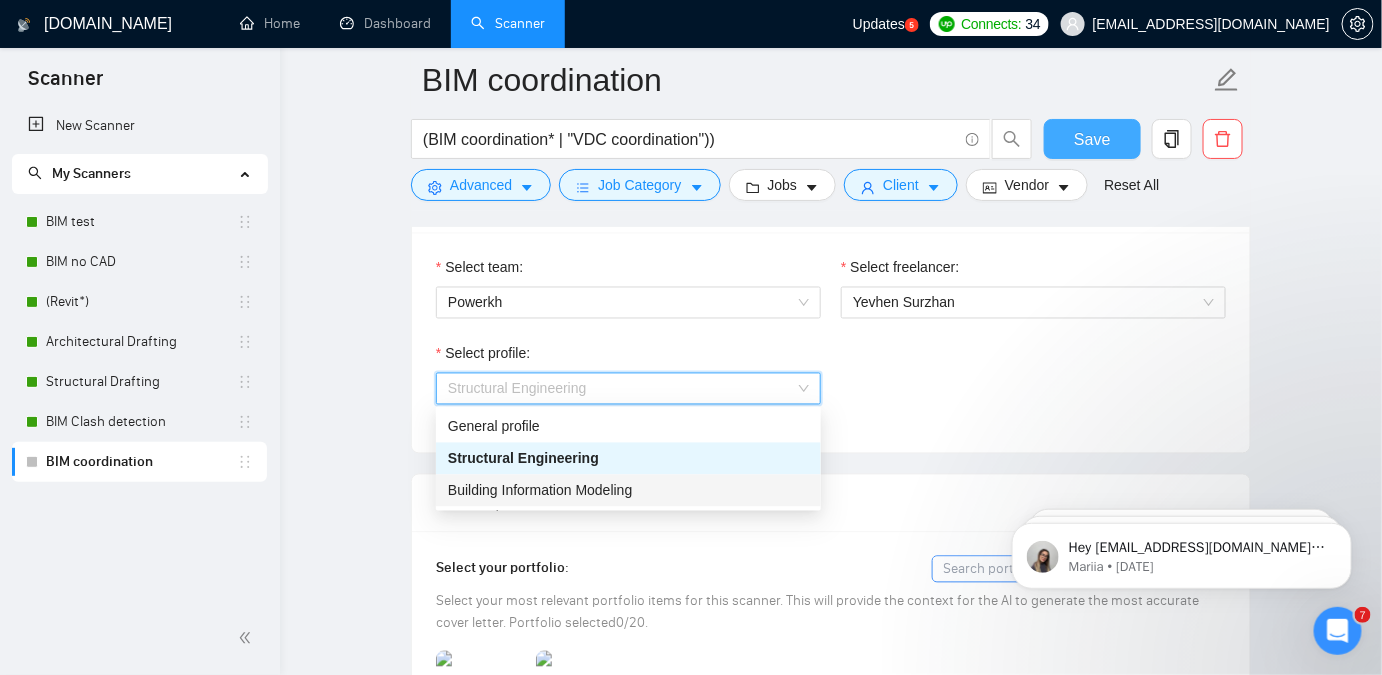 drag, startPoint x: 533, startPoint y: 490, endPoint x: 1136, endPoint y: 129, distance: 702.8015 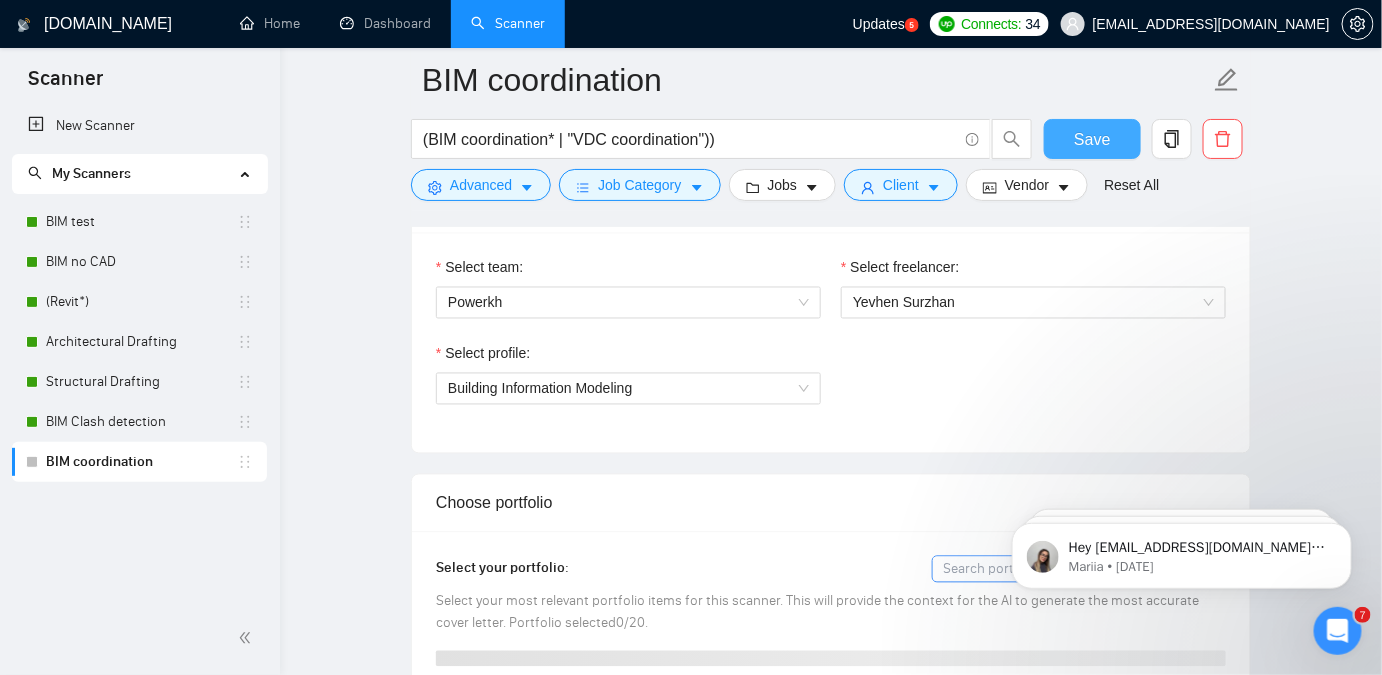 click on "Save" at bounding box center (1092, 139) 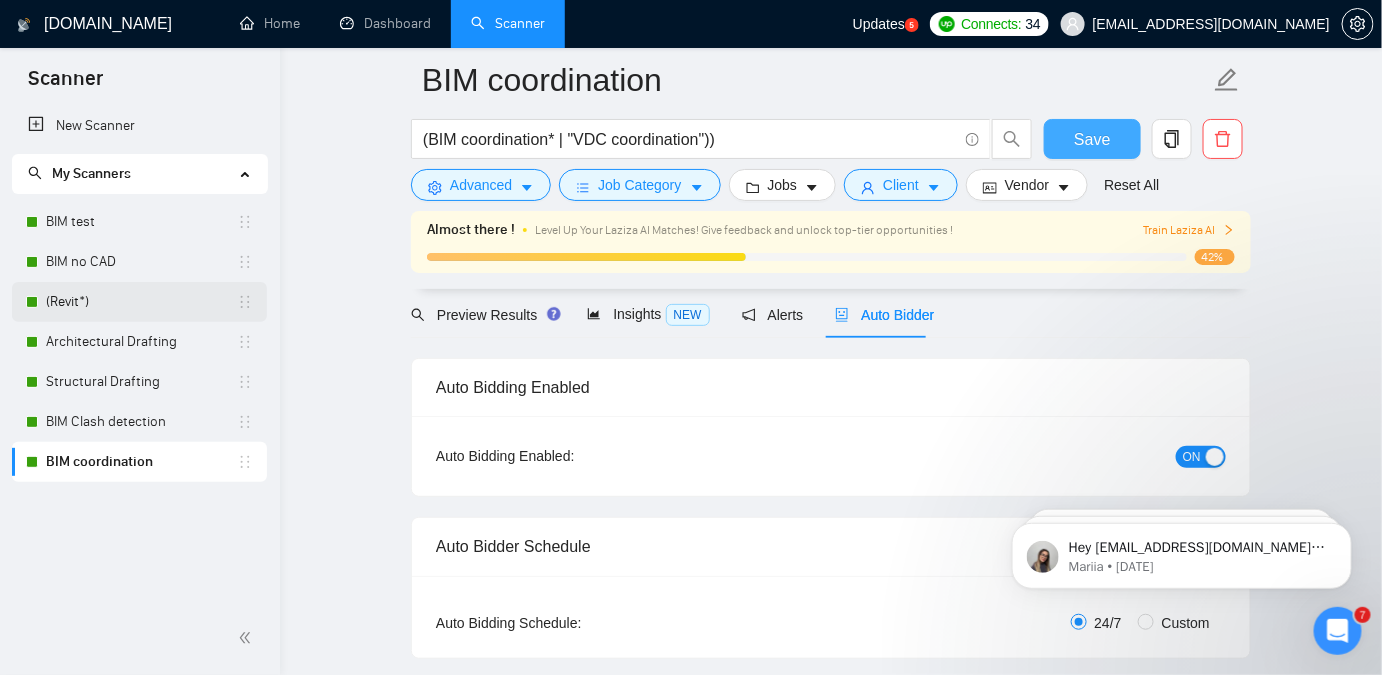 scroll, scrollTop: 0, scrollLeft: 0, axis: both 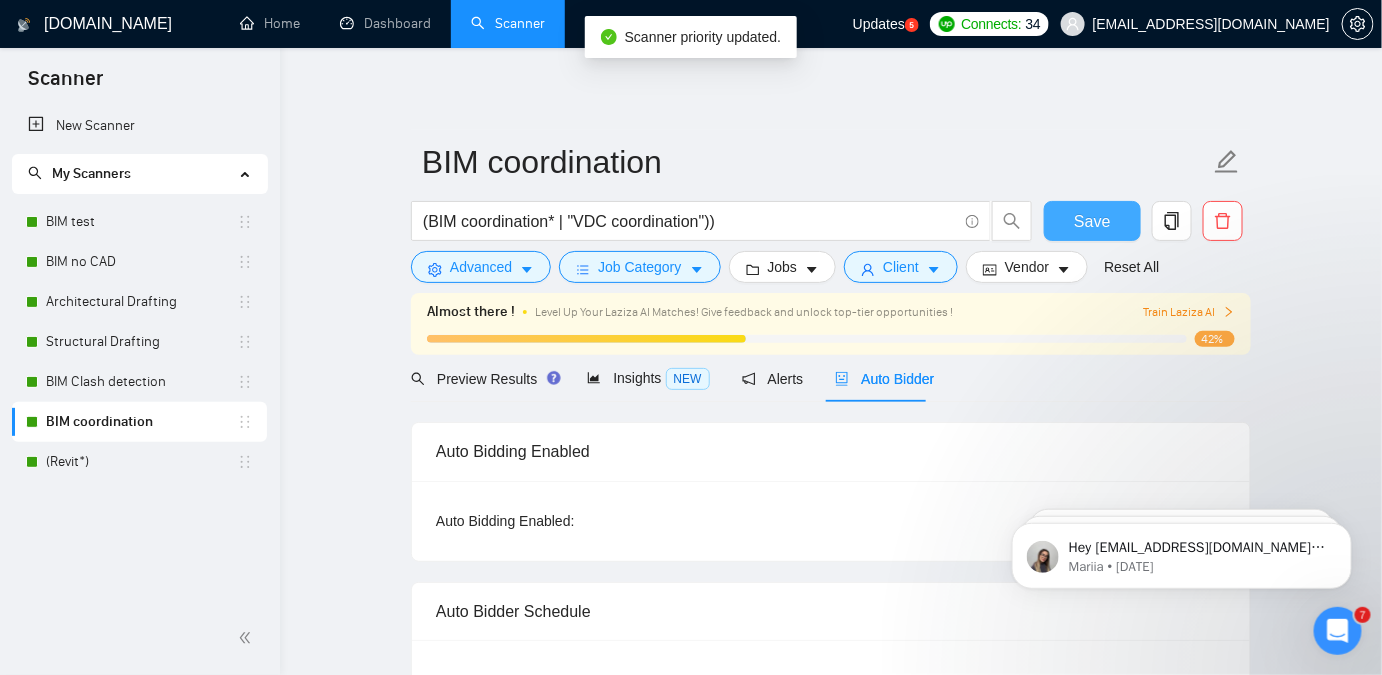 click on "Save" at bounding box center [1092, 221] 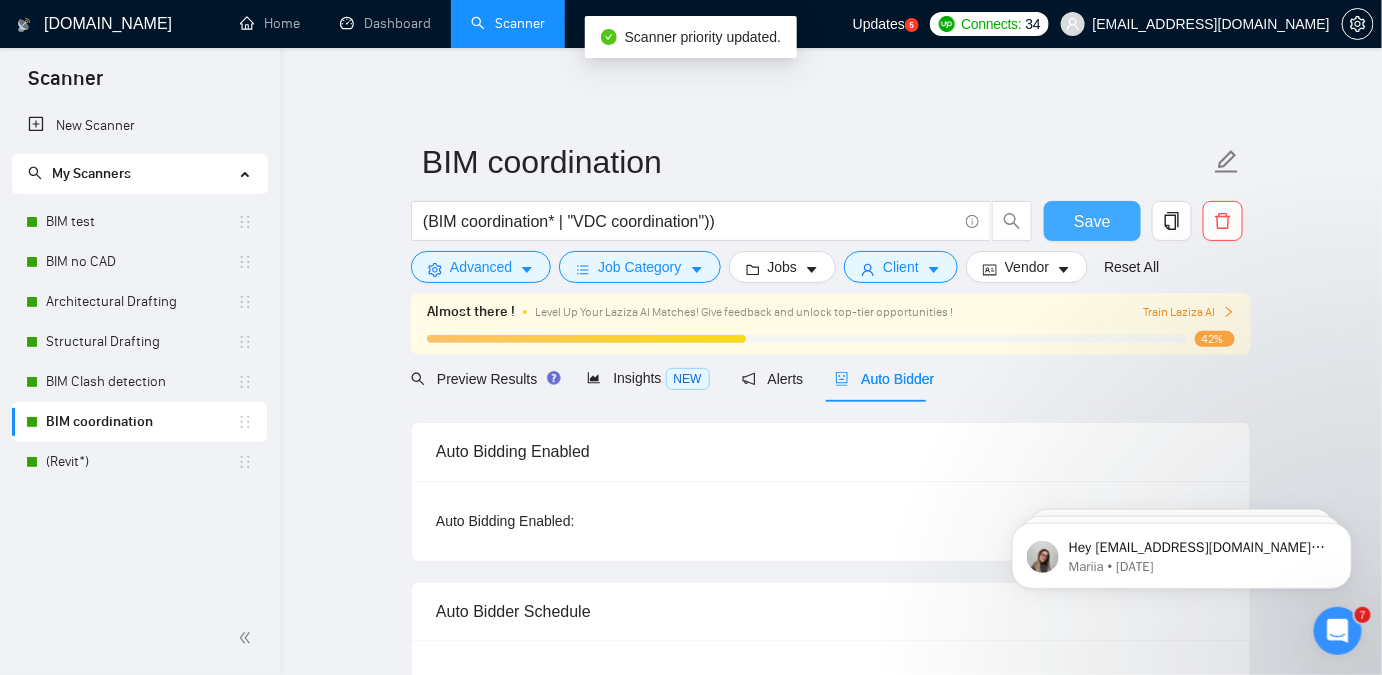 type 